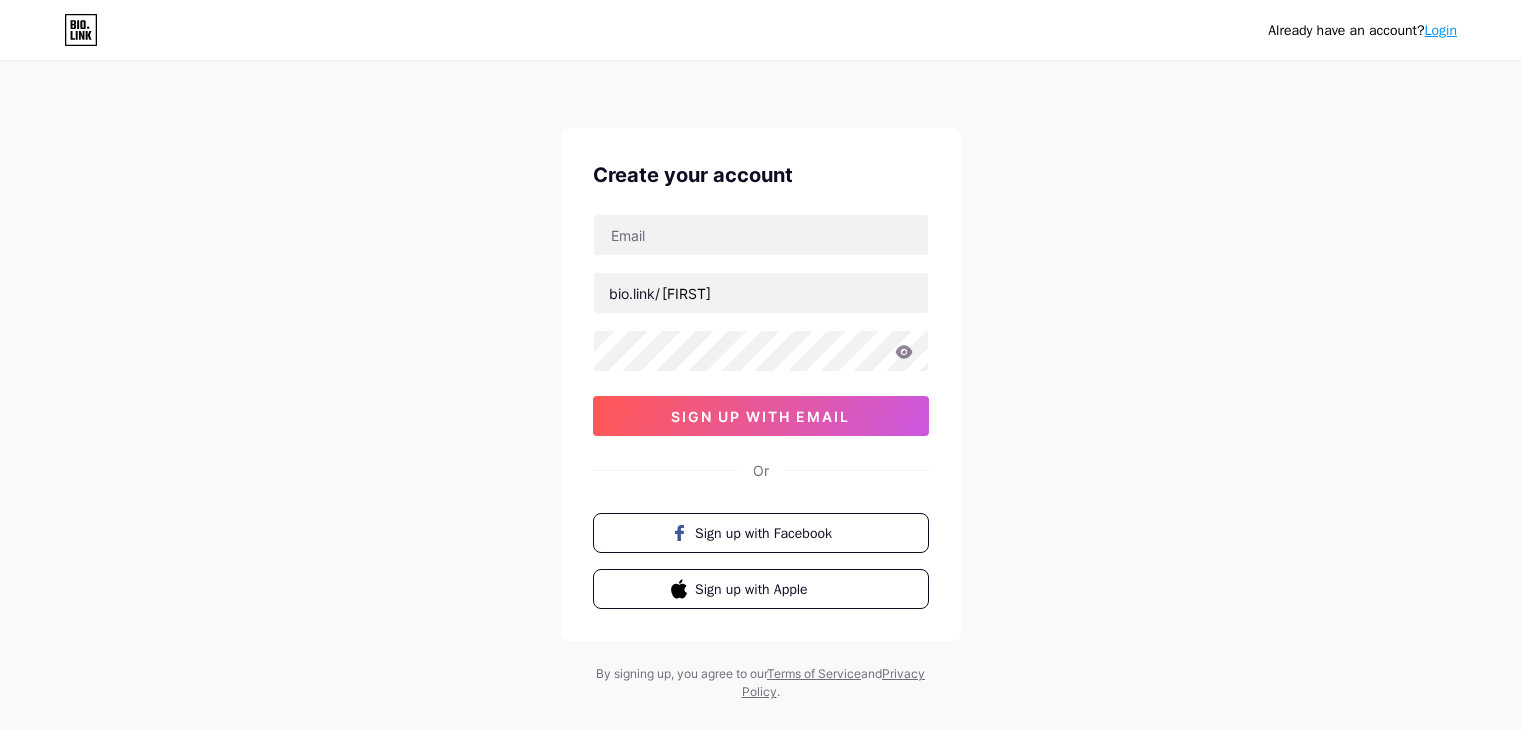 scroll, scrollTop: 0, scrollLeft: 0, axis: both 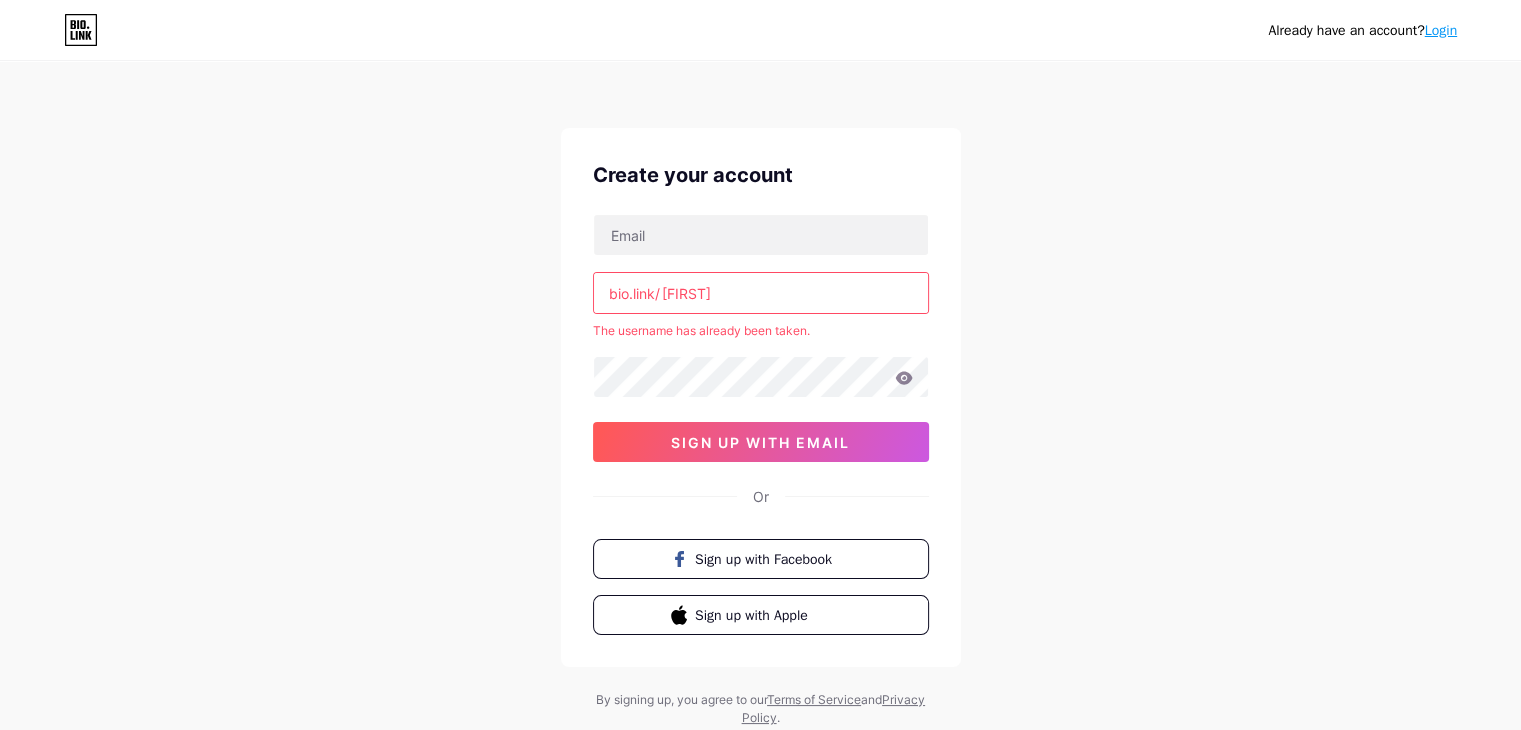 click on "[FIRST]" at bounding box center (761, 293) 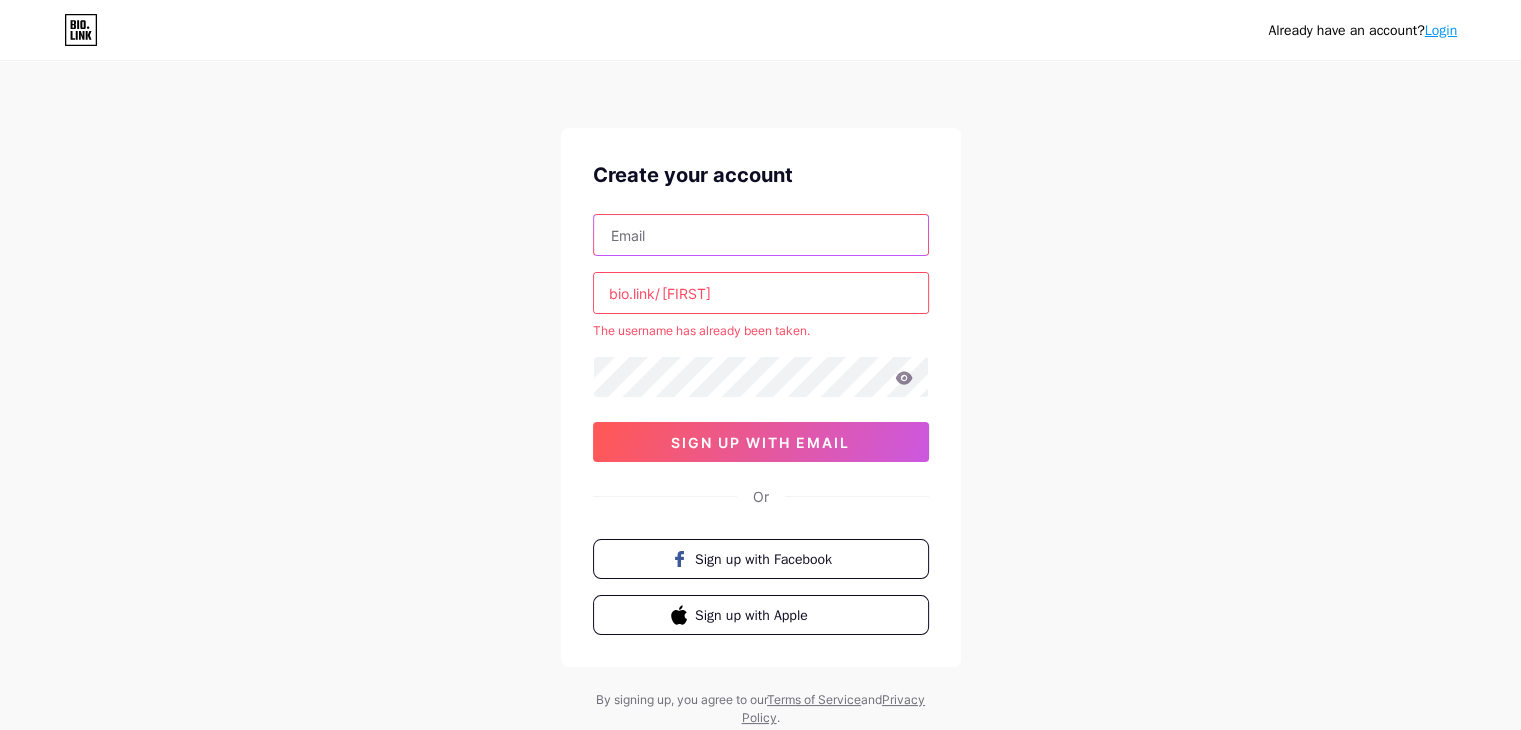 click at bounding box center (761, 235) 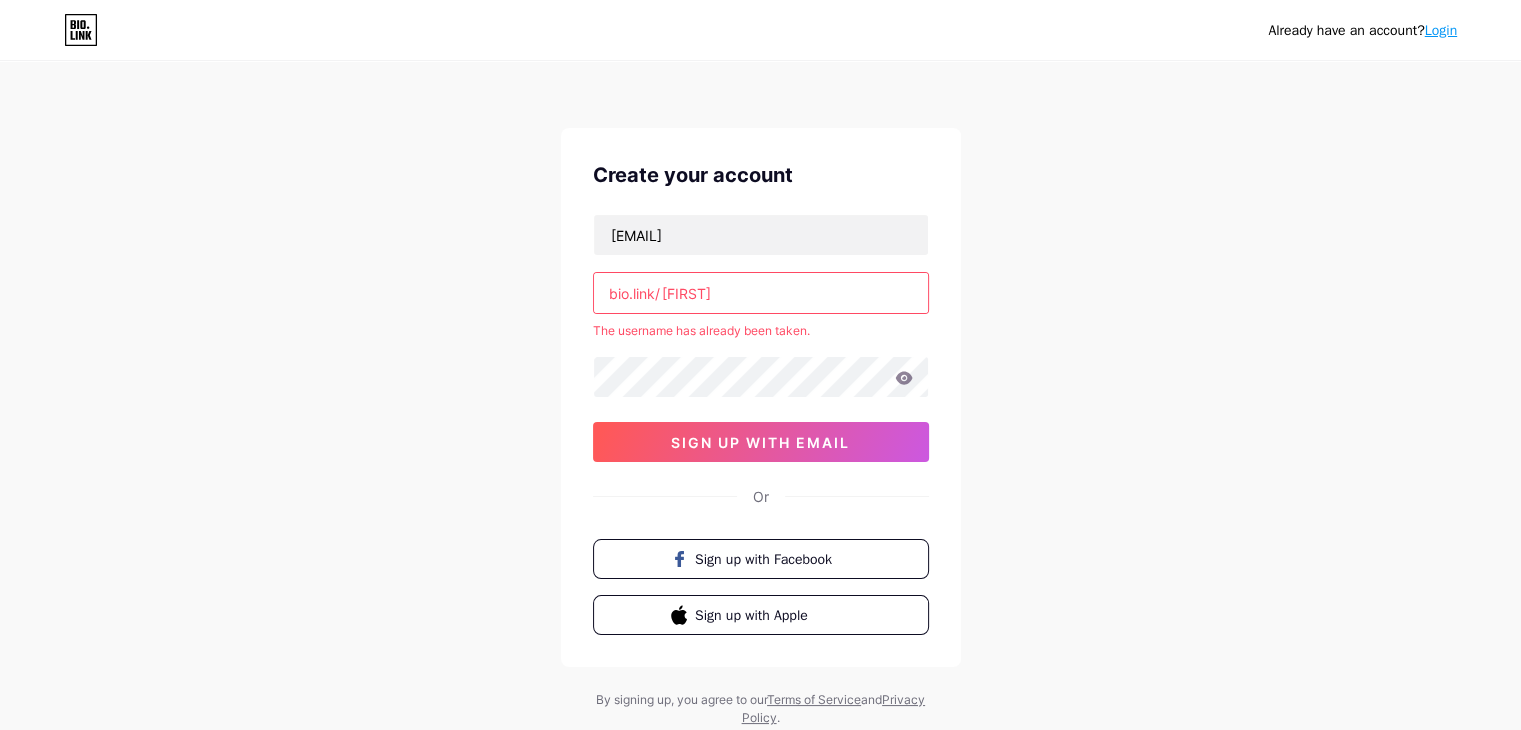 click on "[FIRST]" at bounding box center [761, 293] 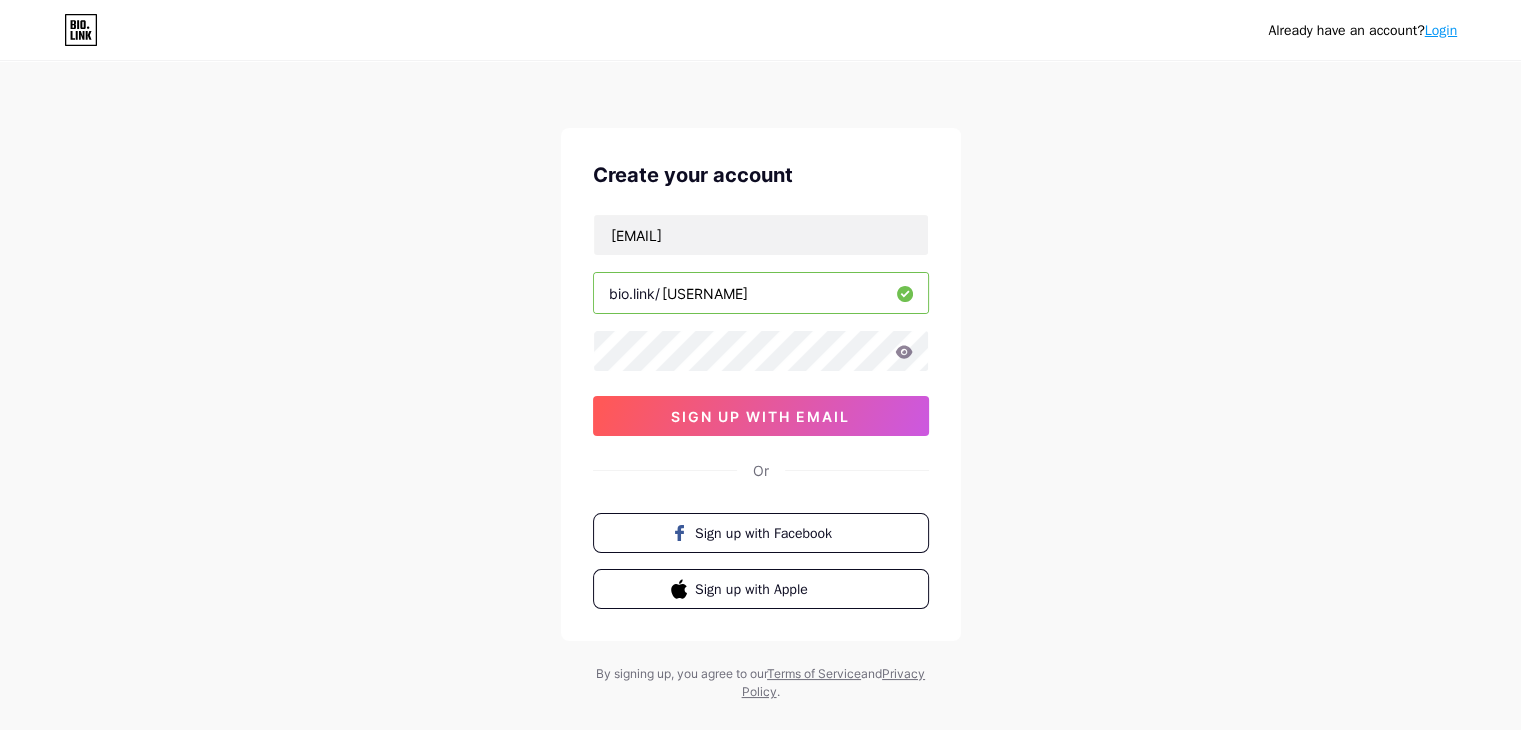 type on "[USERNAME]" 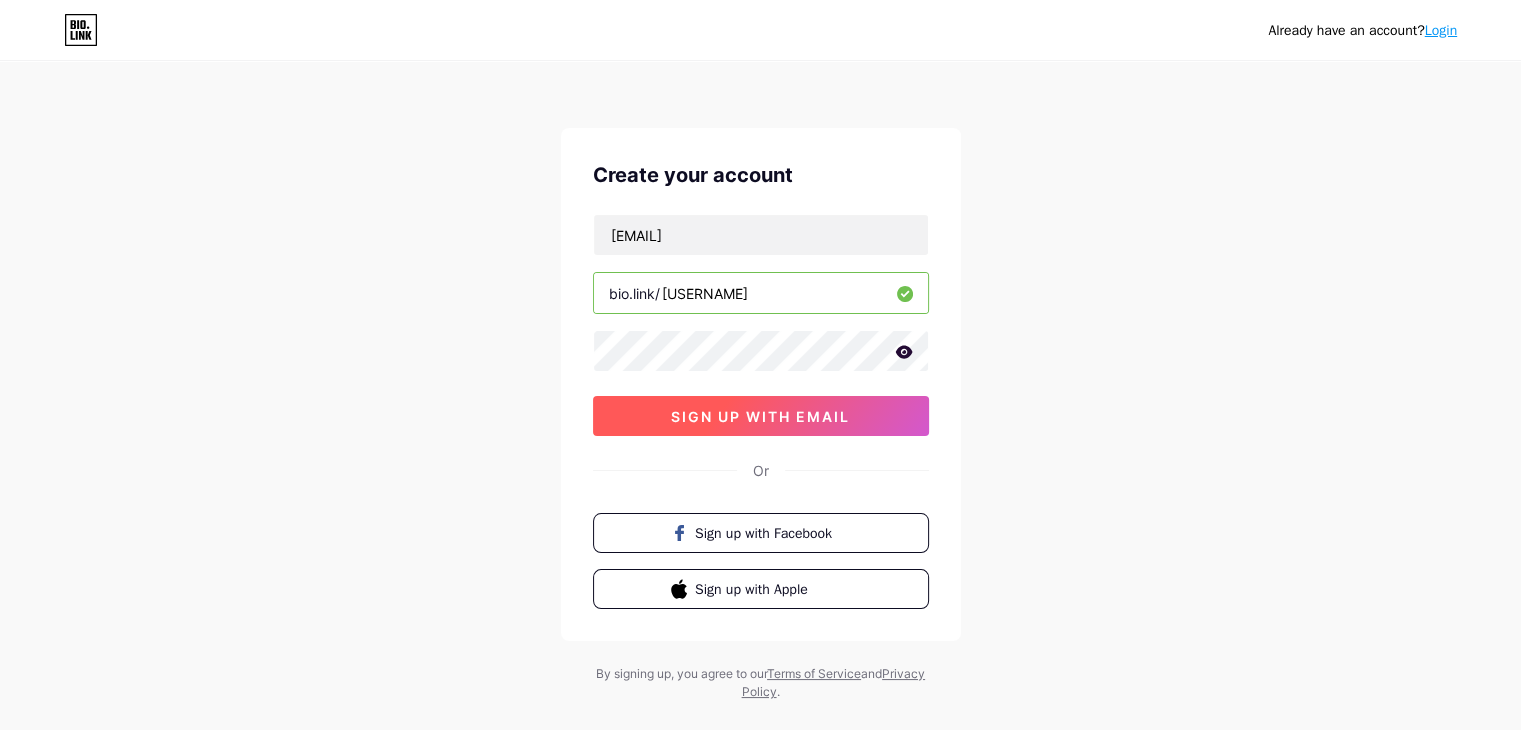 click on "sign up with email" at bounding box center (761, 416) 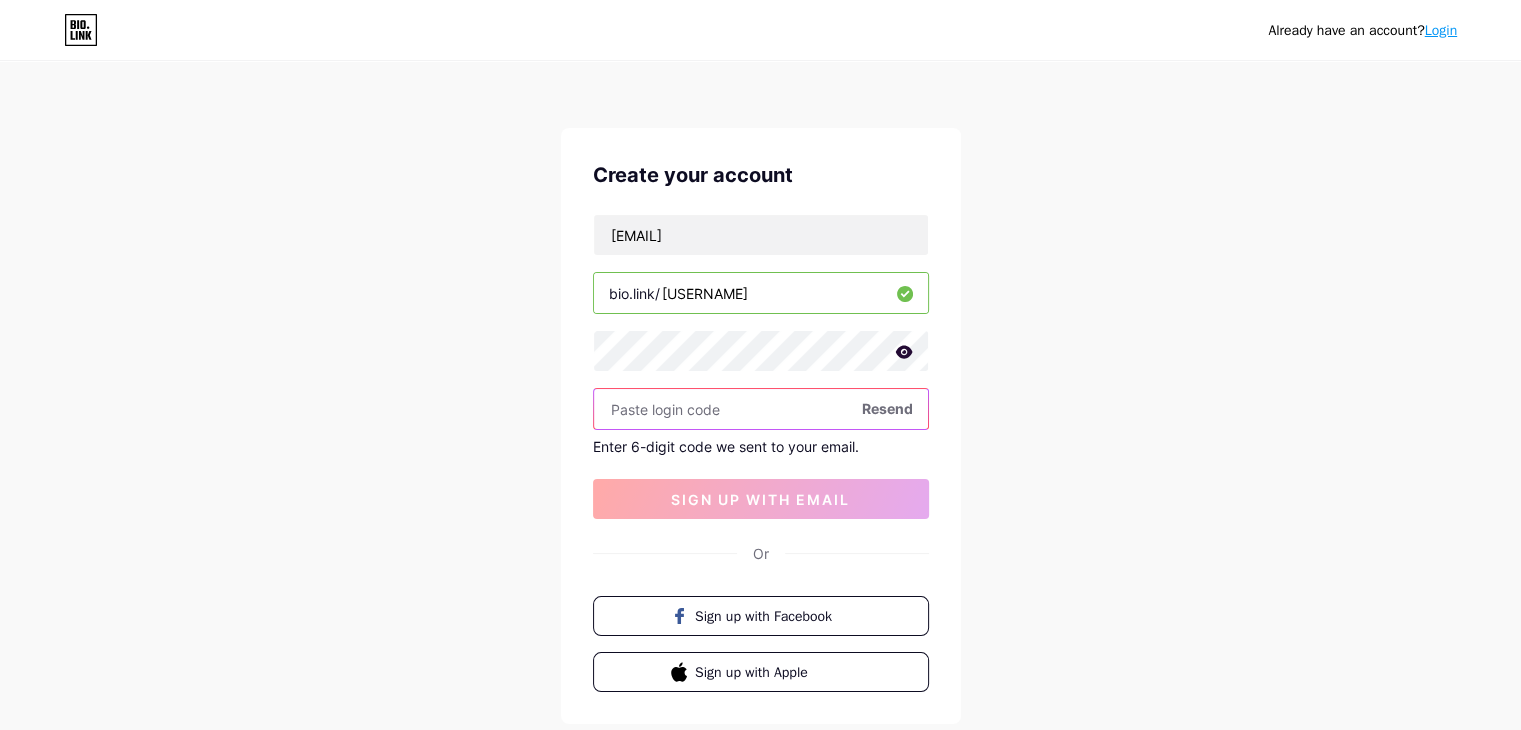 paste on "[CODE]" 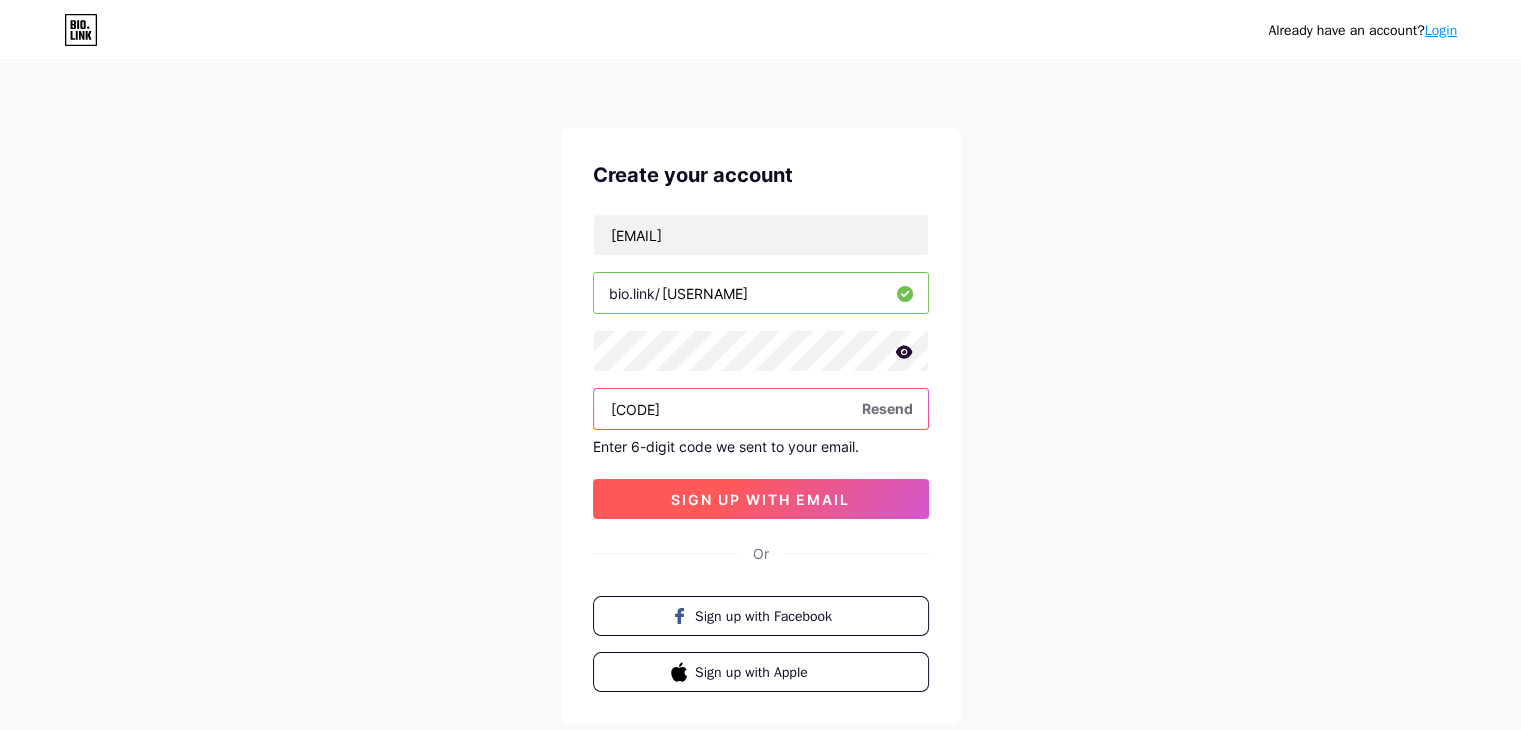 type on "[CODE]" 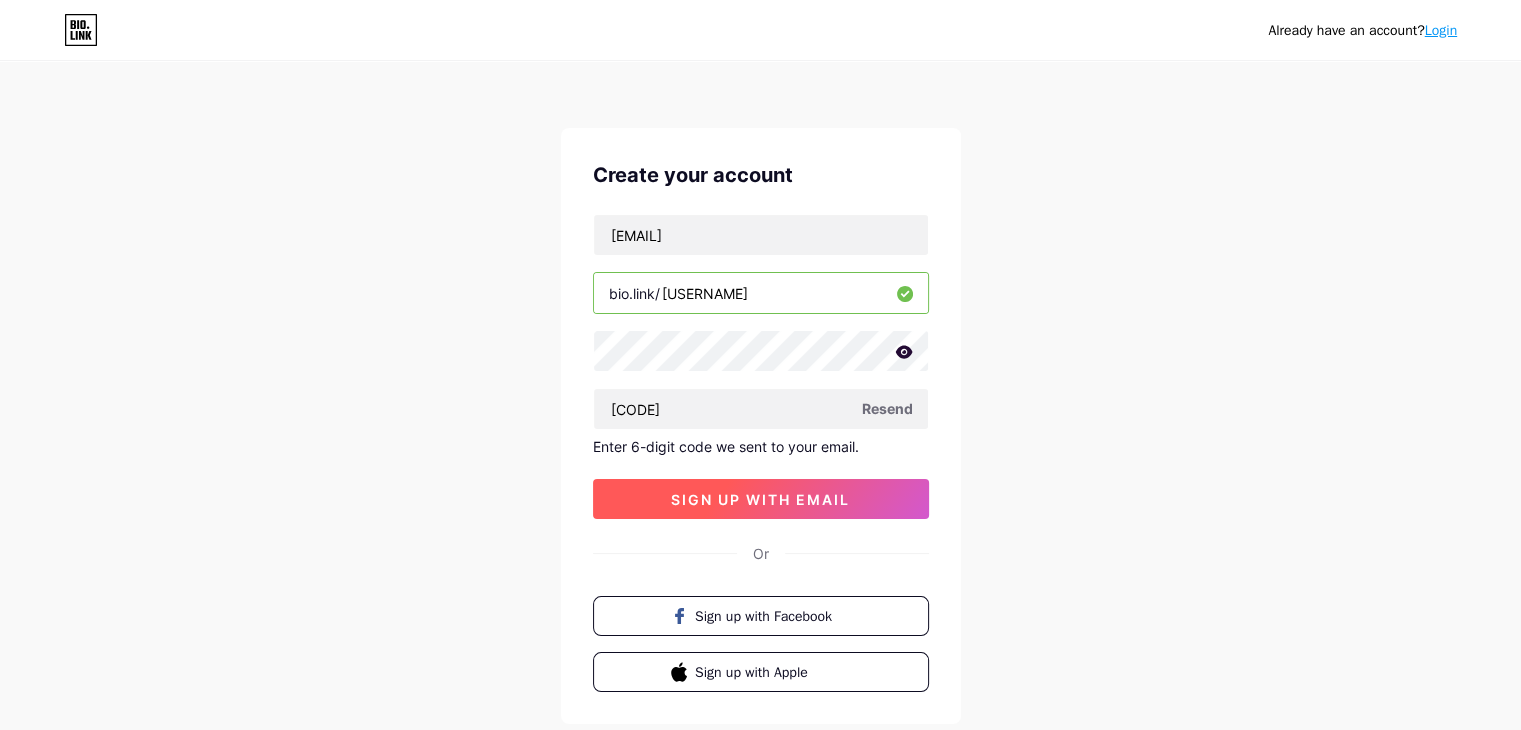 click on "sign up with email" at bounding box center [760, 499] 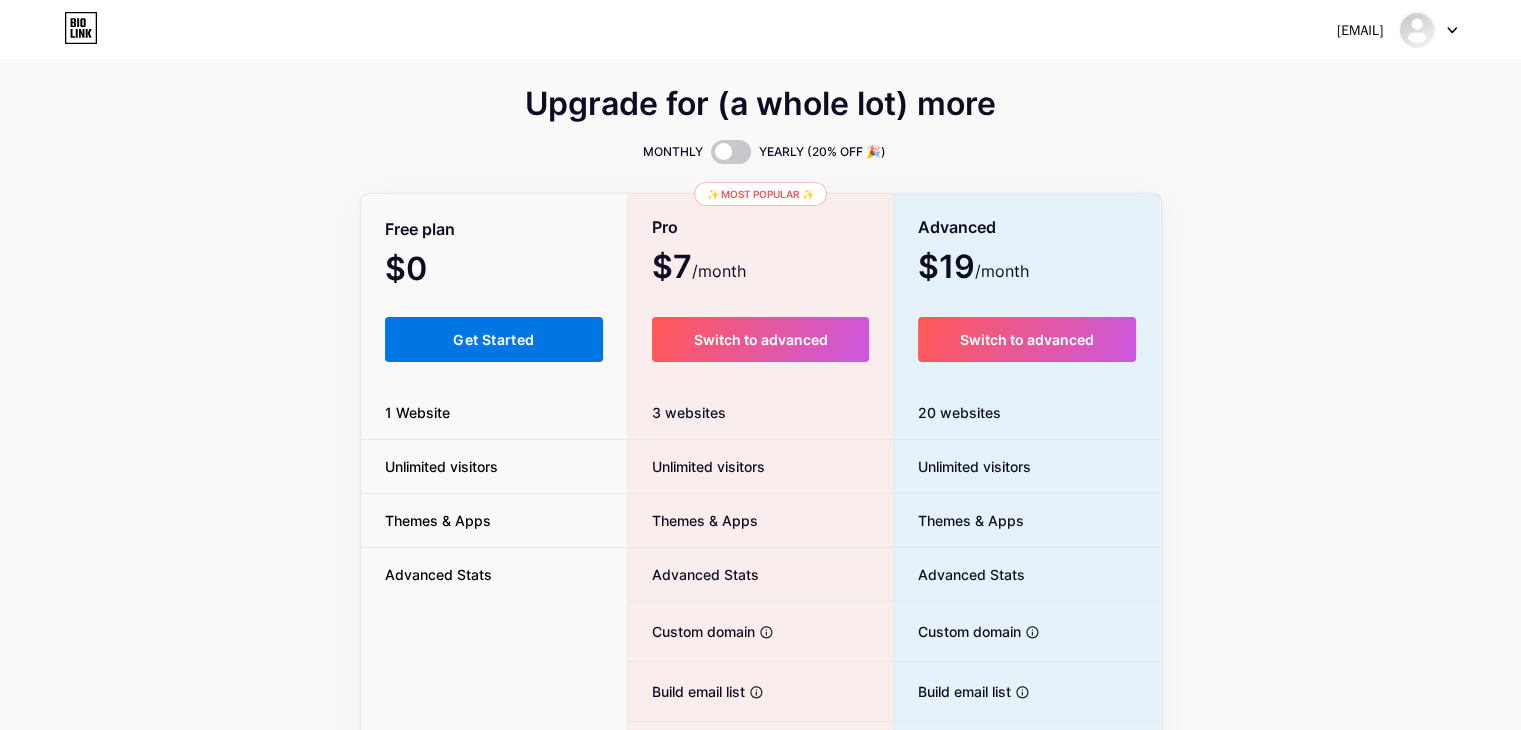 click on "Get Started" at bounding box center [494, 339] 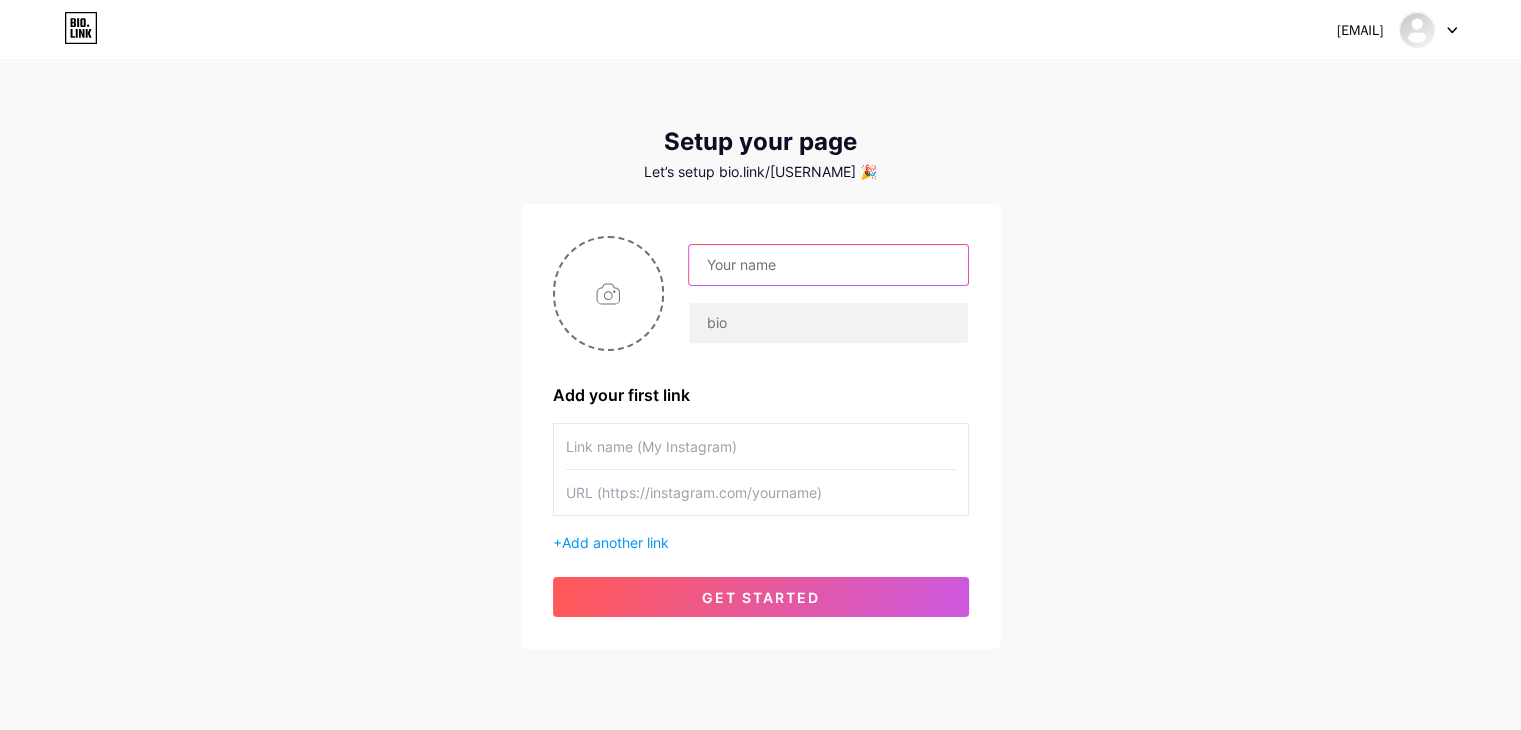click at bounding box center (828, 265) 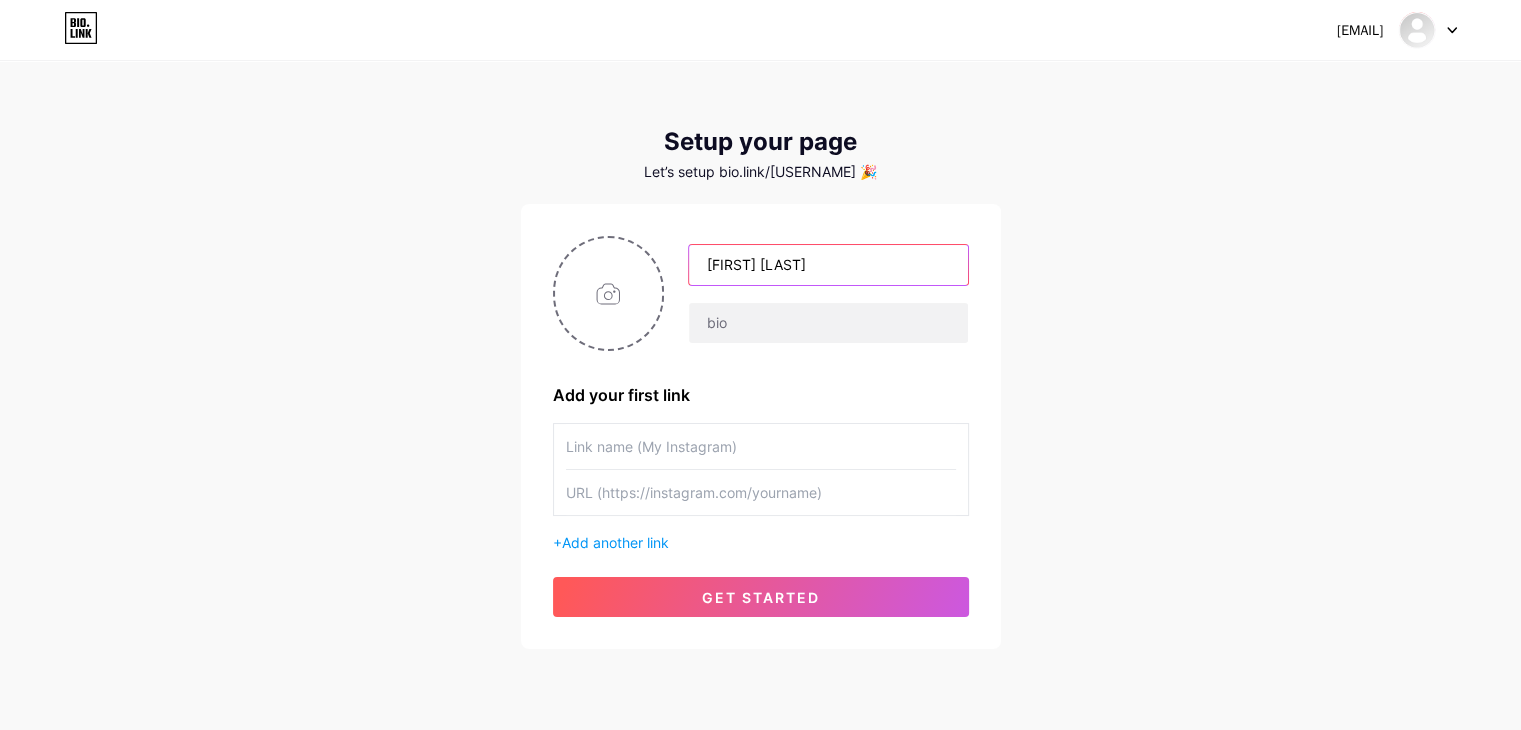 type on "[FIRST] [LAST]" 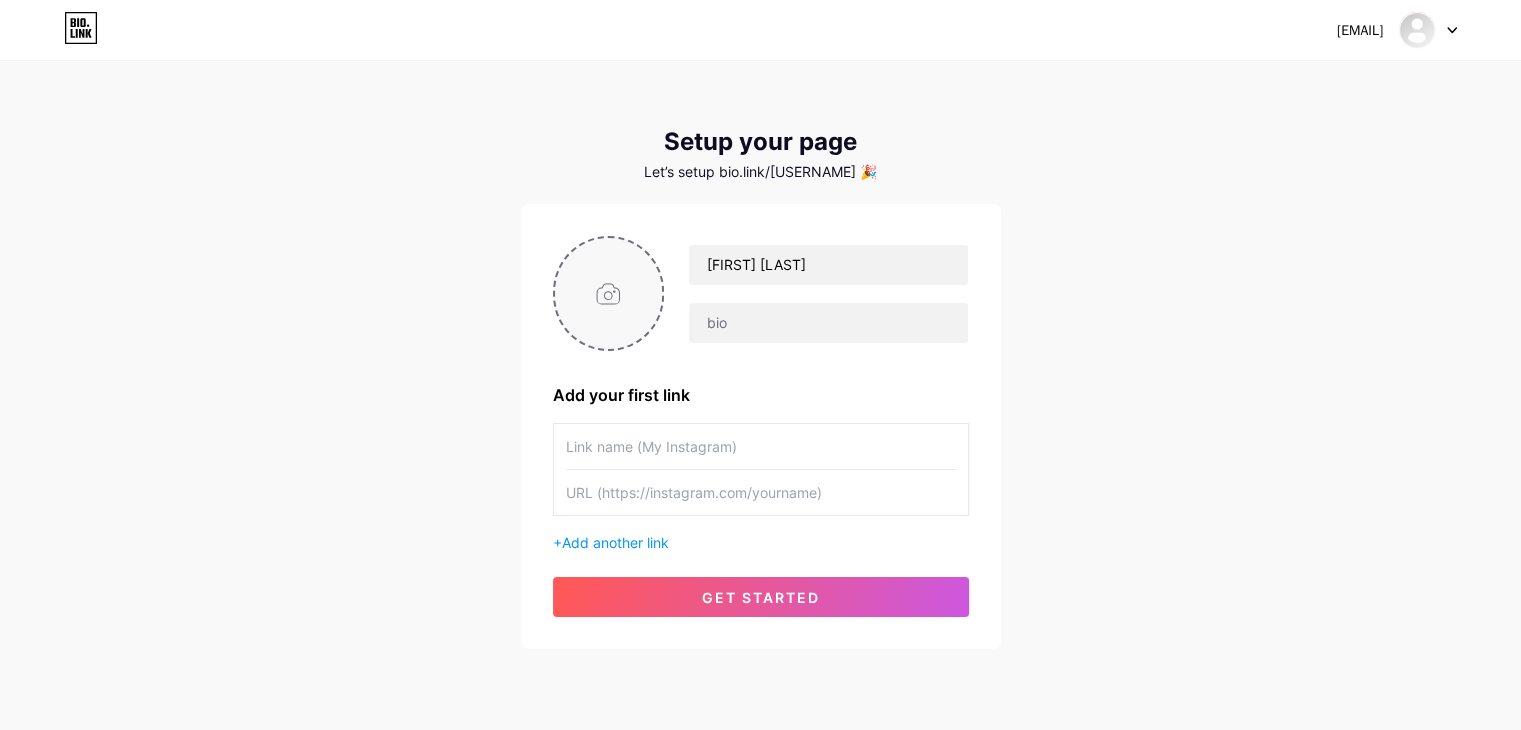 click at bounding box center [609, 293] 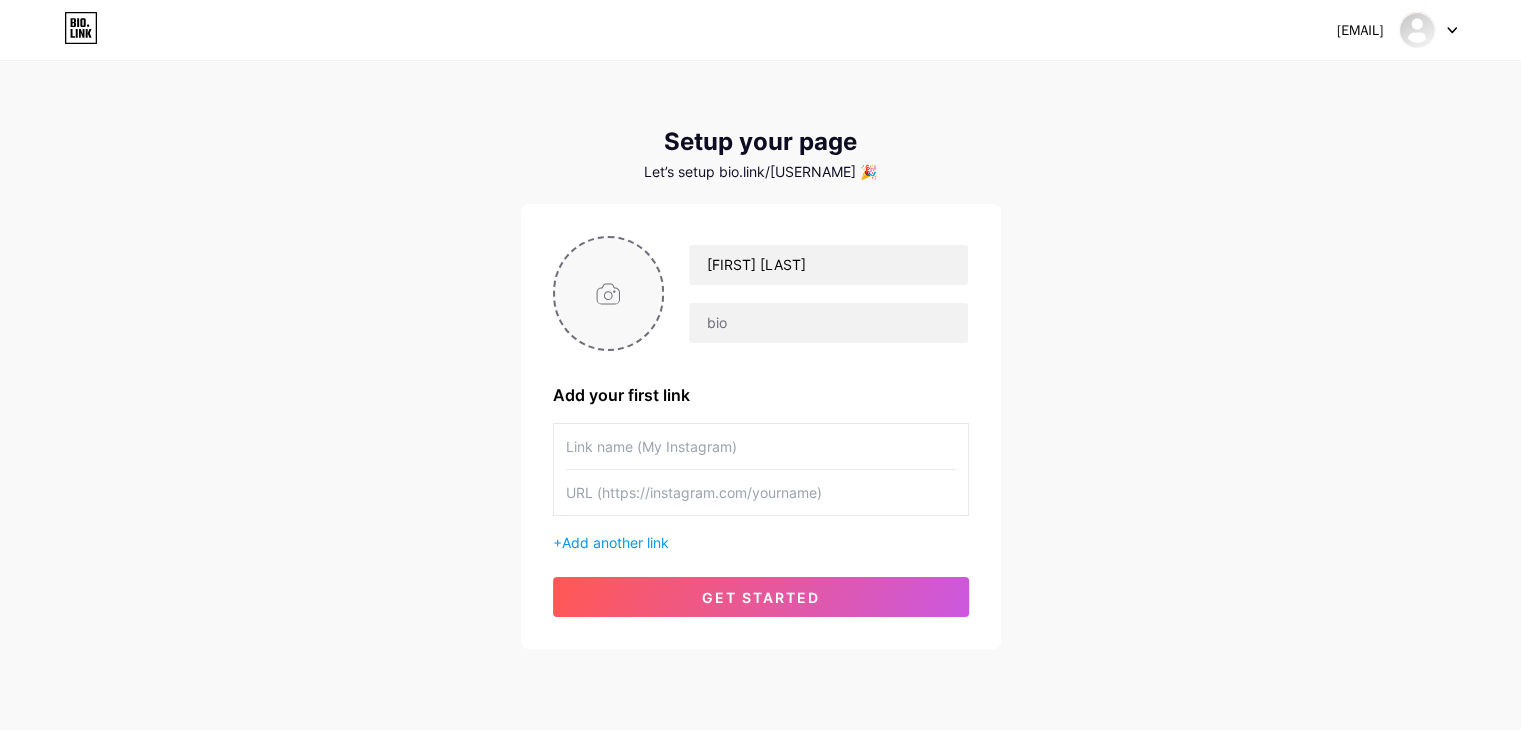type on "C:\fakepath\WhatsApp Image 2025-08-09 at 11.15.17_[ID]" 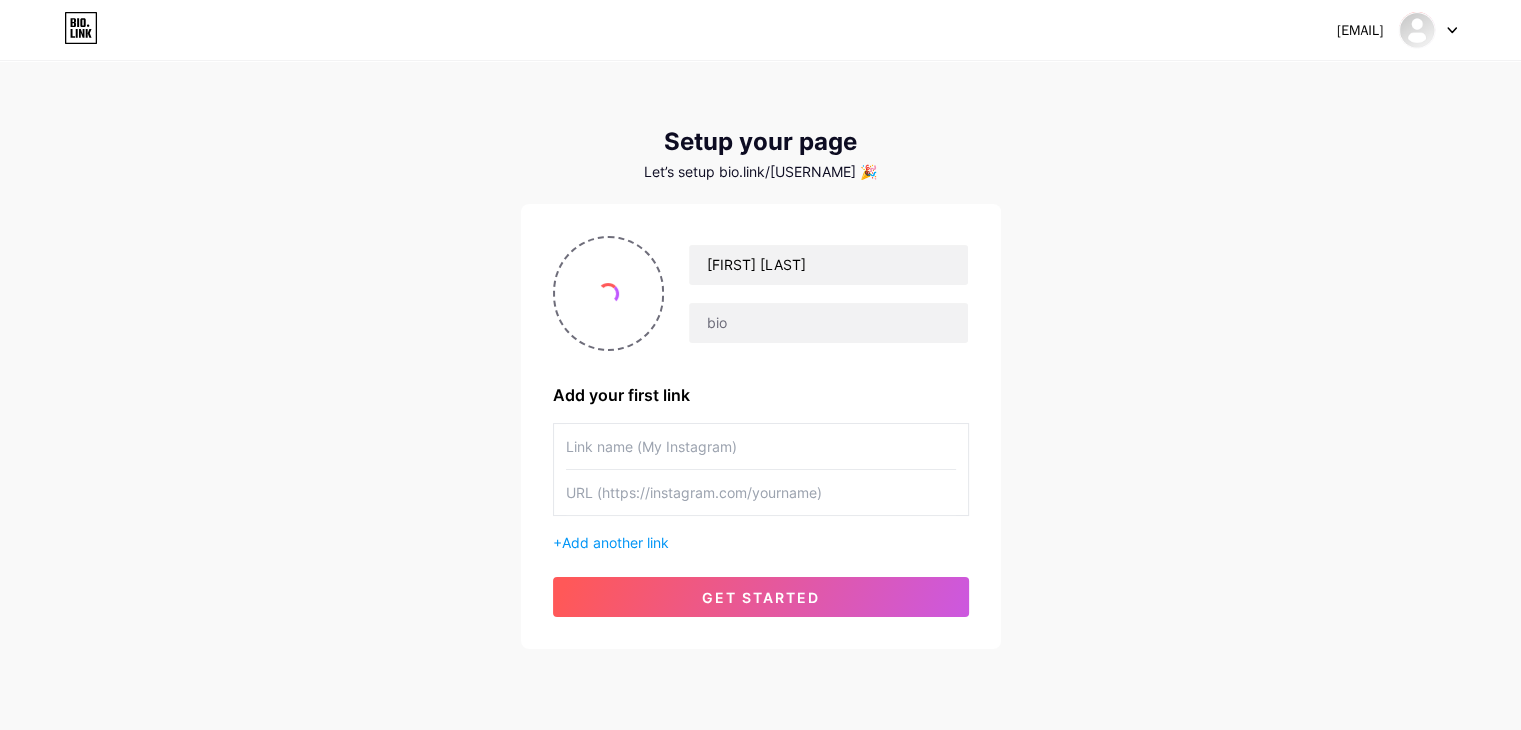 click at bounding box center [761, 446] 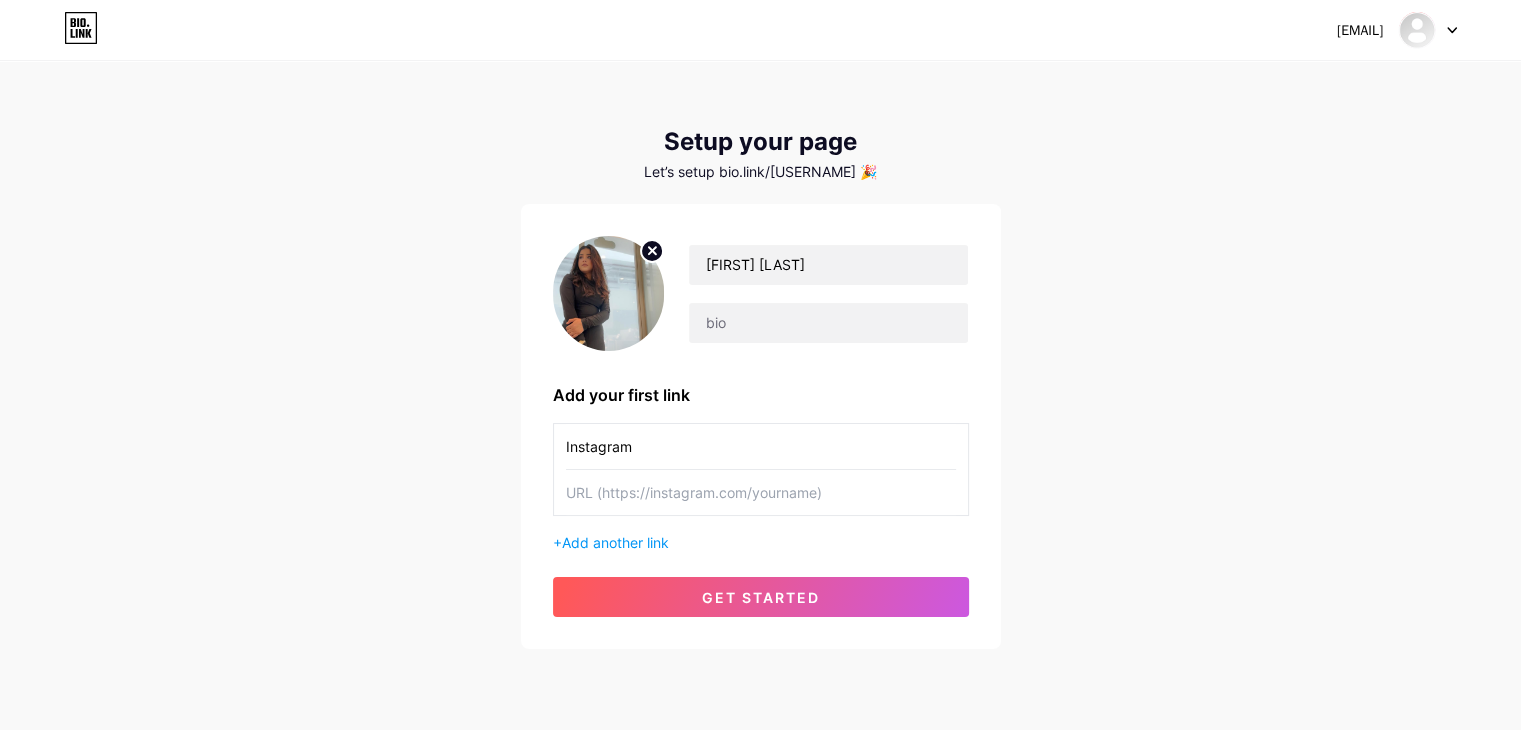 type on "Instagram" 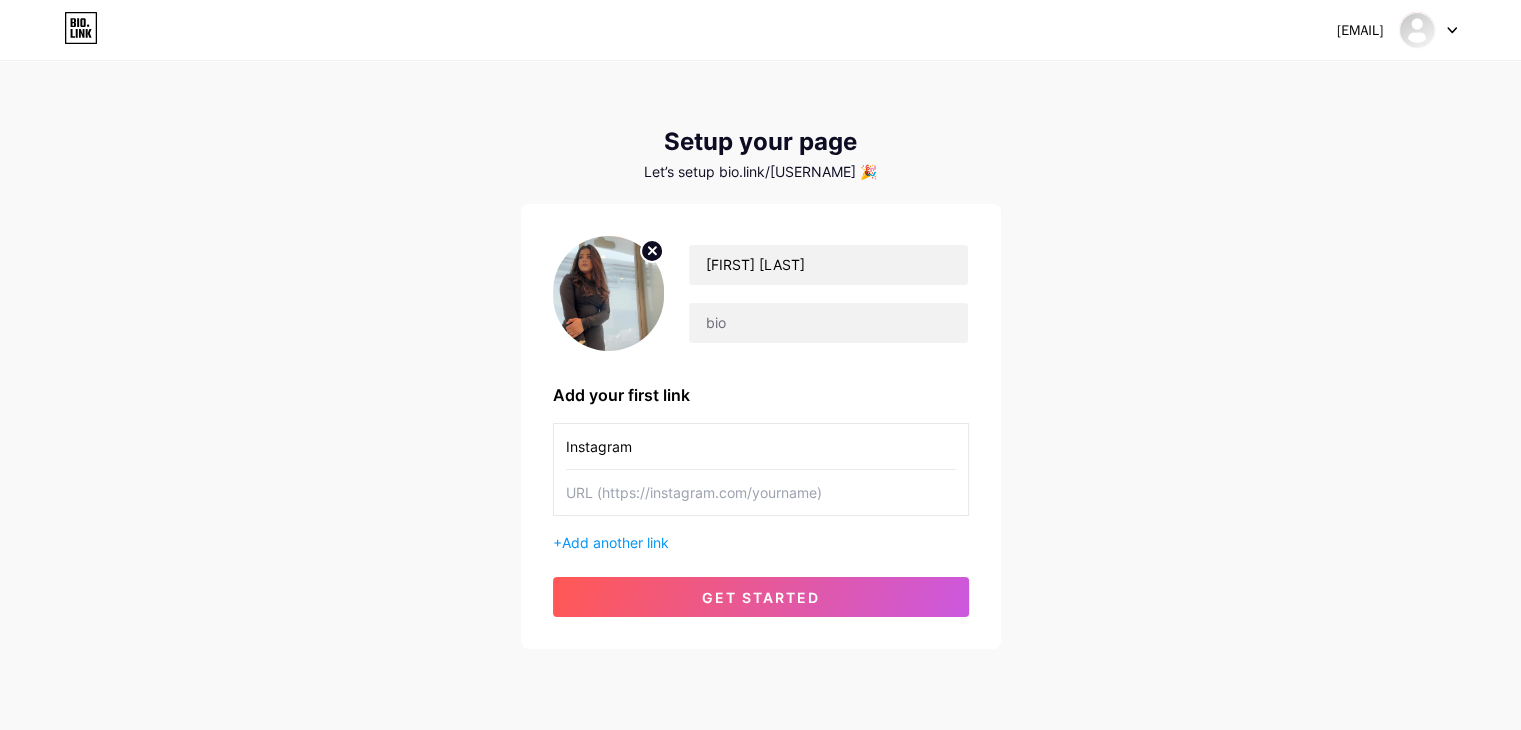click on "[FIRST] [LAST]" at bounding box center (761, 293) 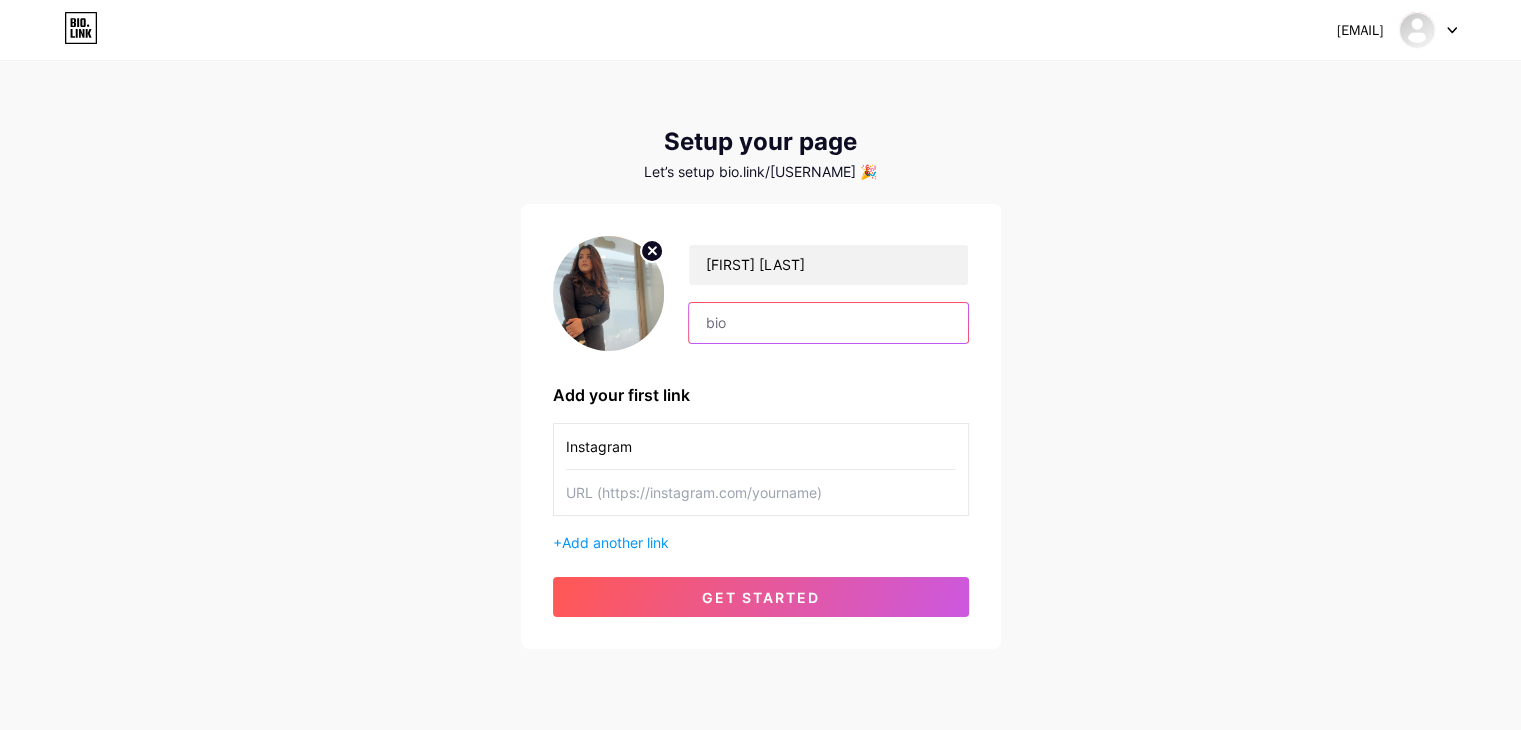click at bounding box center [828, 323] 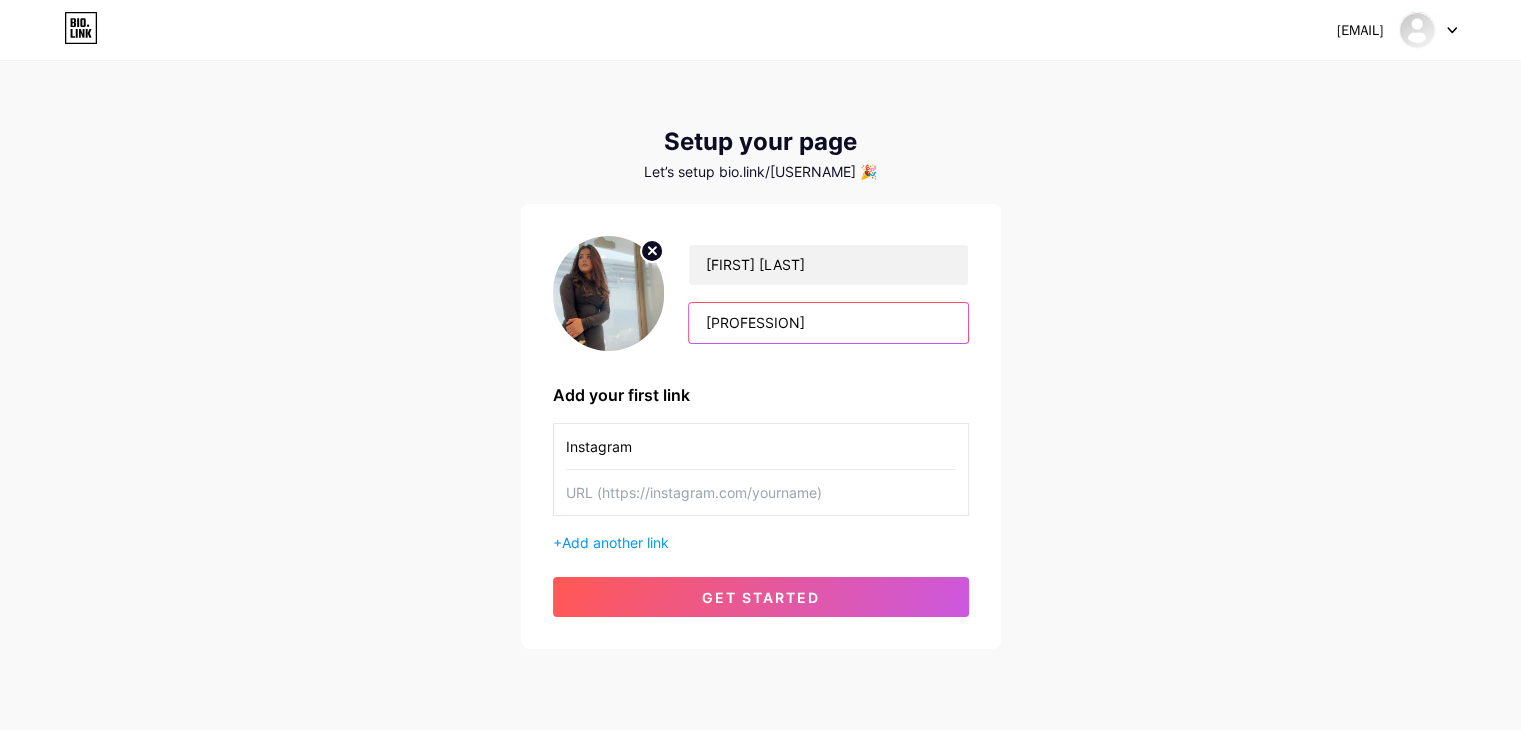 type on "[PROFESSION]" 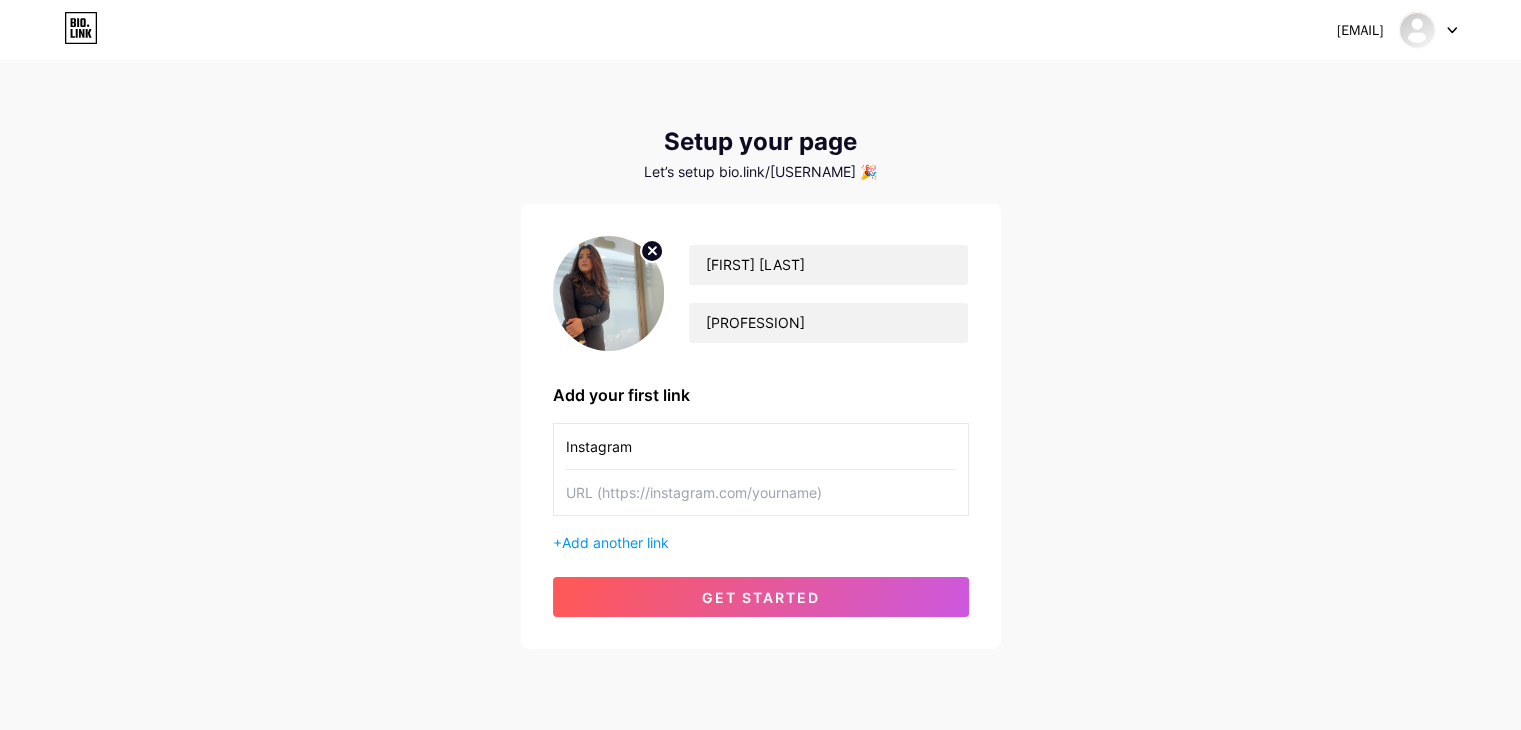 click at bounding box center (761, 492) 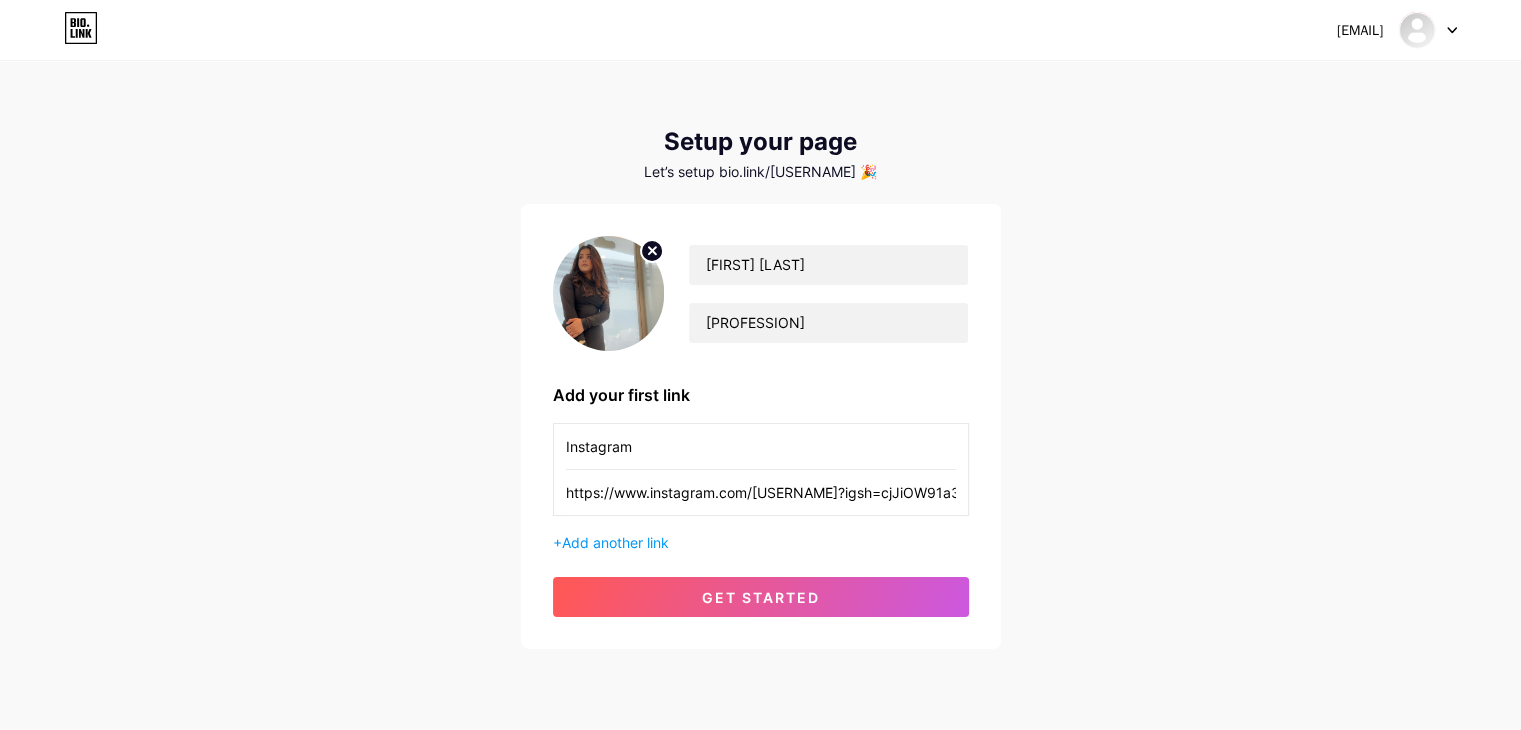 scroll, scrollTop: 0, scrollLeft: 188, axis: horizontal 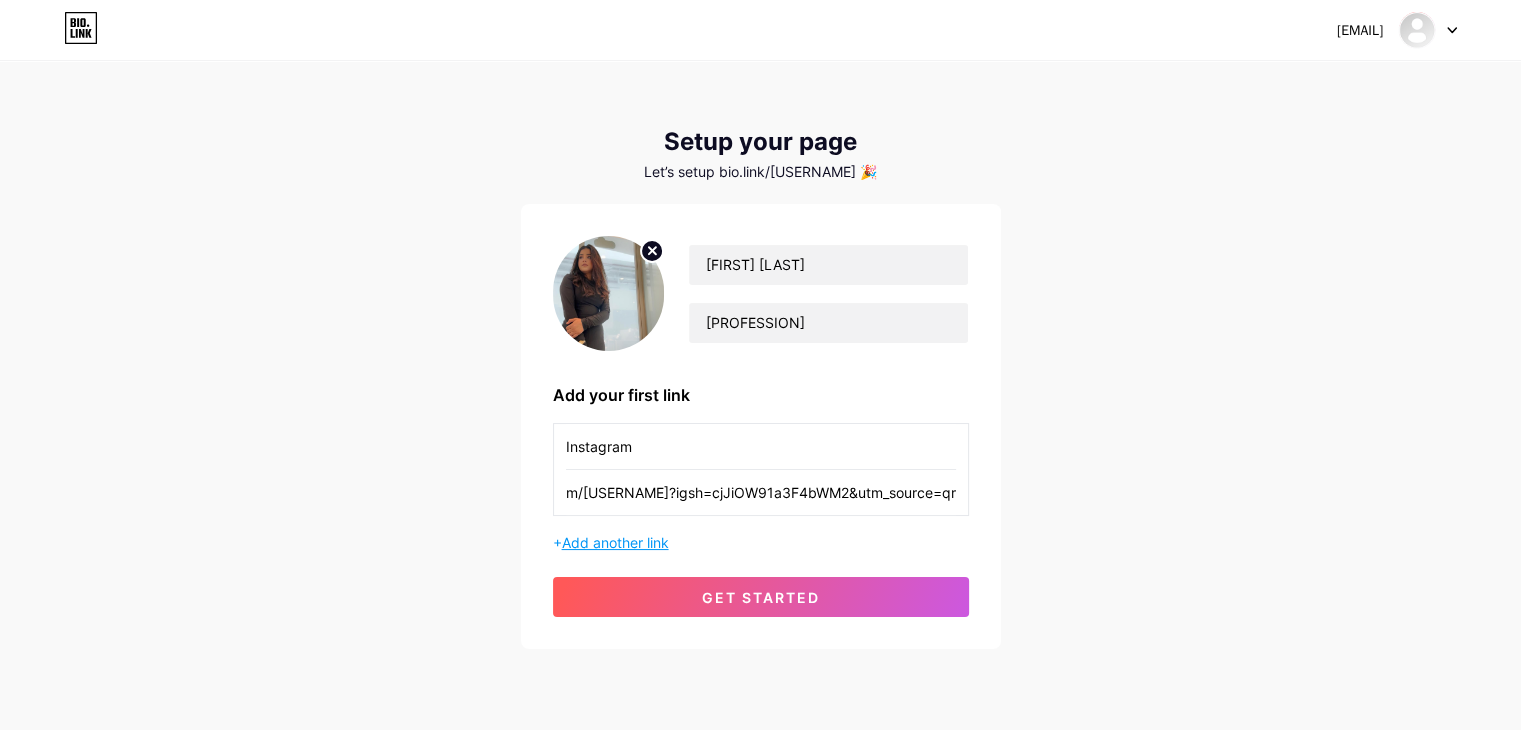 type on "https://www.instagram.com/[USERNAME]?igsh=cjJiOW91a3F4bWM2&utm_source=qr" 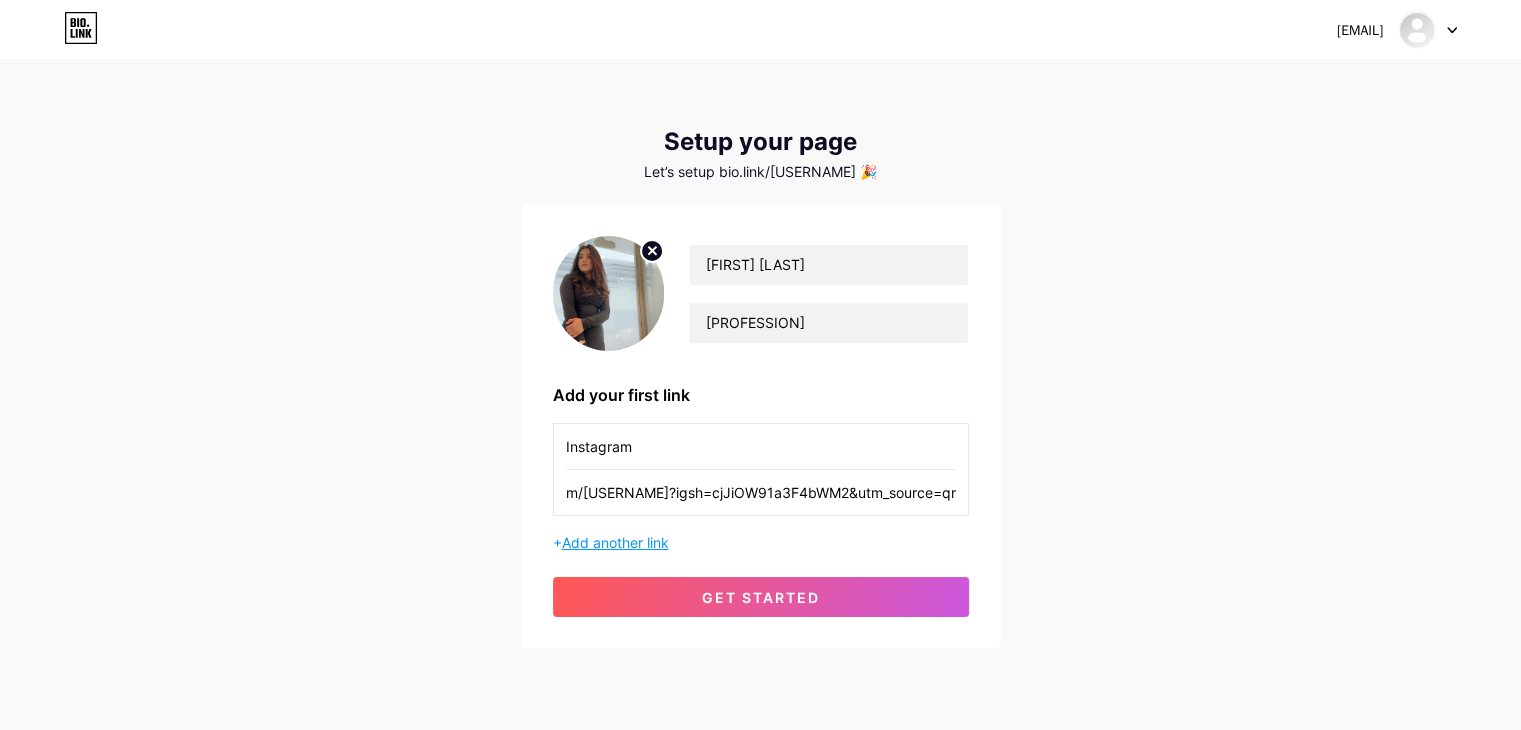 scroll, scrollTop: 0, scrollLeft: 0, axis: both 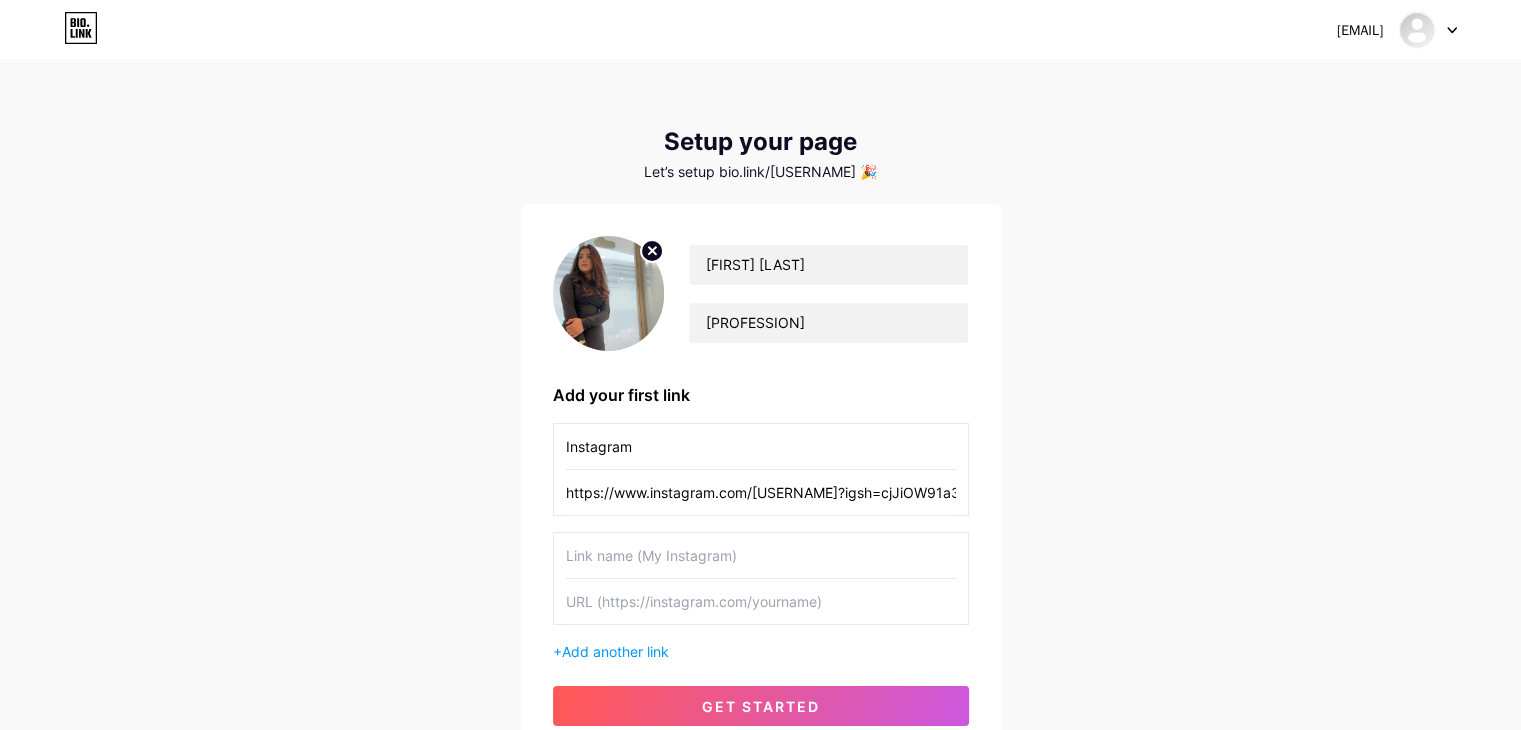 click at bounding box center [761, 555] 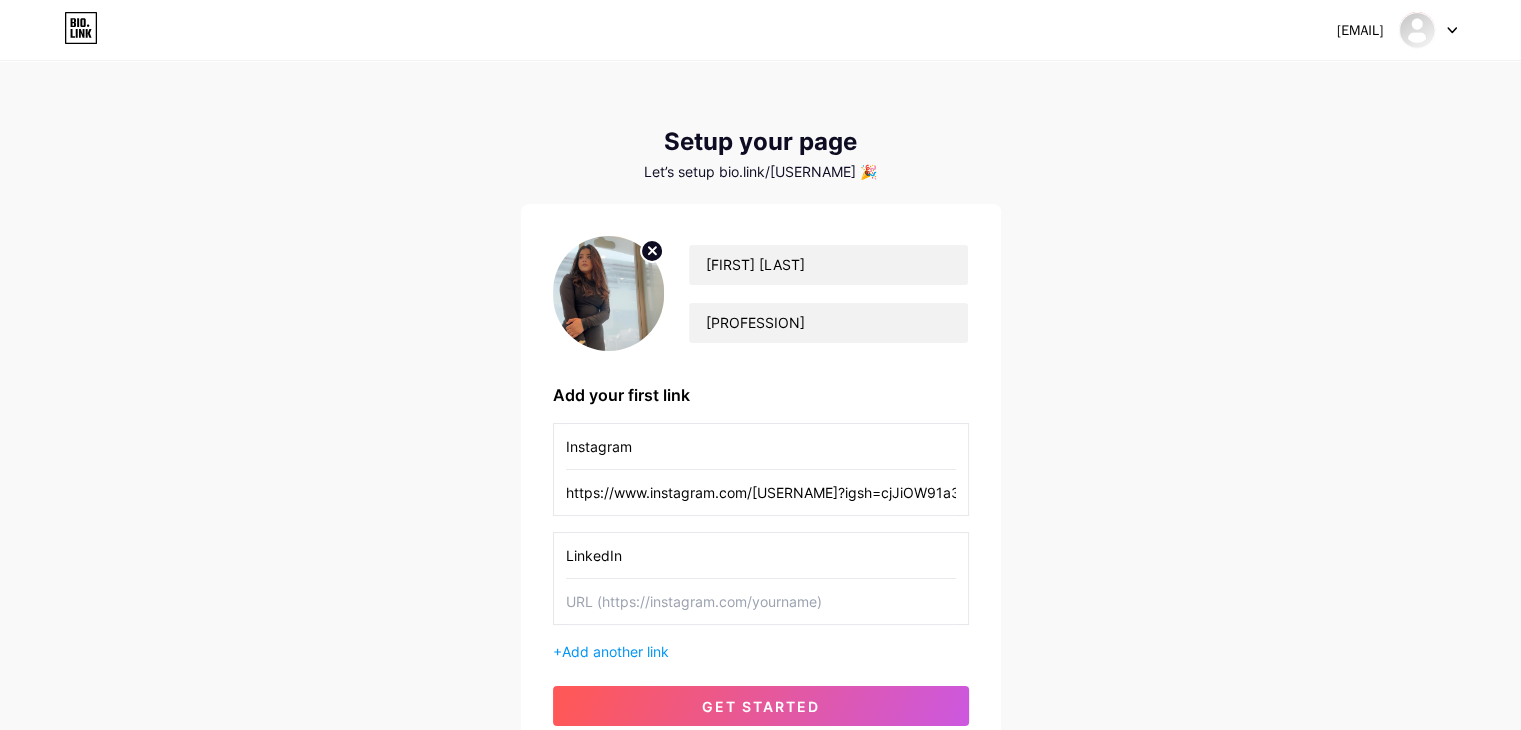 type on "LinkedIn" 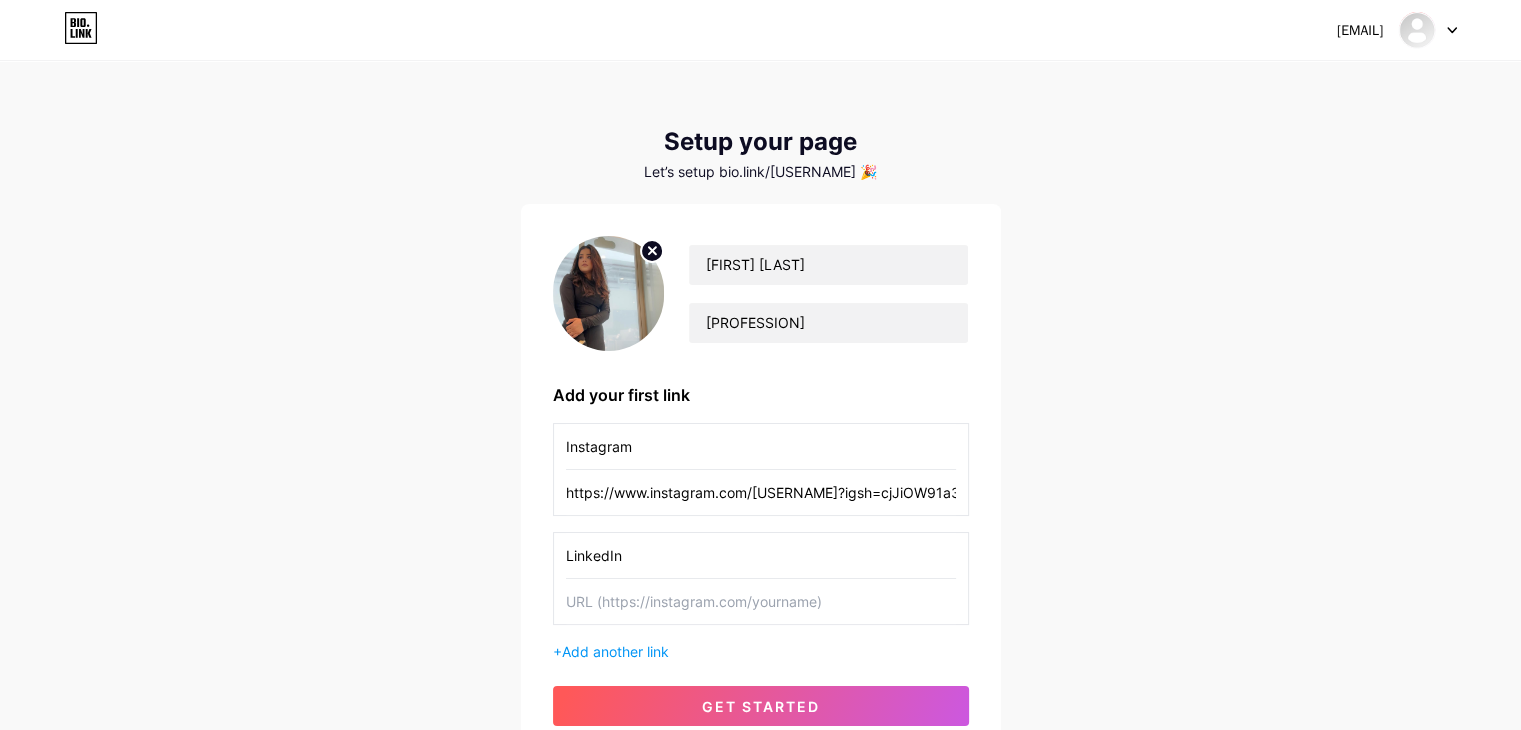 click at bounding box center (761, 601) 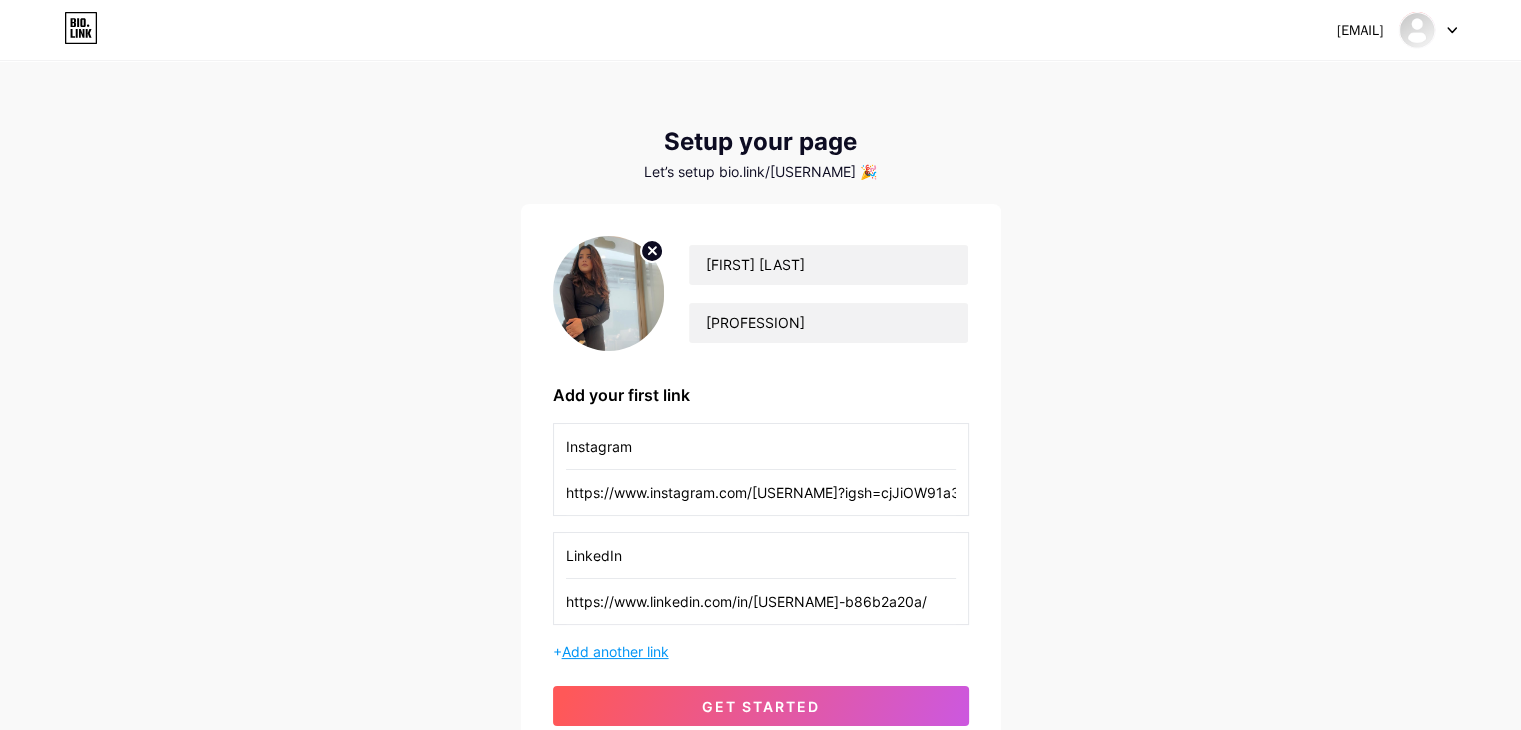 type on "https://www.linkedin.com/in/[USERNAME]-b86b2a20a/" 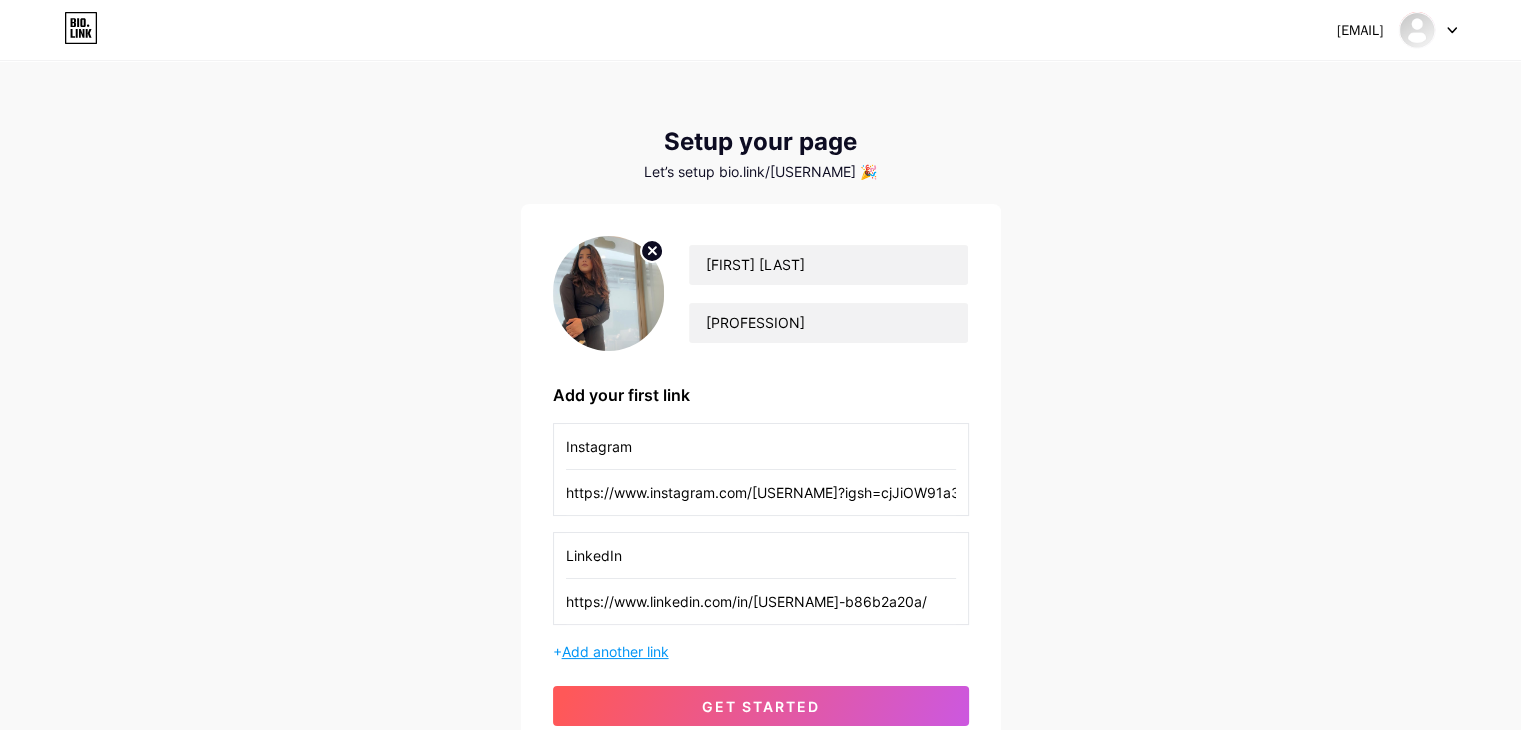 click on "Add another link" at bounding box center [615, 651] 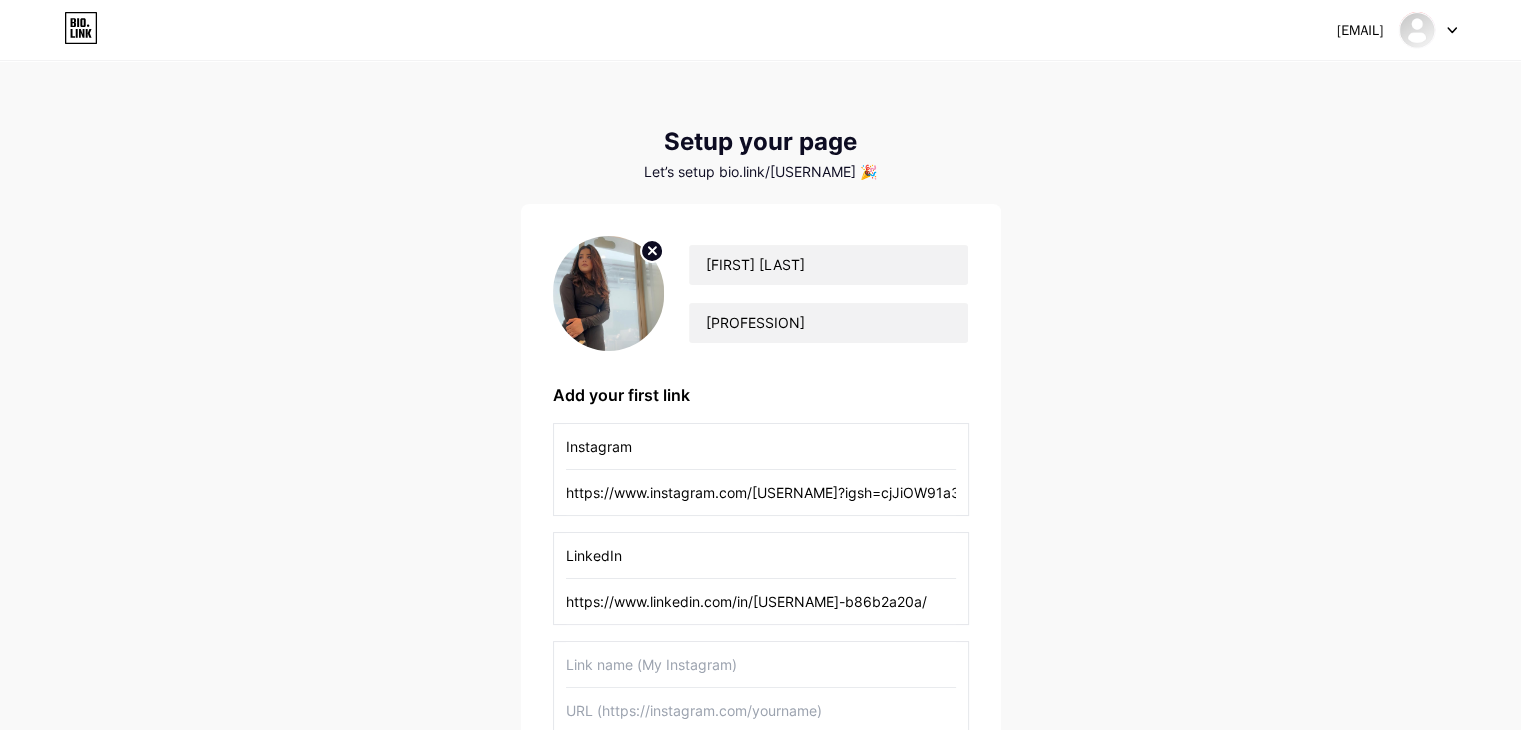 click at bounding box center [761, 664] 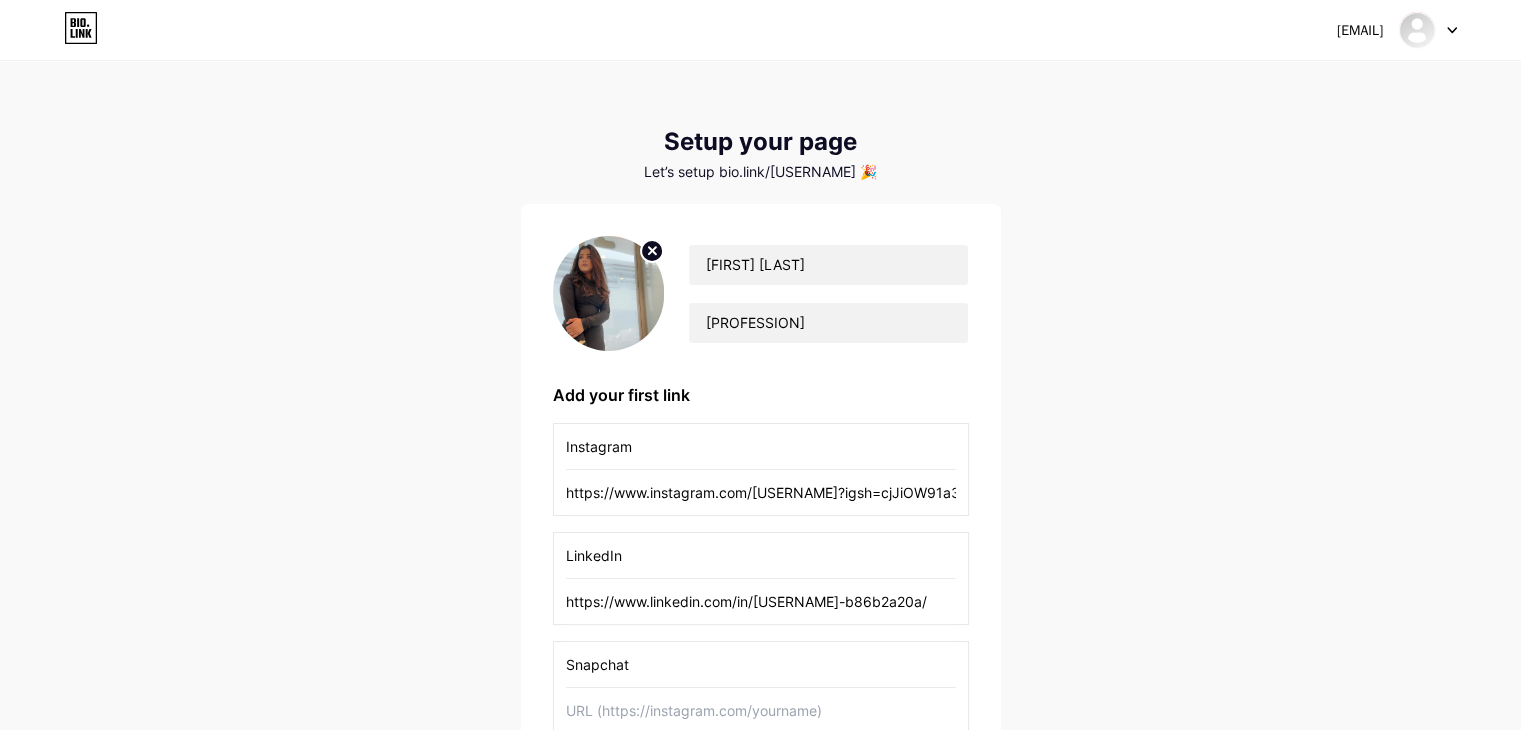 scroll, scrollTop: 98, scrollLeft: 0, axis: vertical 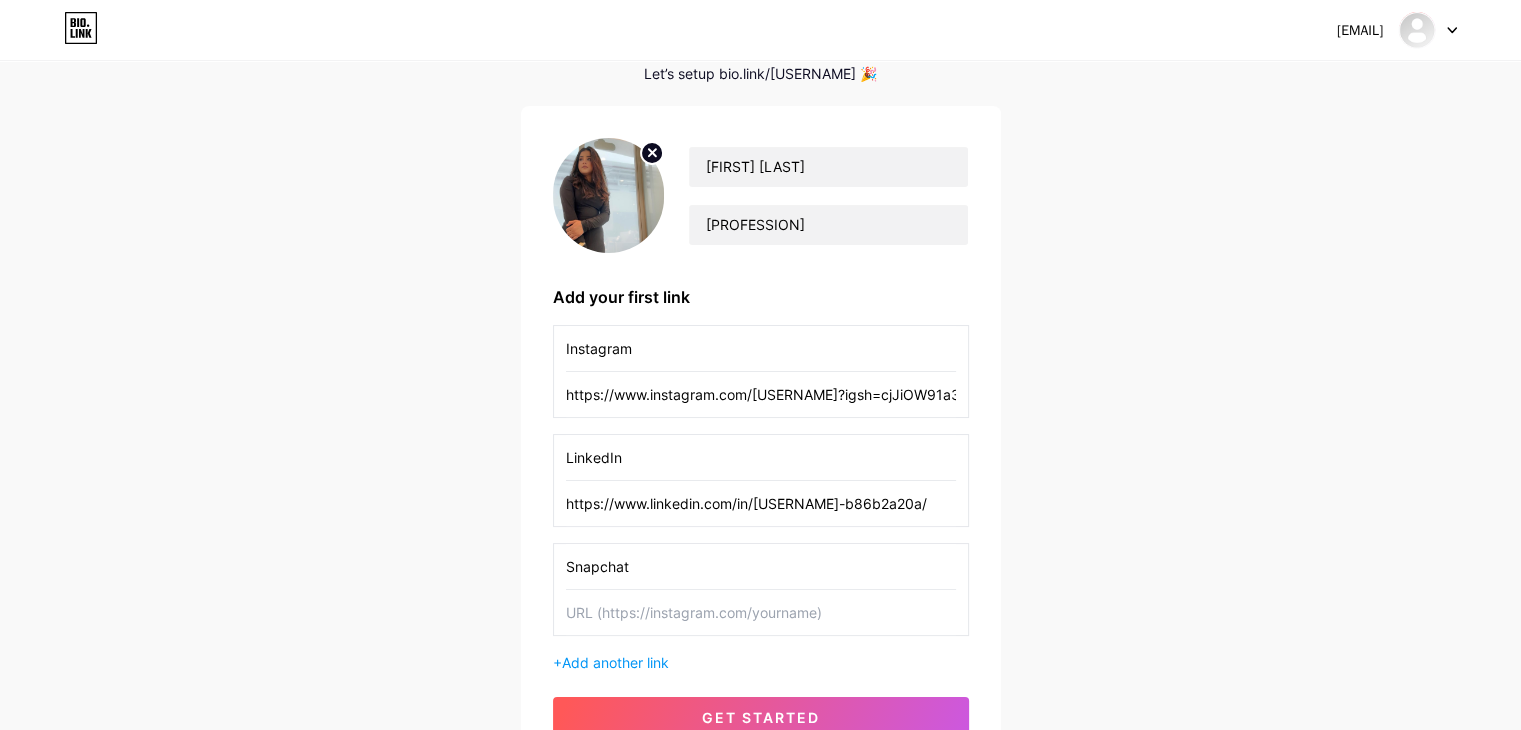 type on "Snapchat" 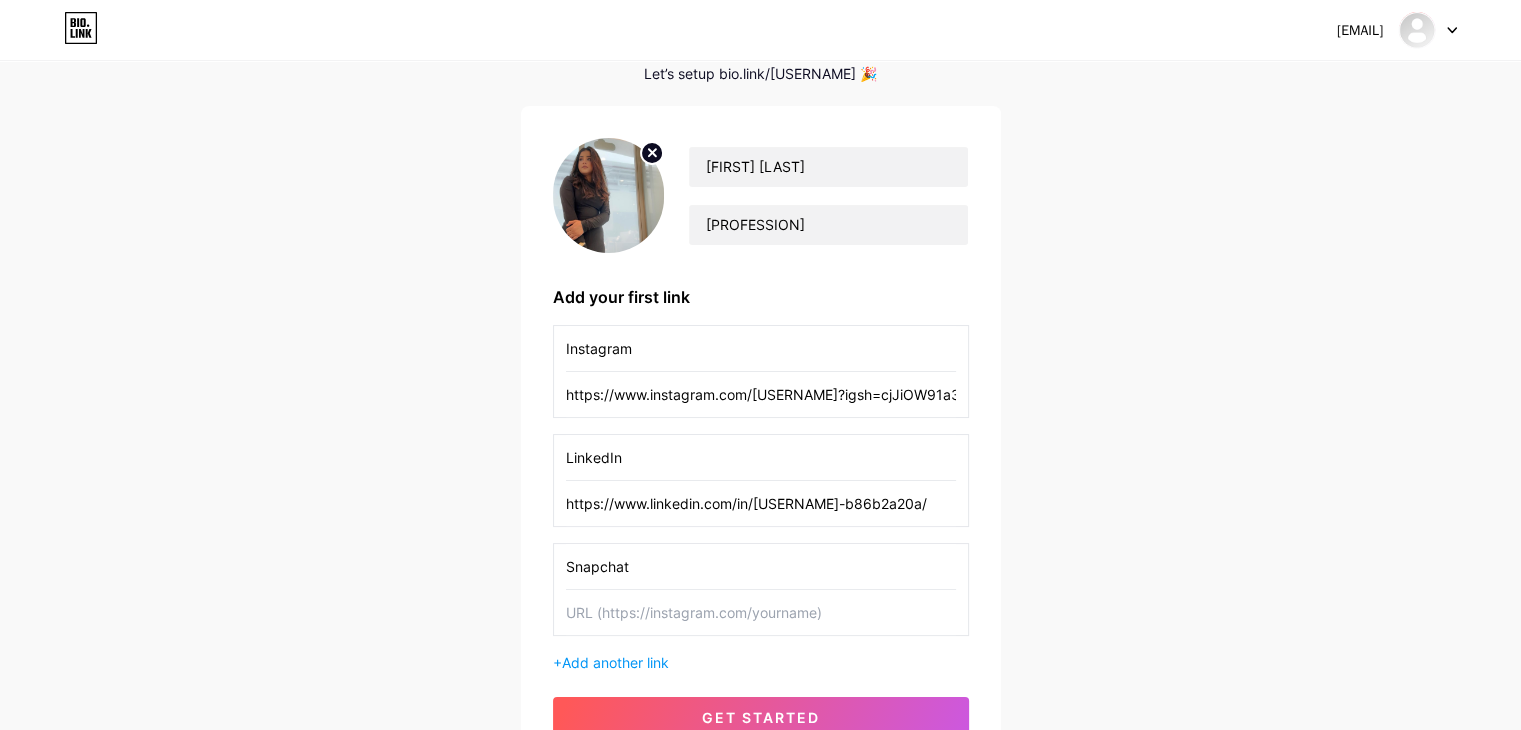click at bounding box center [761, 612] 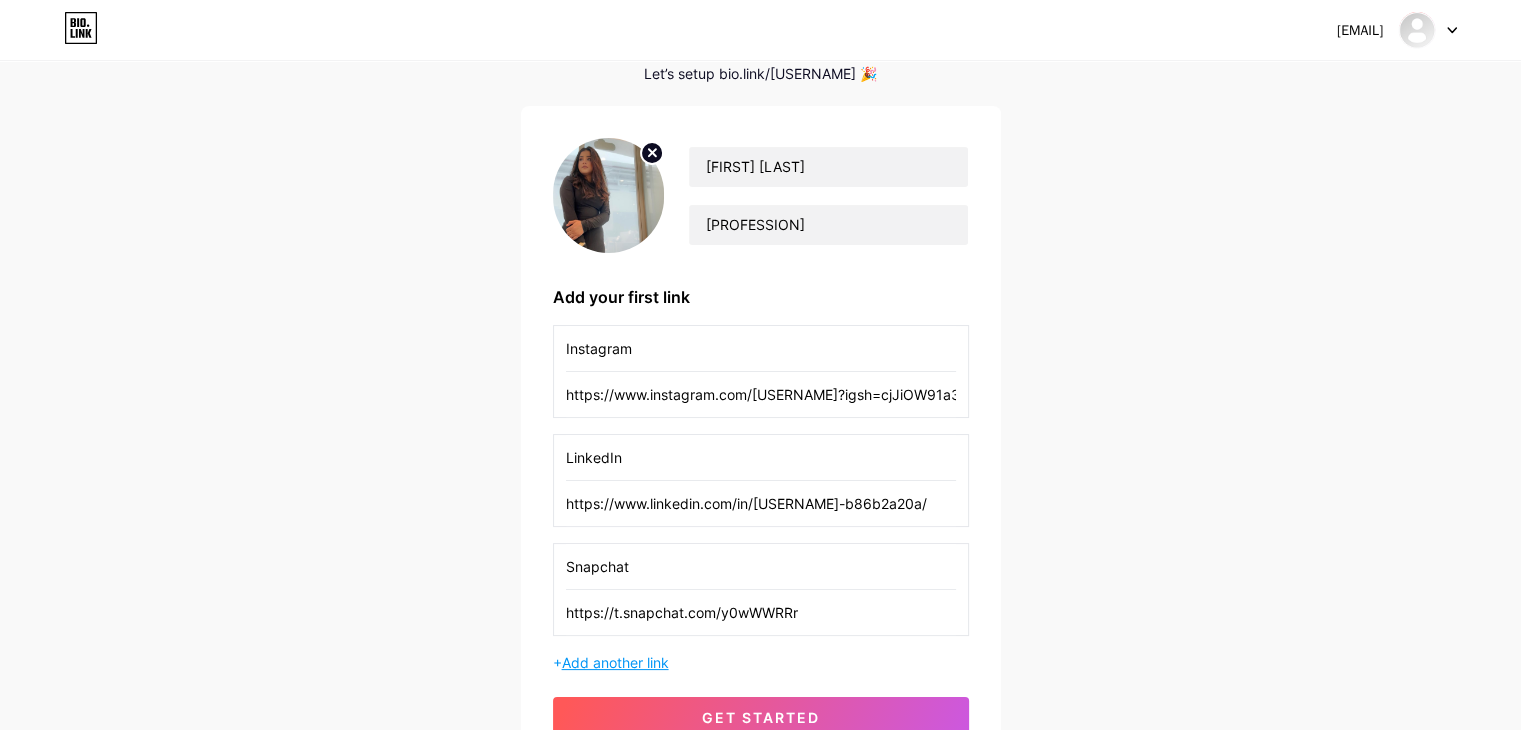 type on "https://t.snapchat.com/y0wWWRRr" 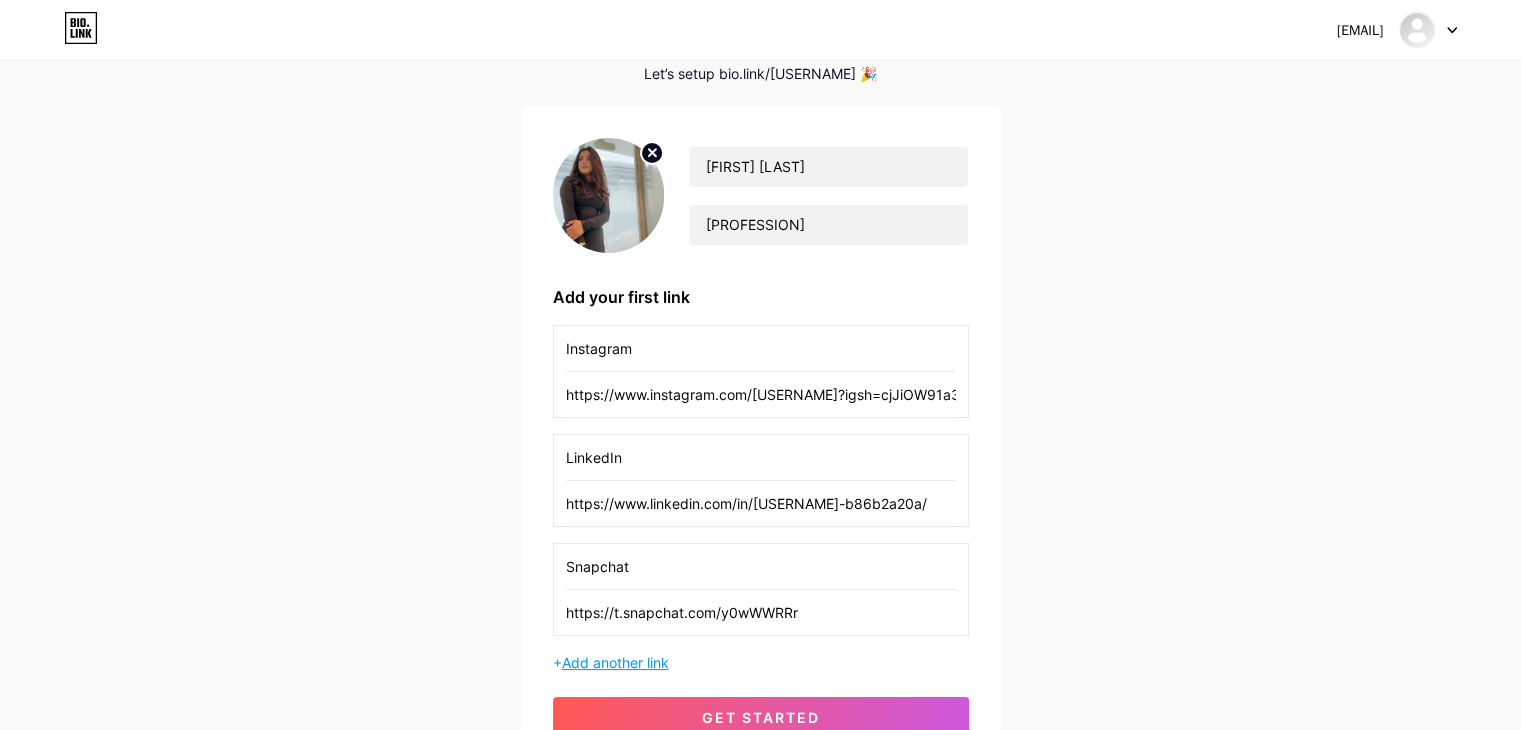 click on "Add another link" at bounding box center [615, 662] 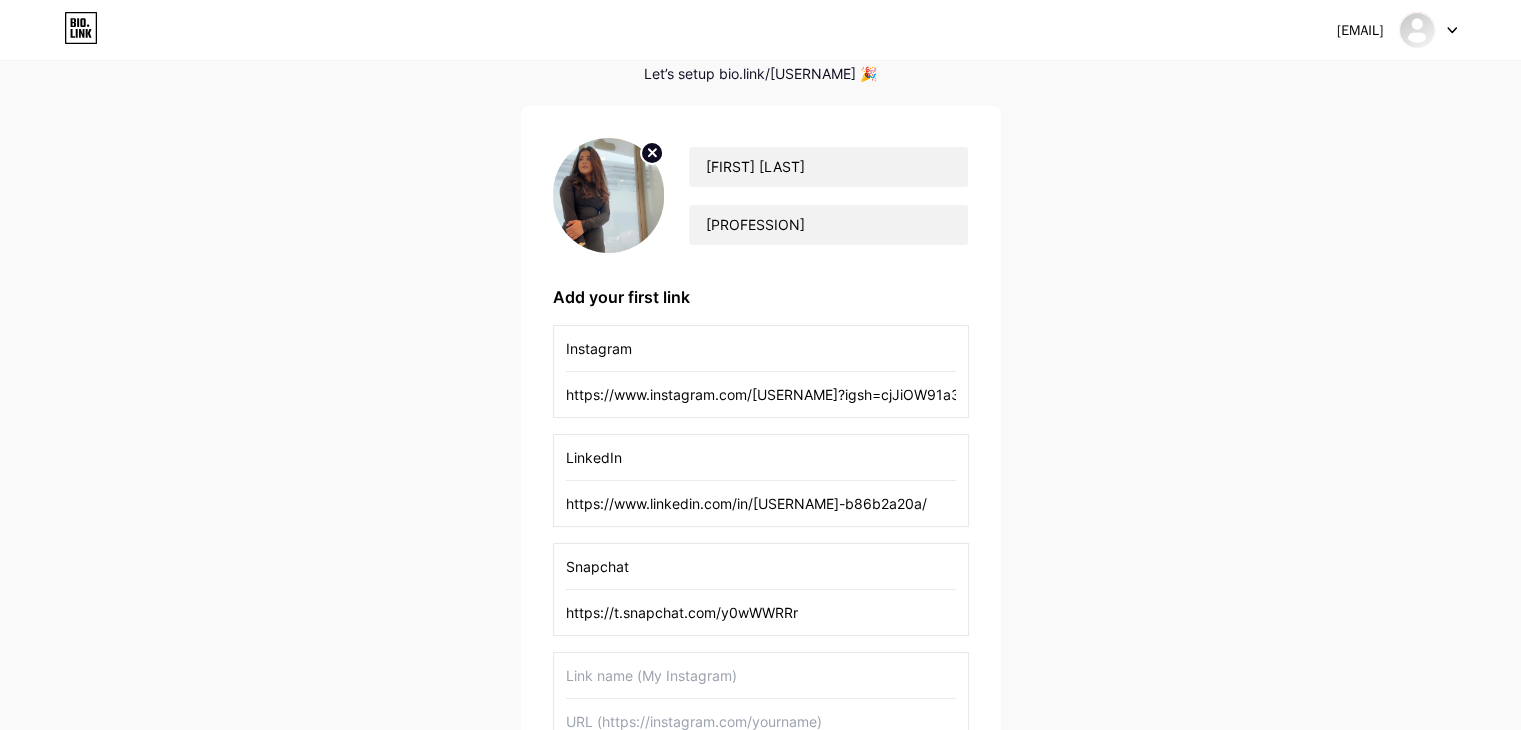 scroll, scrollTop: 388, scrollLeft: 0, axis: vertical 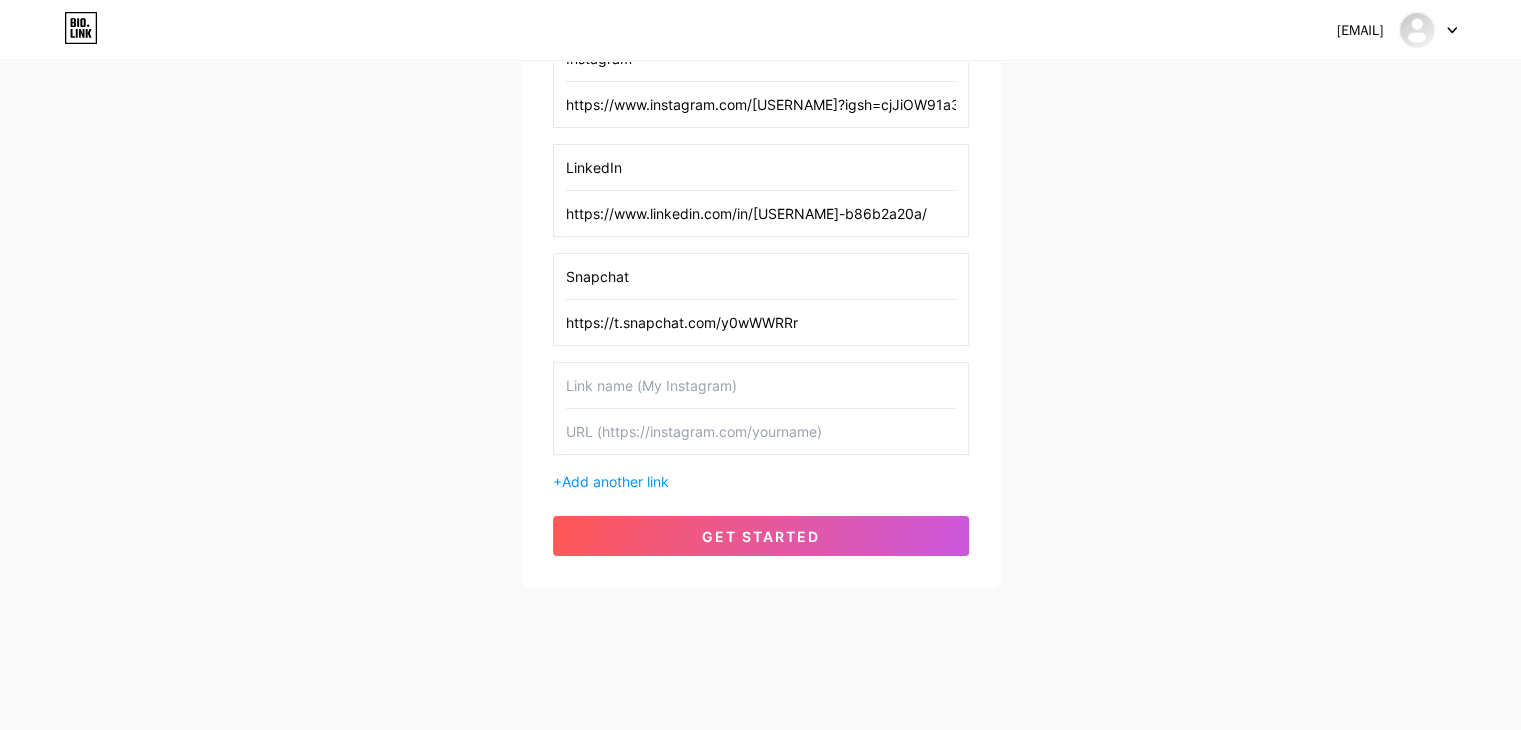 click at bounding box center [761, 385] 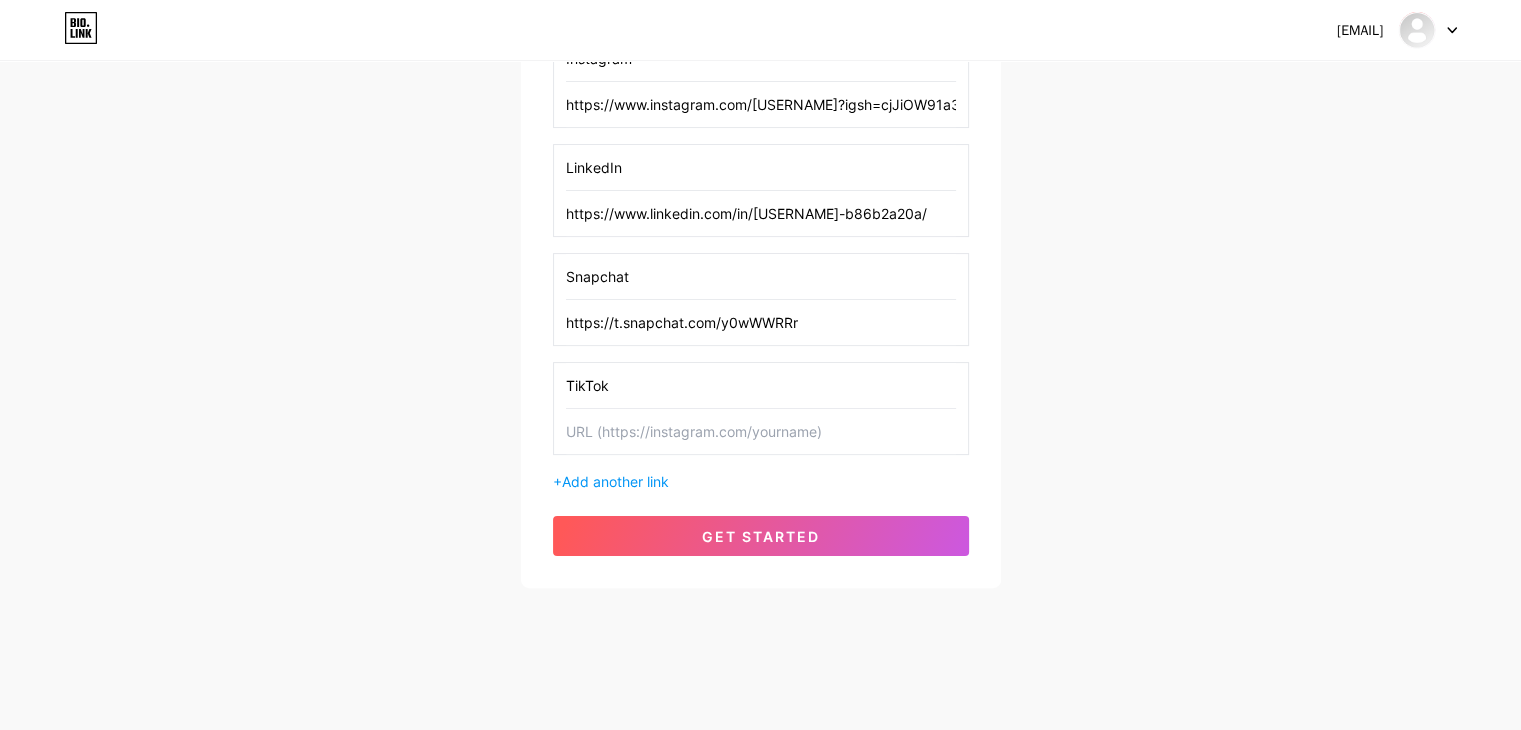type on "TikTok" 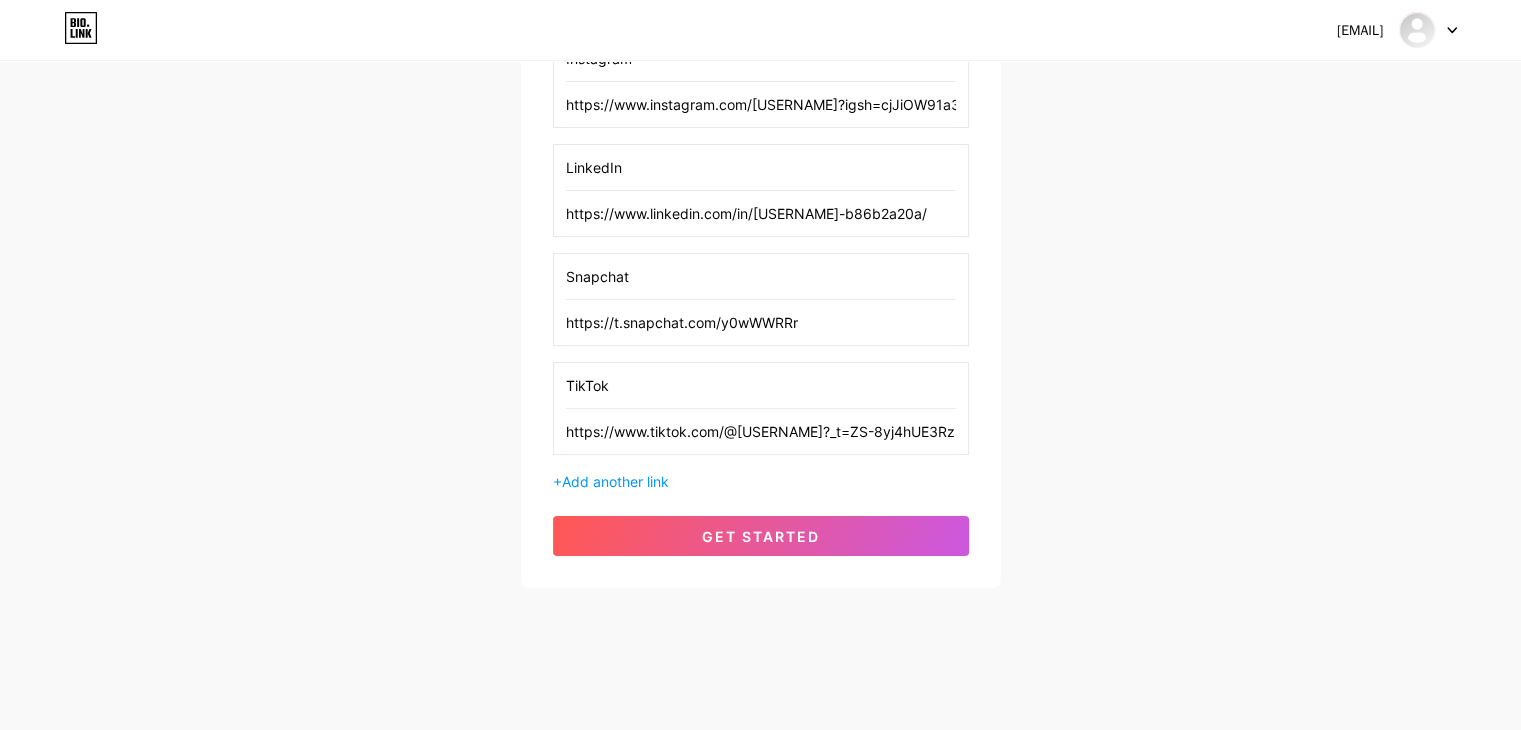 scroll, scrollTop: 0, scrollLeft: 51, axis: horizontal 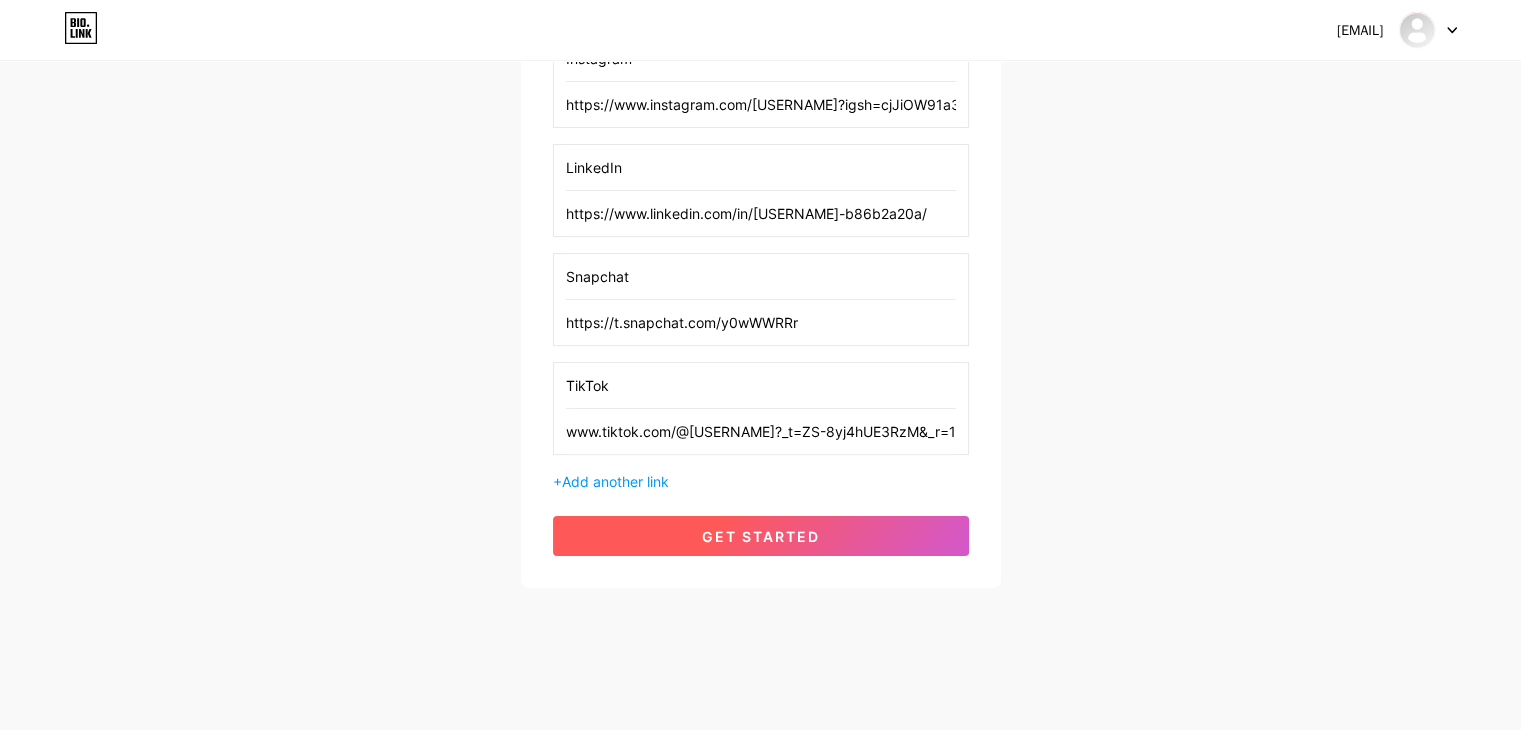 type on "https://www.tiktok.com/@[USERNAME]?_t=ZS-8yj4hUE3RzM&_r=1" 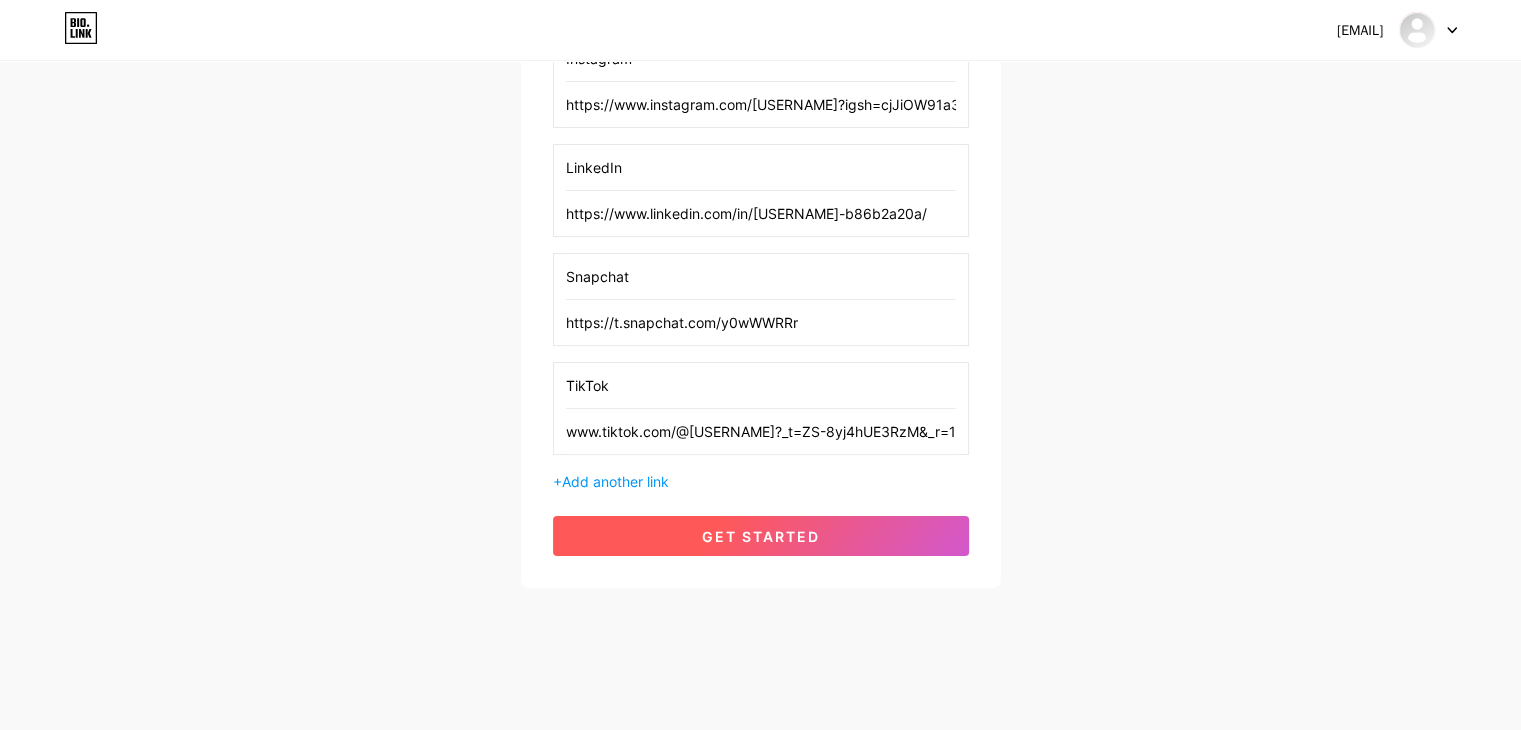 click on "get started" at bounding box center [761, 536] 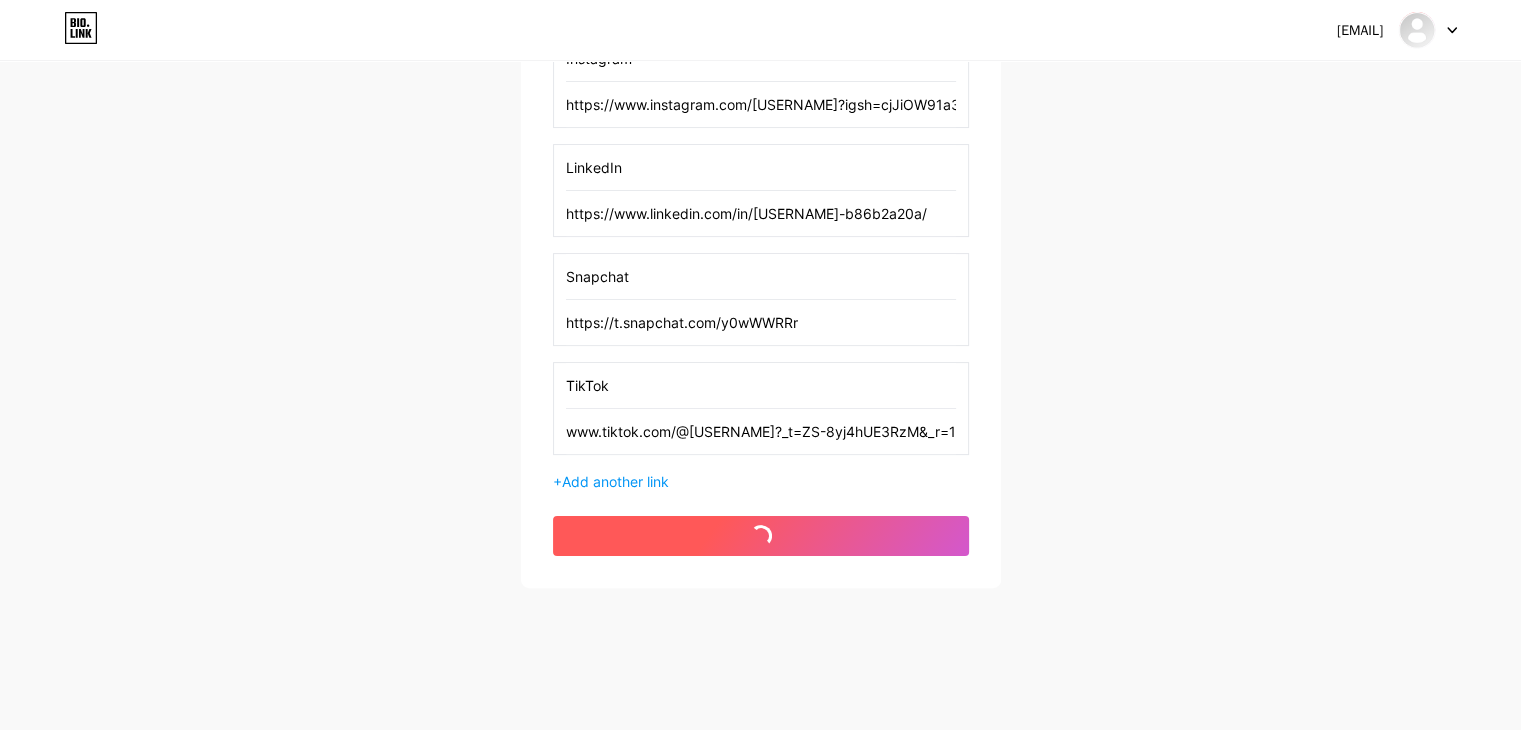 scroll, scrollTop: 0, scrollLeft: 0, axis: both 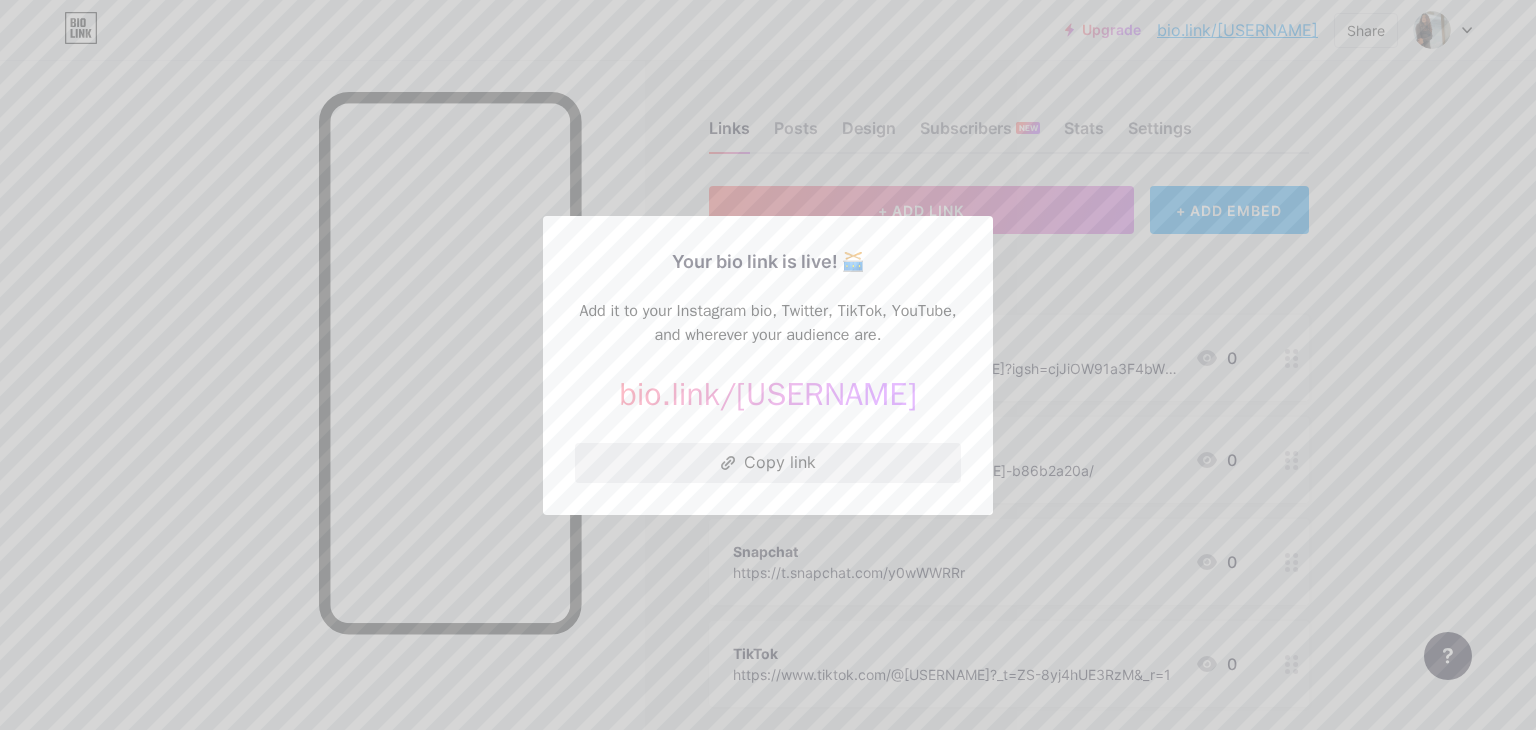 click on "Copy link" at bounding box center (768, 463) 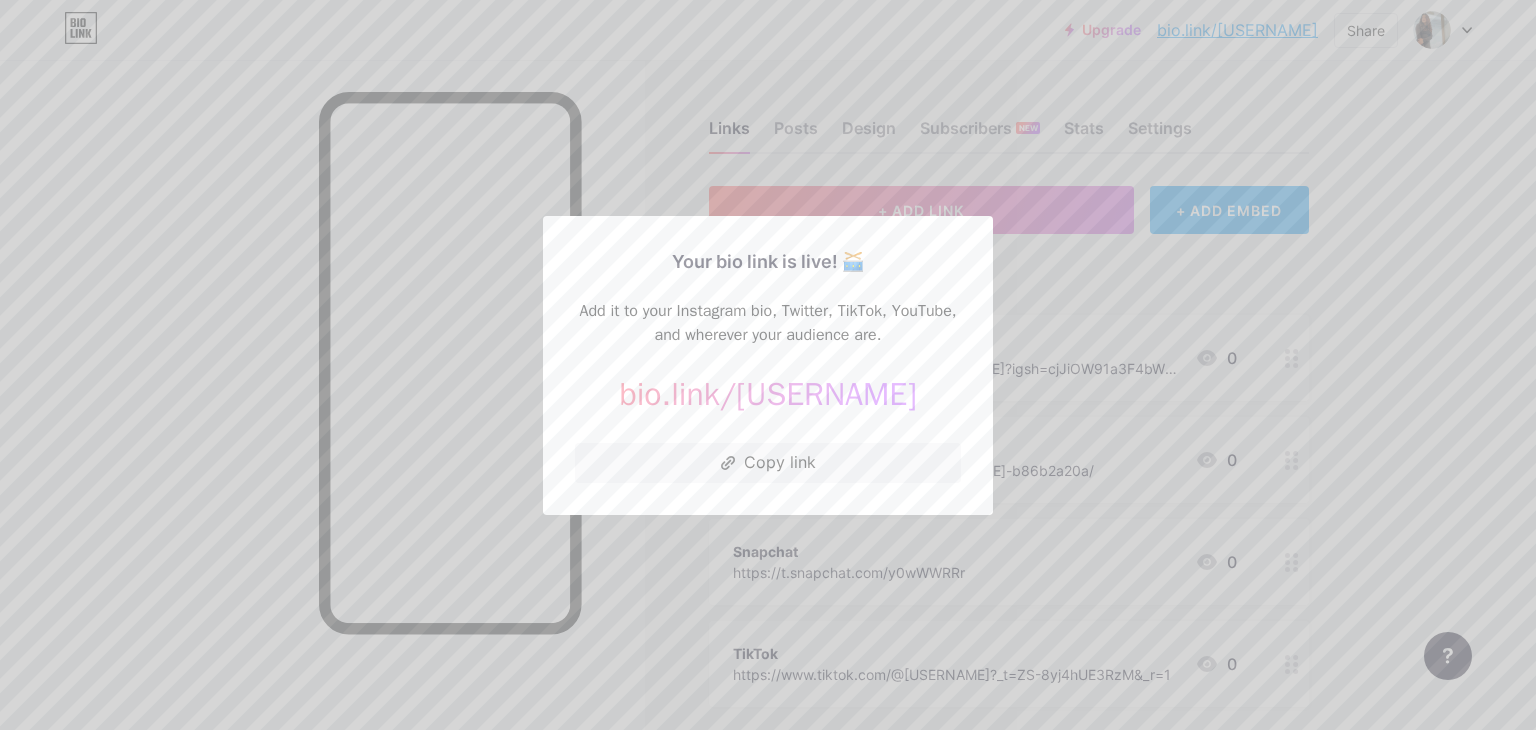 click at bounding box center [768, 365] 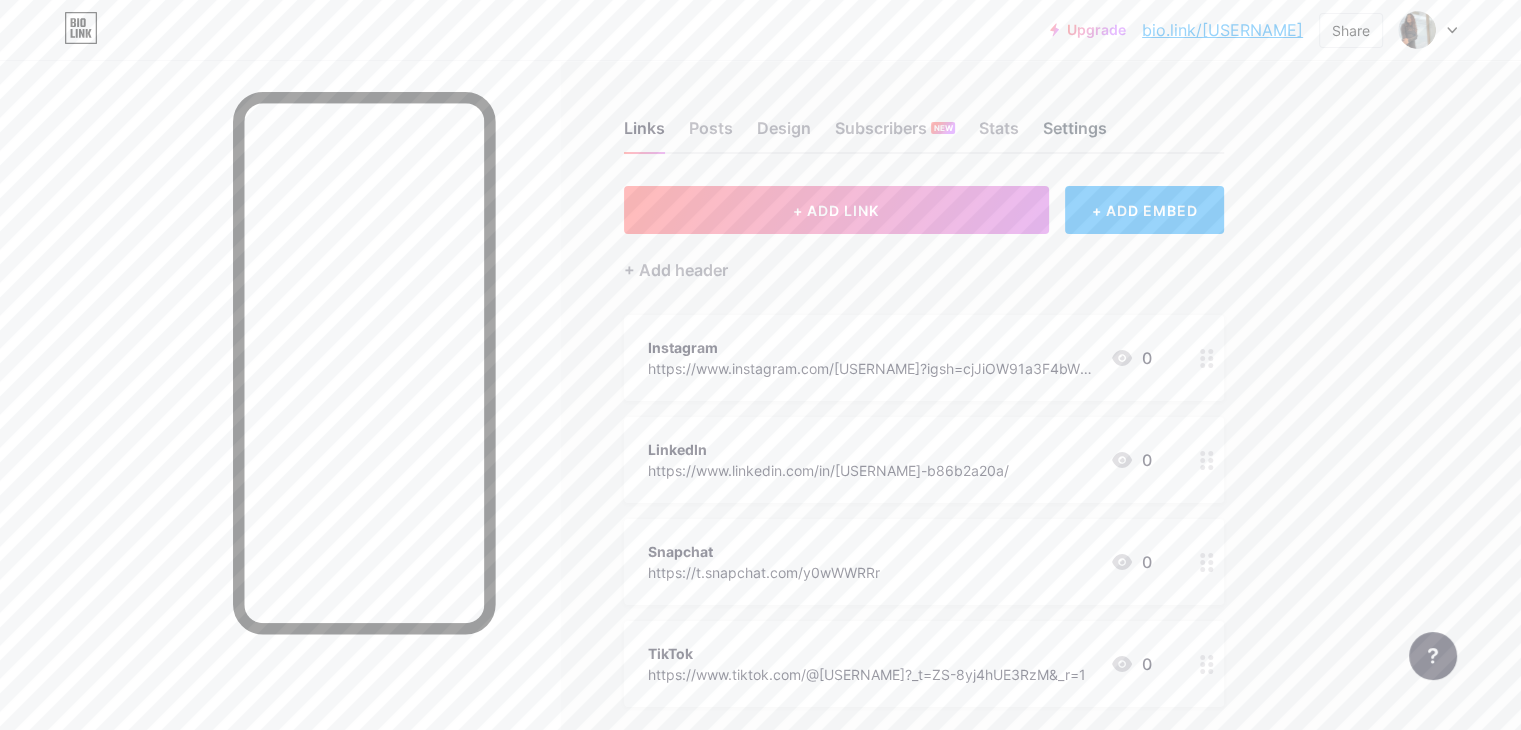click on "Settings" at bounding box center (1075, 134) 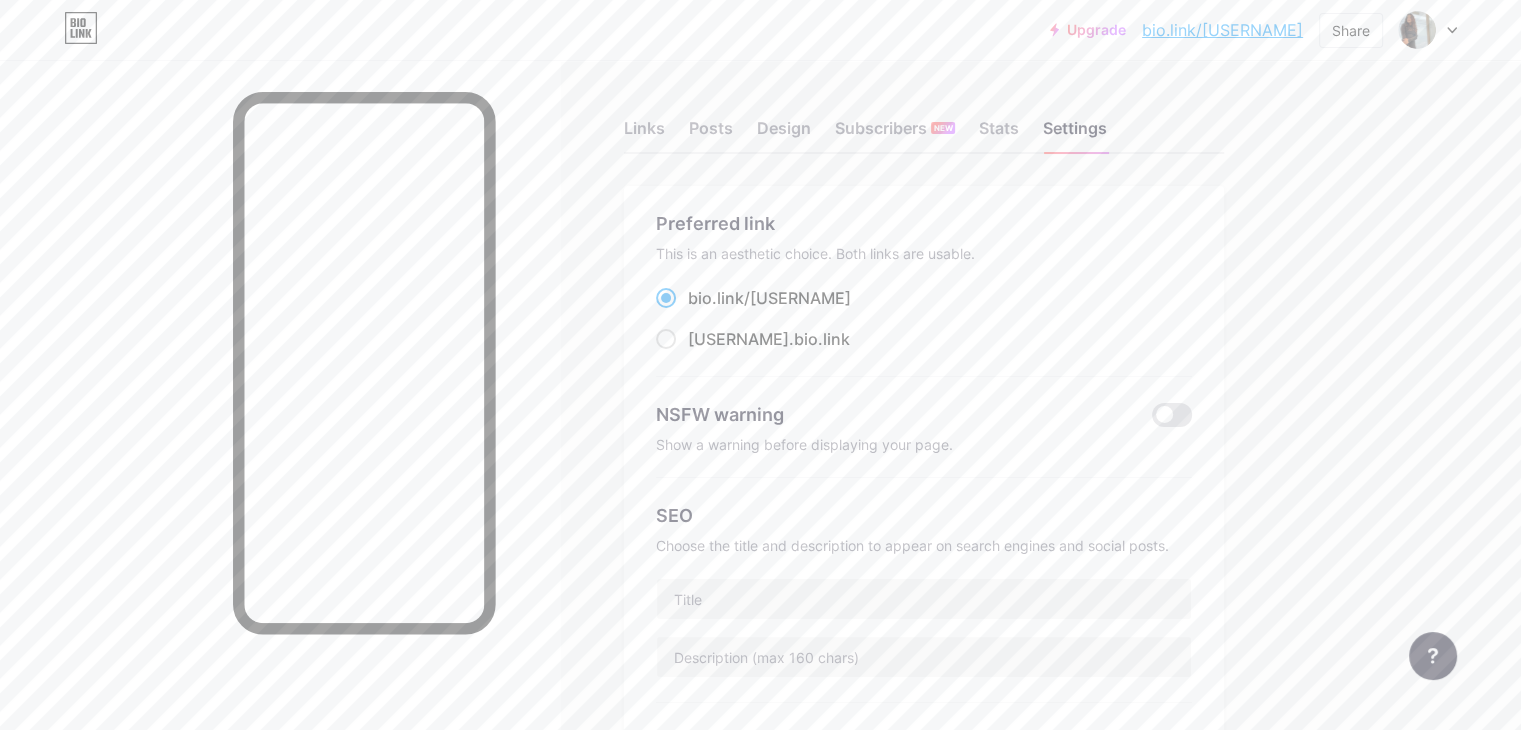 click on "[USERNAME]" at bounding box center (800, 298) 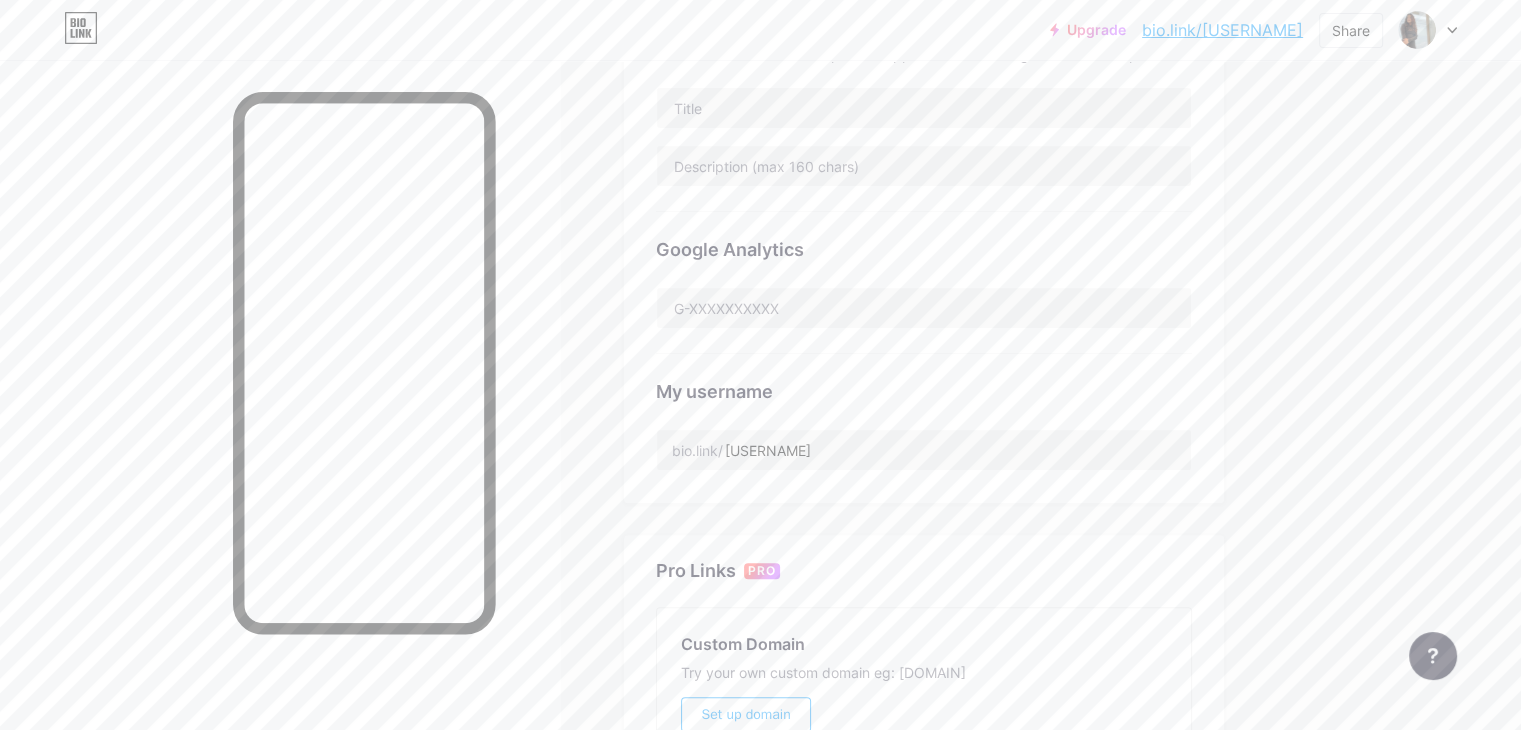 scroll, scrollTop: 492, scrollLeft: 0, axis: vertical 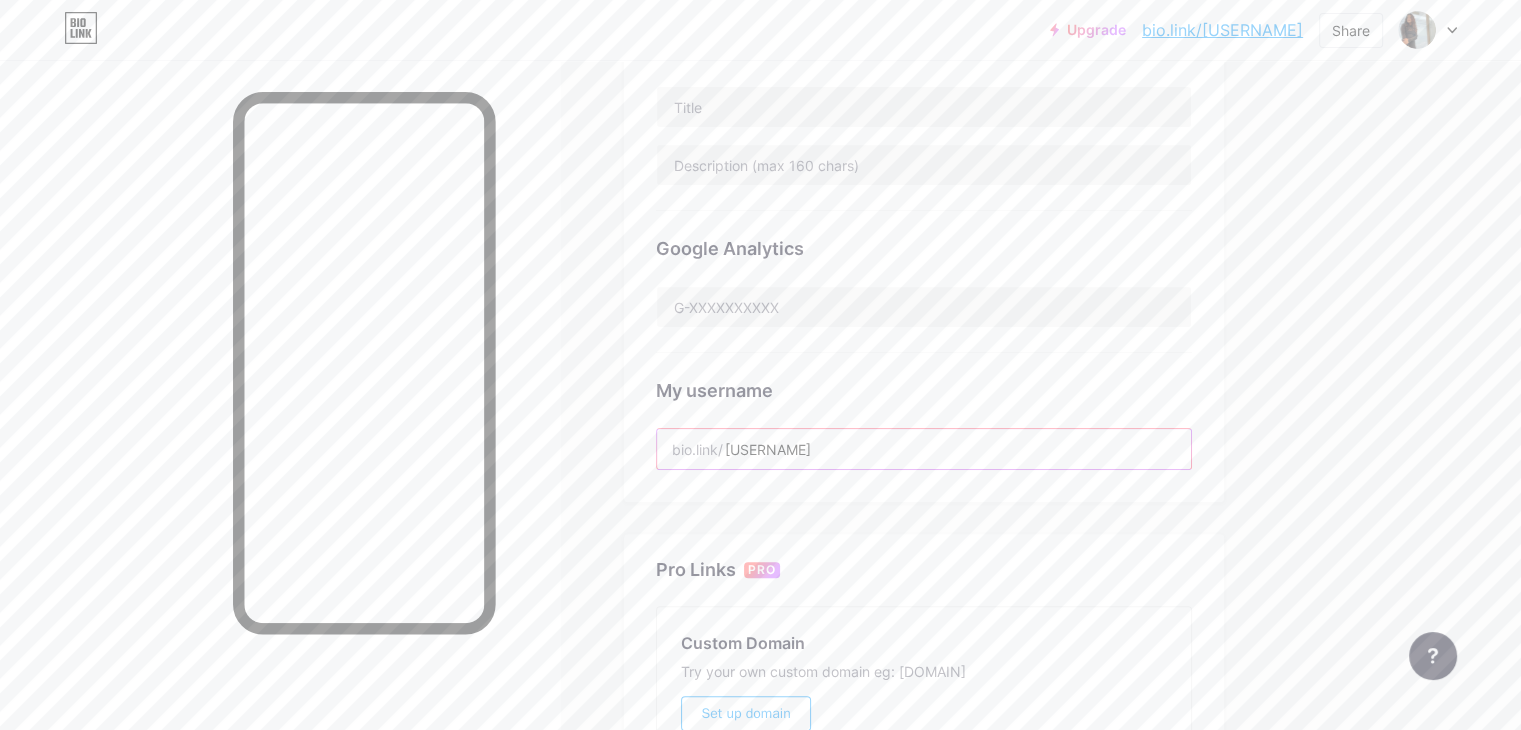 click on "[USERNAME]" at bounding box center (924, 449) 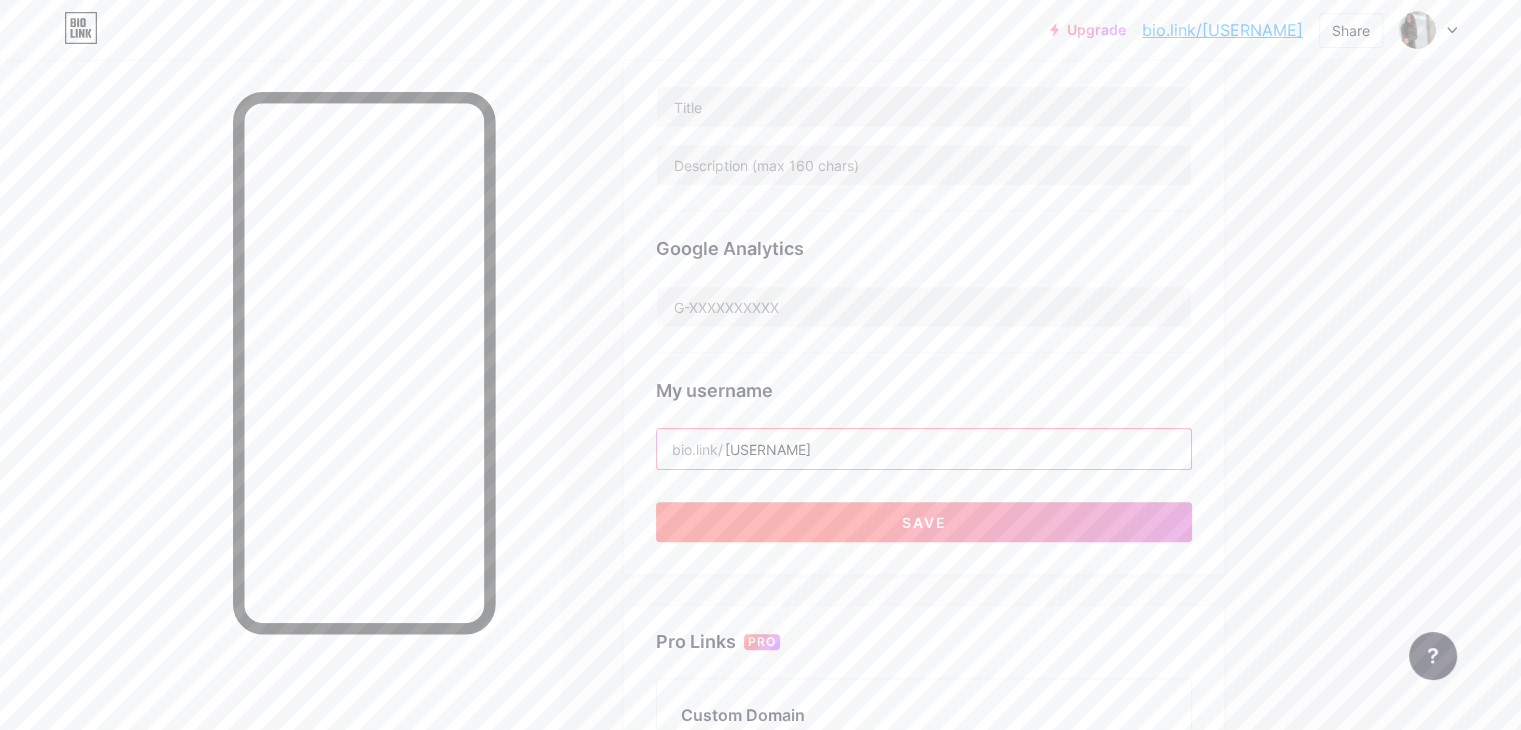type on "[USERNAME]" 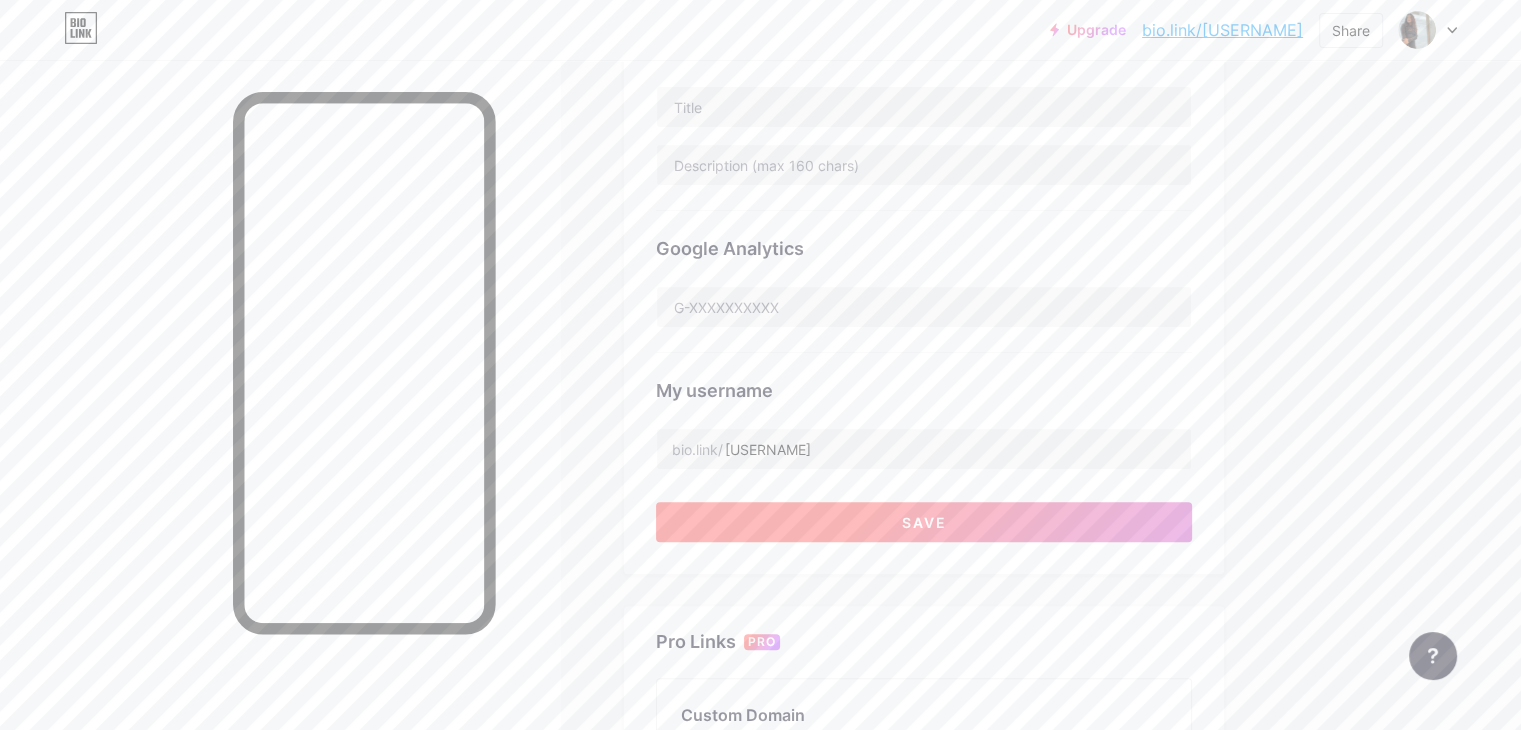 click on "Save" at bounding box center (924, 522) 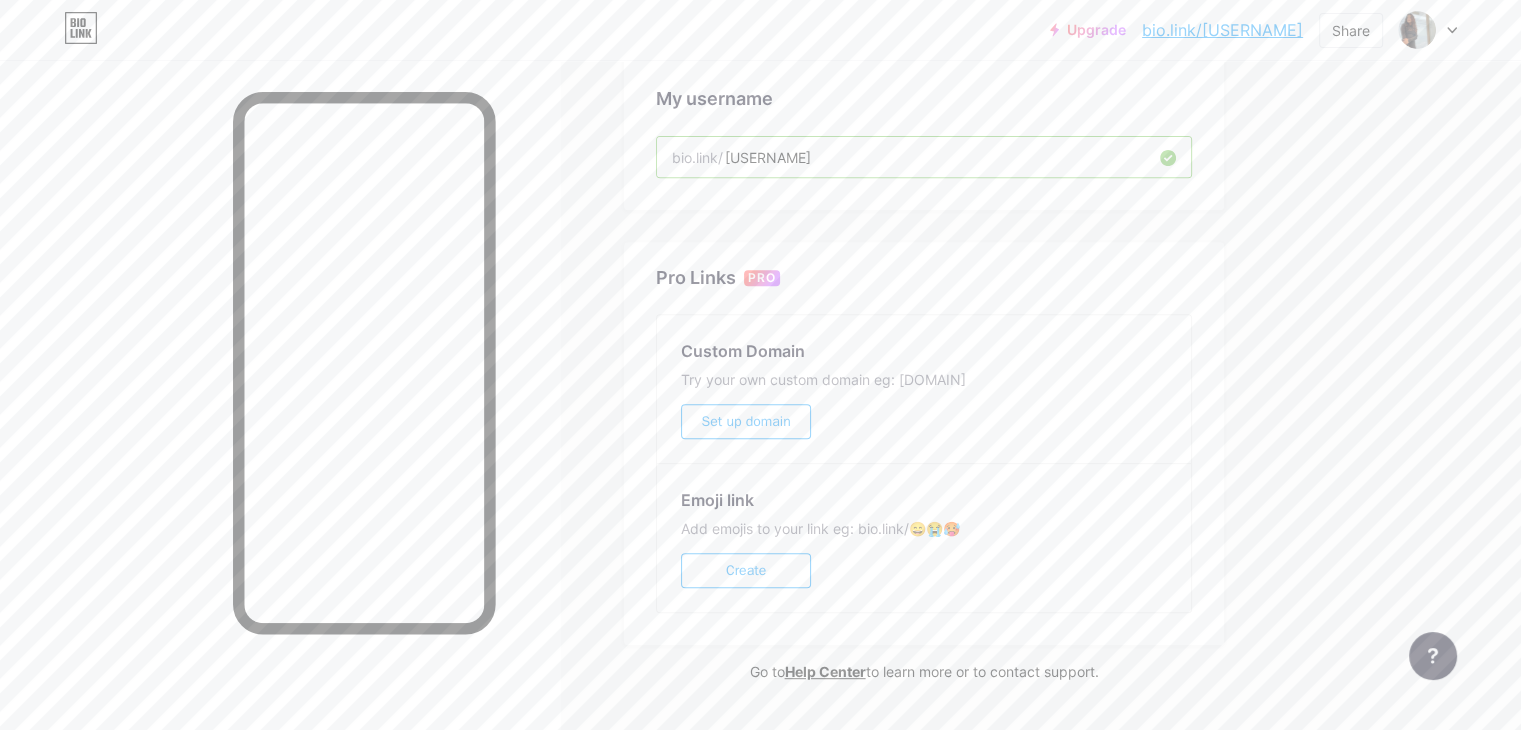 scroll, scrollTop: 832, scrollLeft: 0, axis: vertical 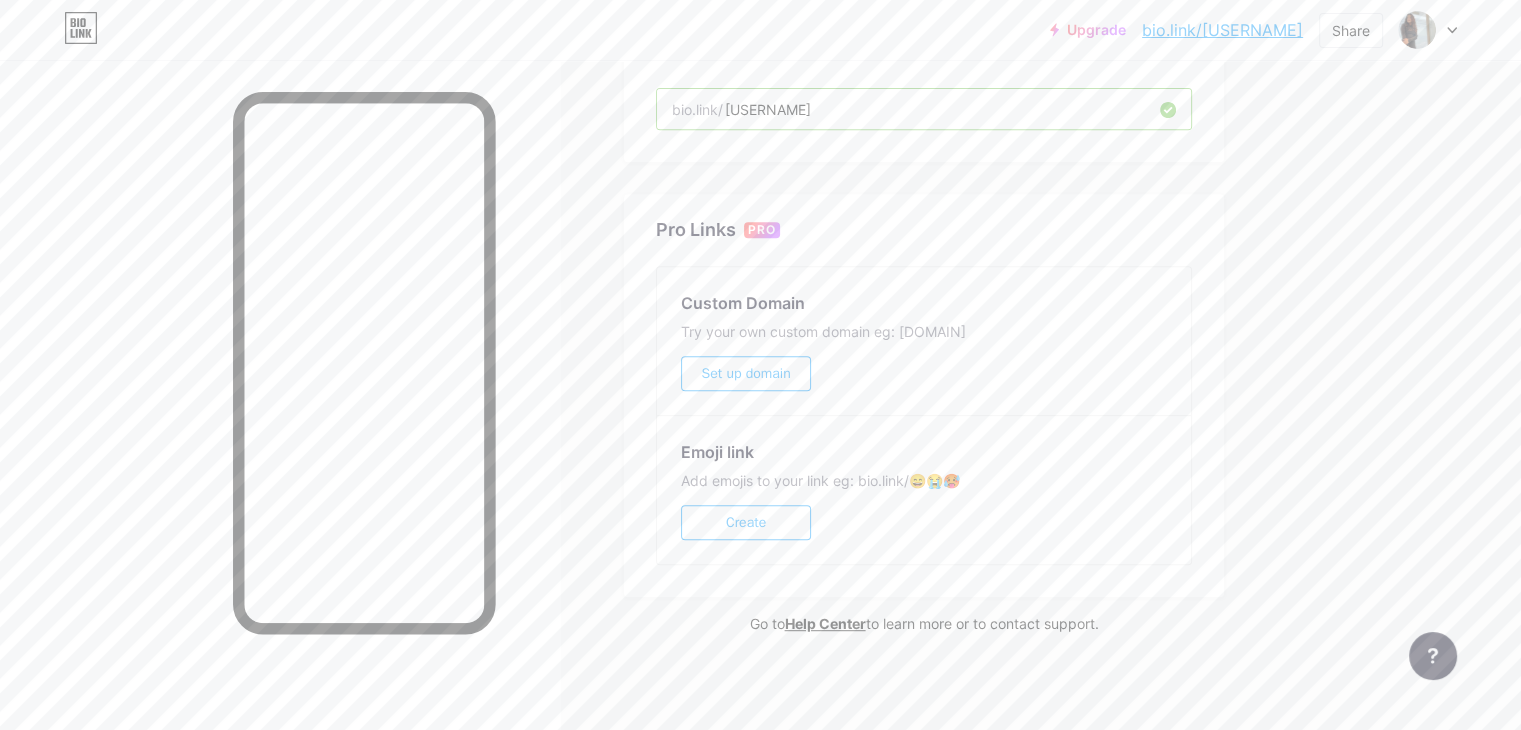 click on "Create" at bounding box center [746, 522] 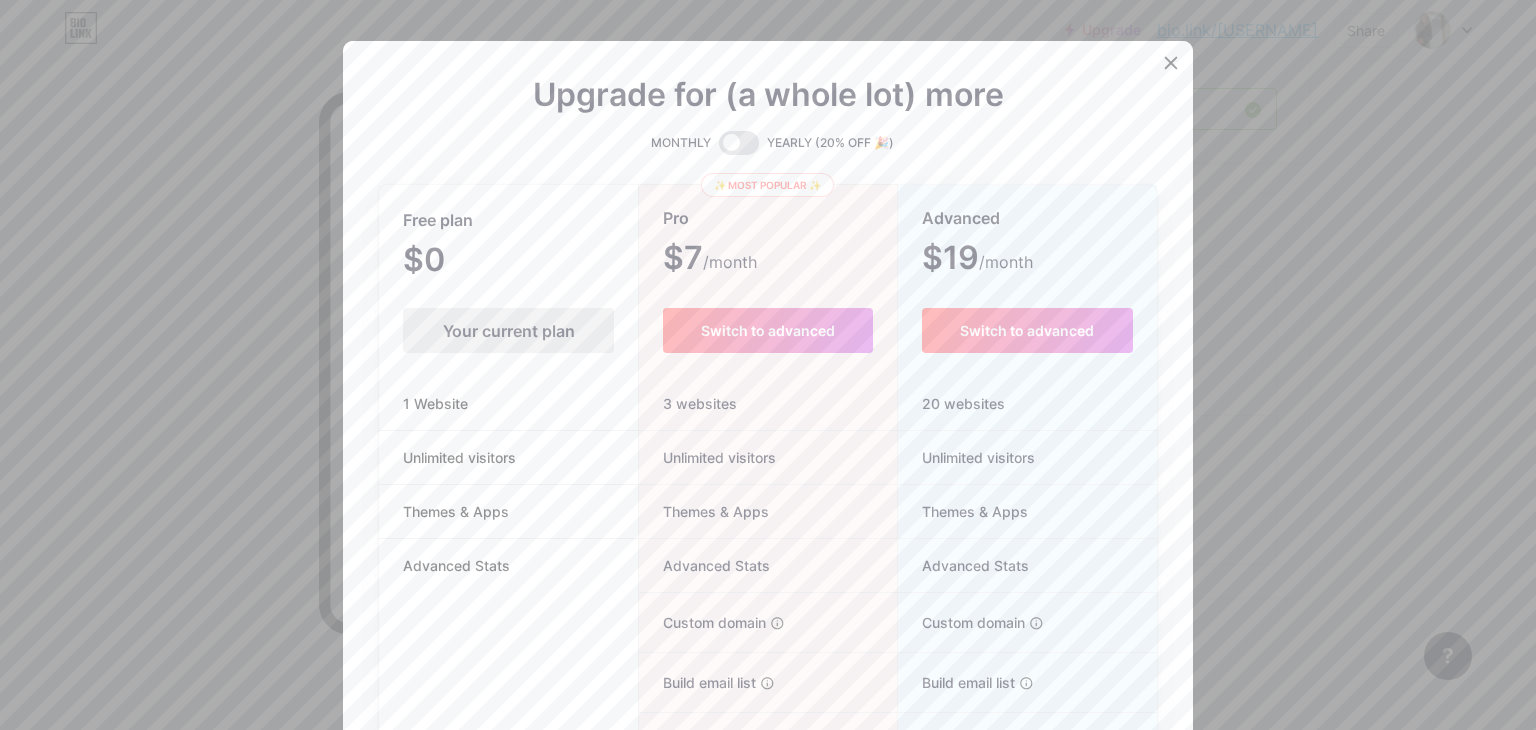 click 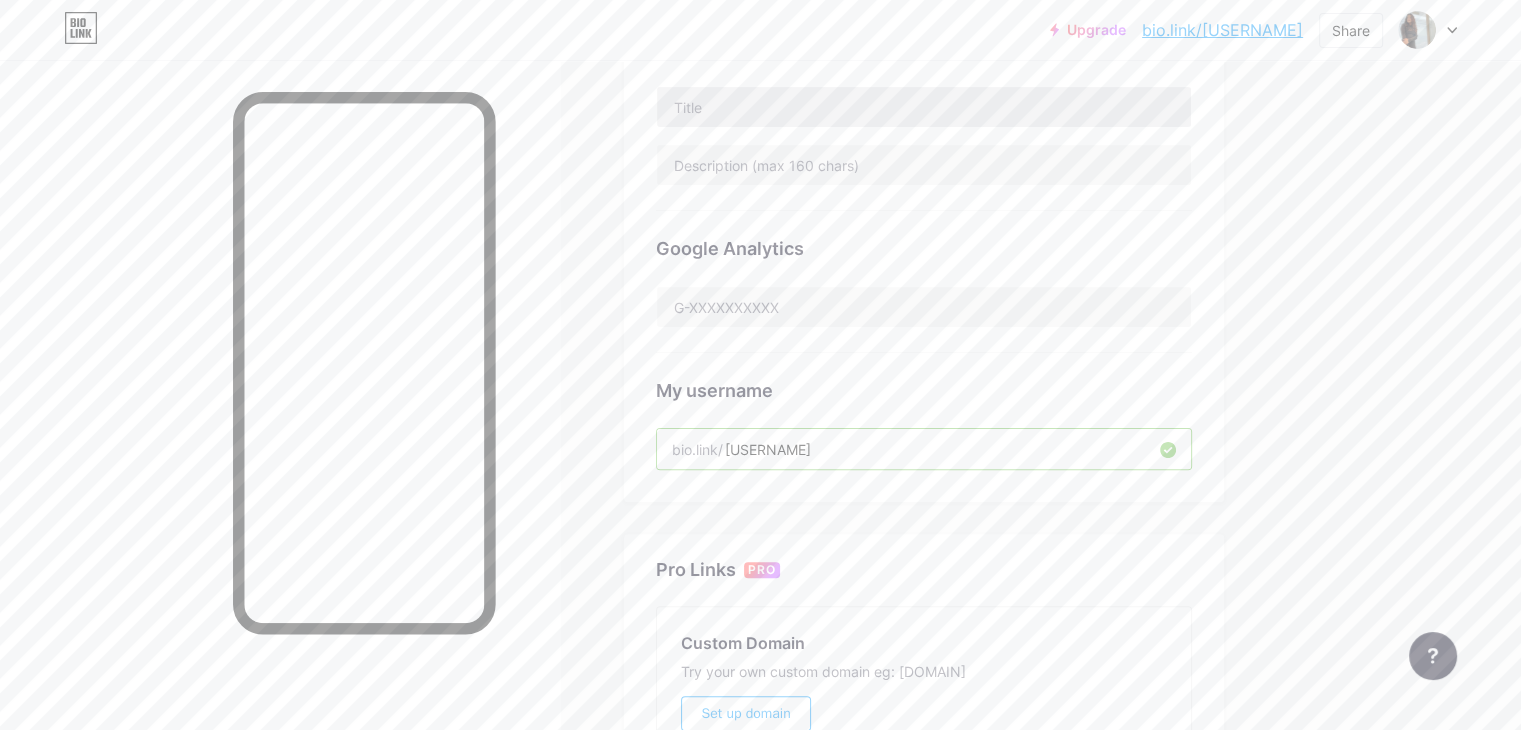 scroll, scrollTop: 0, scrollLeft: 0, axis: both 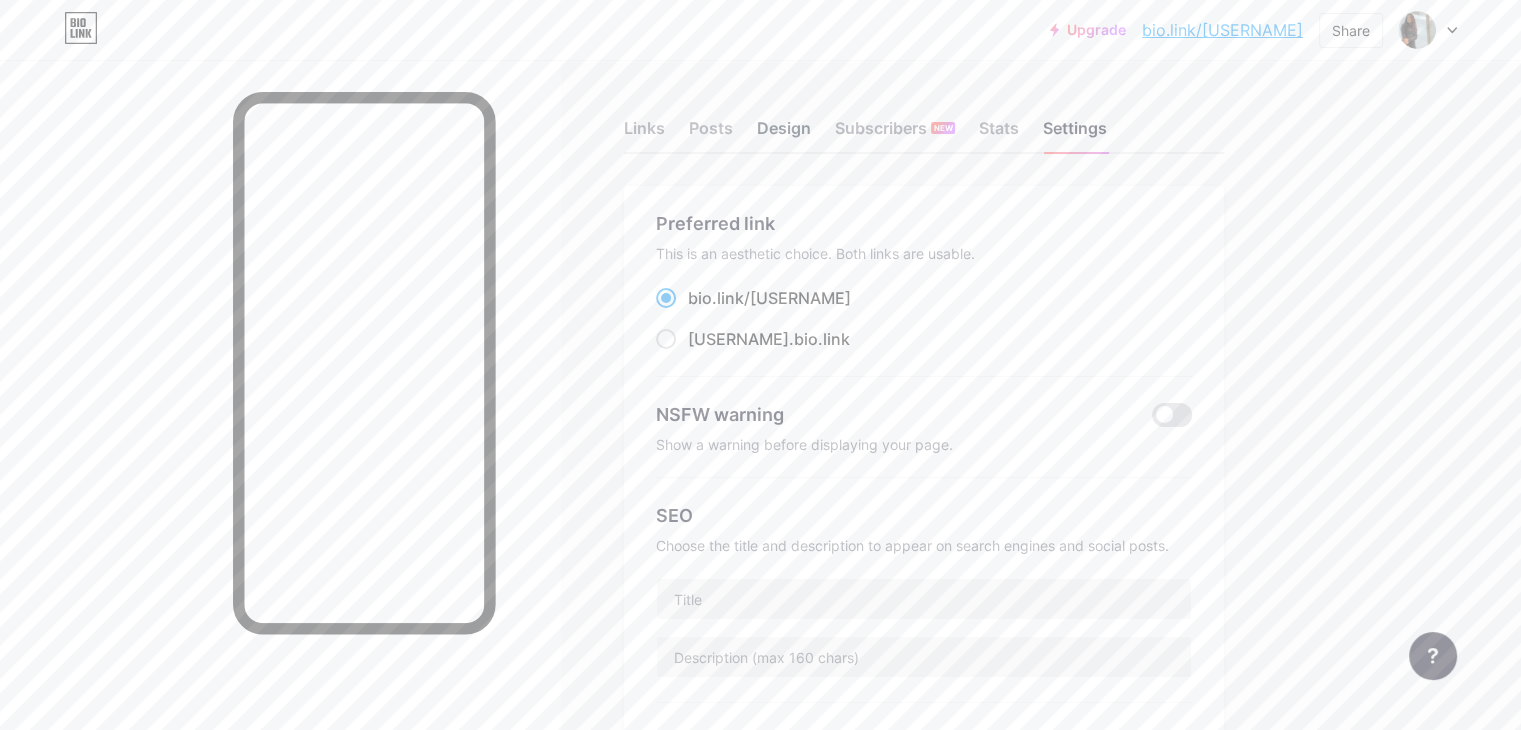 click on "Design" at bounding box center (784, 134) 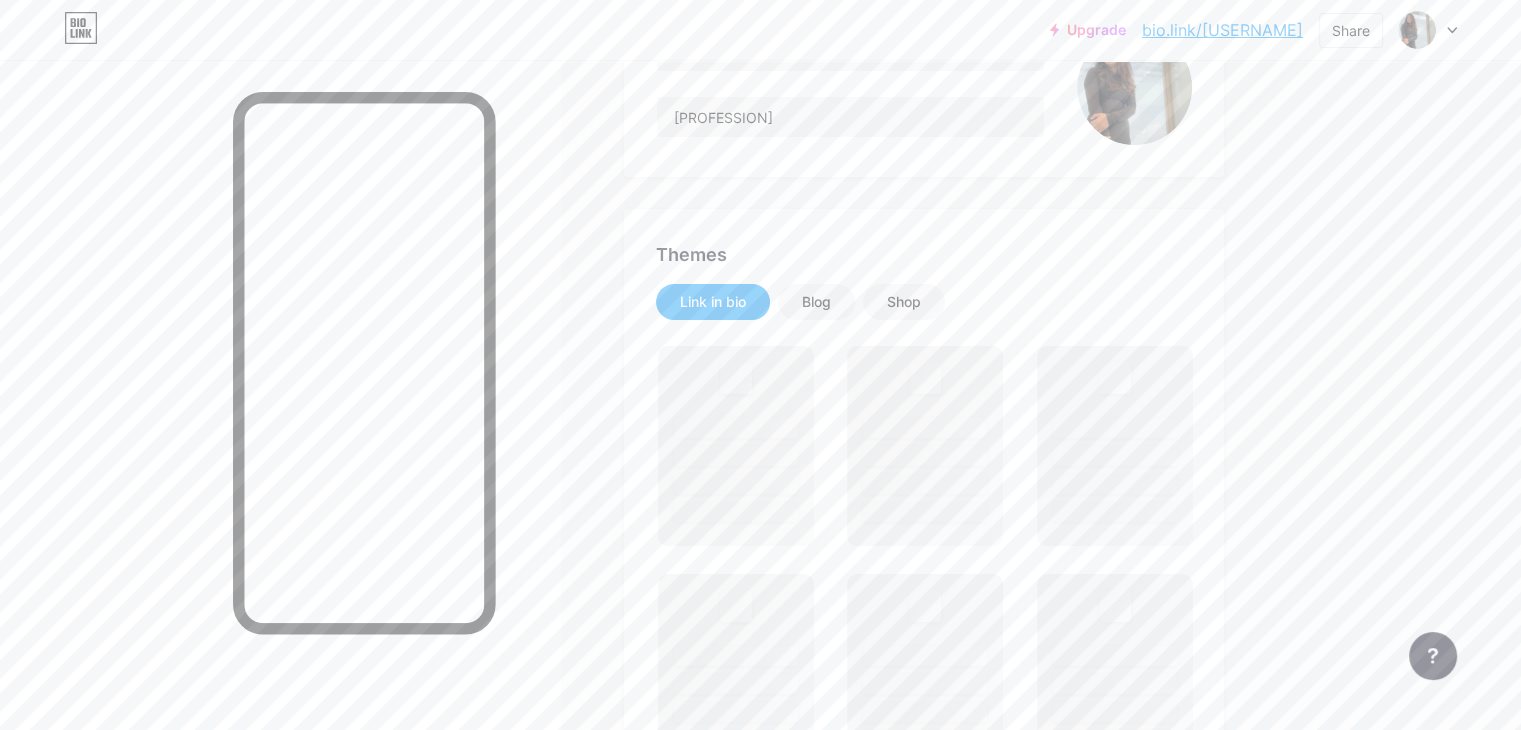 scroll, scrollTop: 266, scrollLeft: 0, axis: vertical 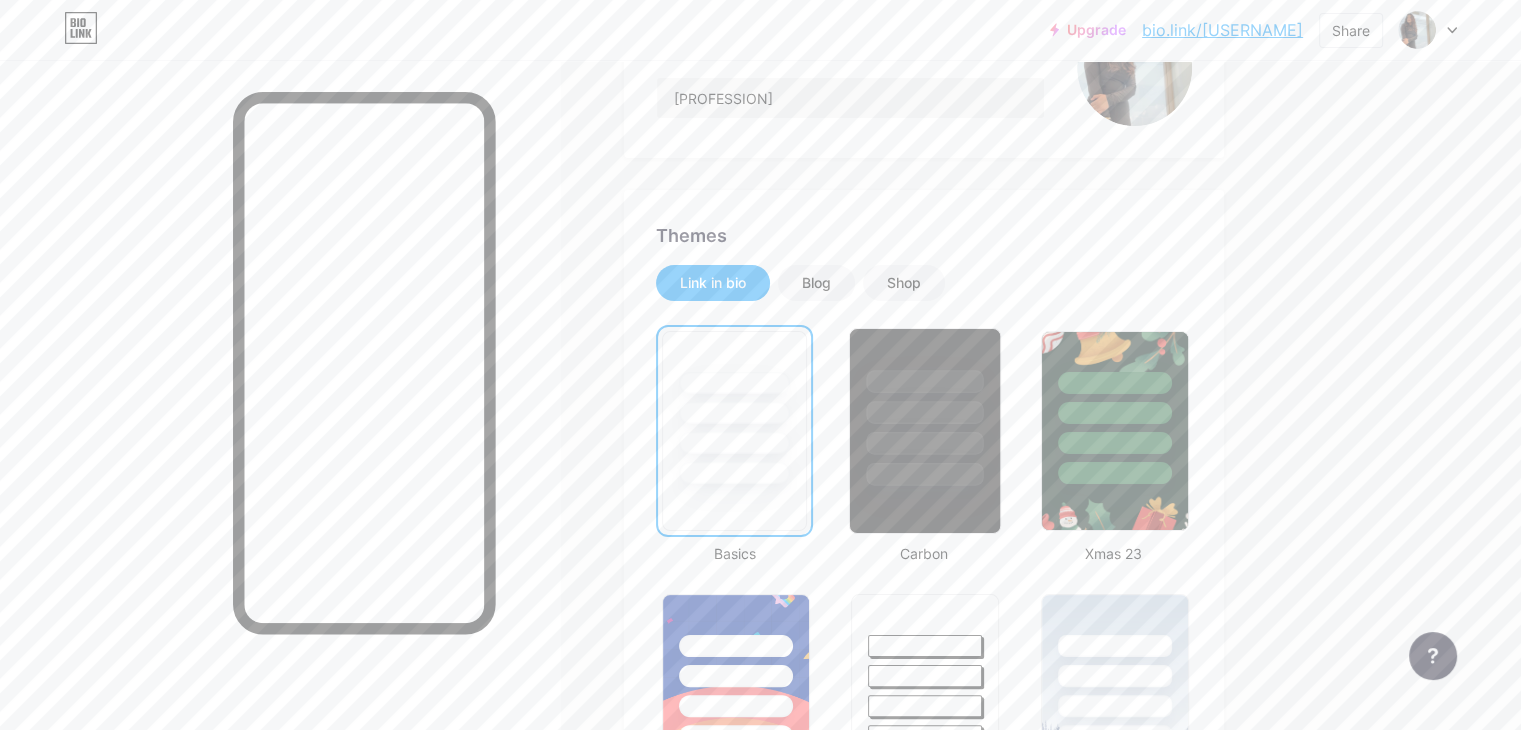 click at bounding box center [925, 474] 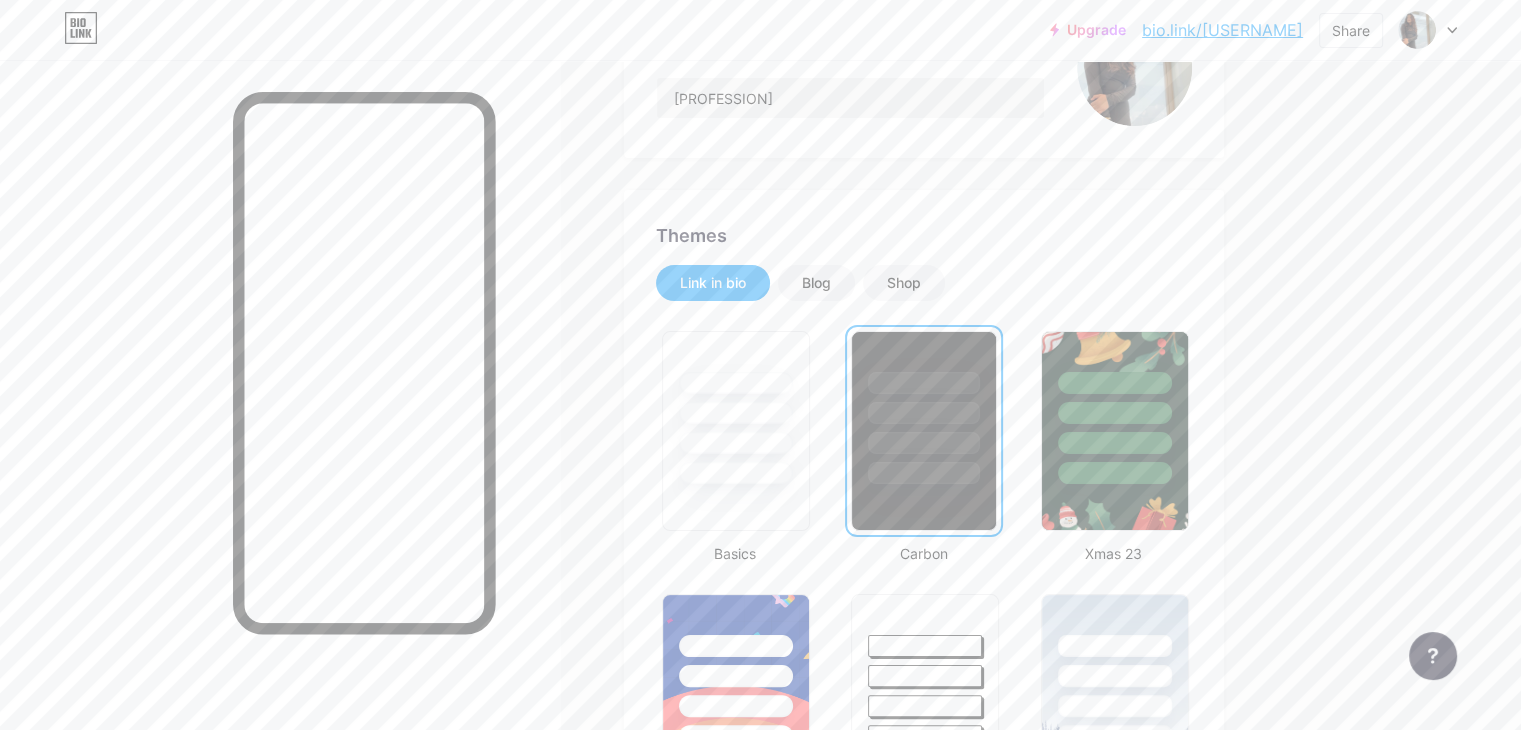 click at bounding box center [923, 473] 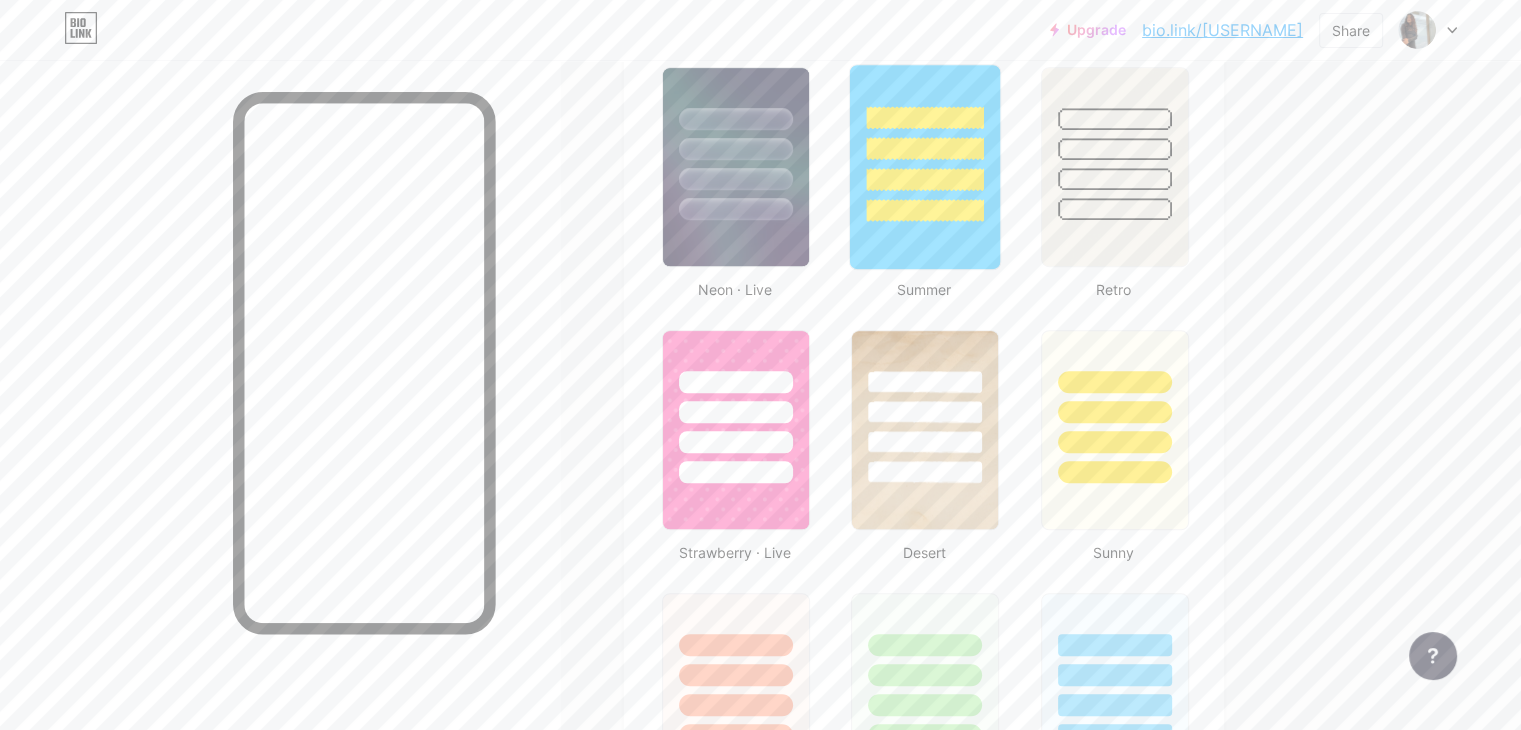 scroll, scrollTop: 1320, scrollLeft: 0, axis: vertical 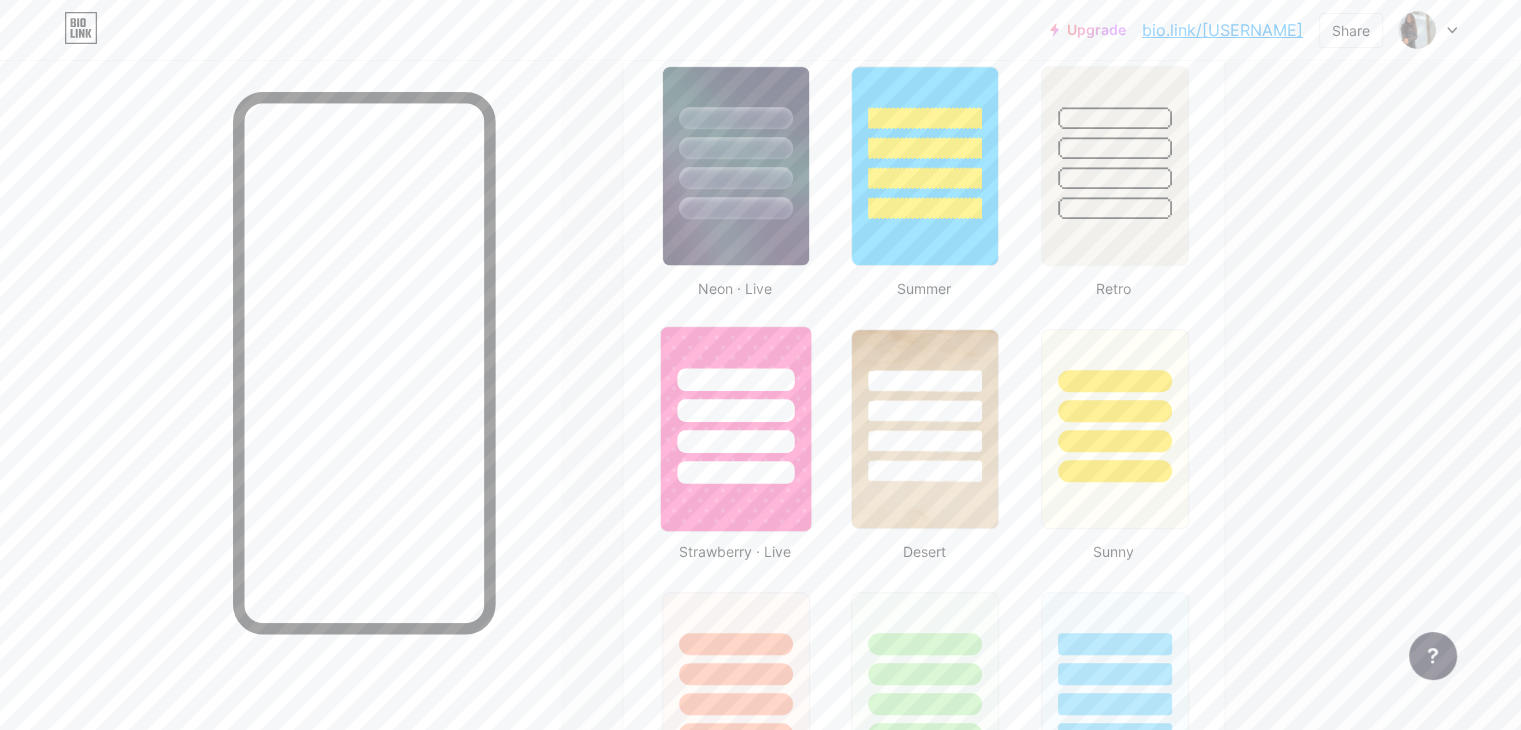 click at bounding box center (735, 472) 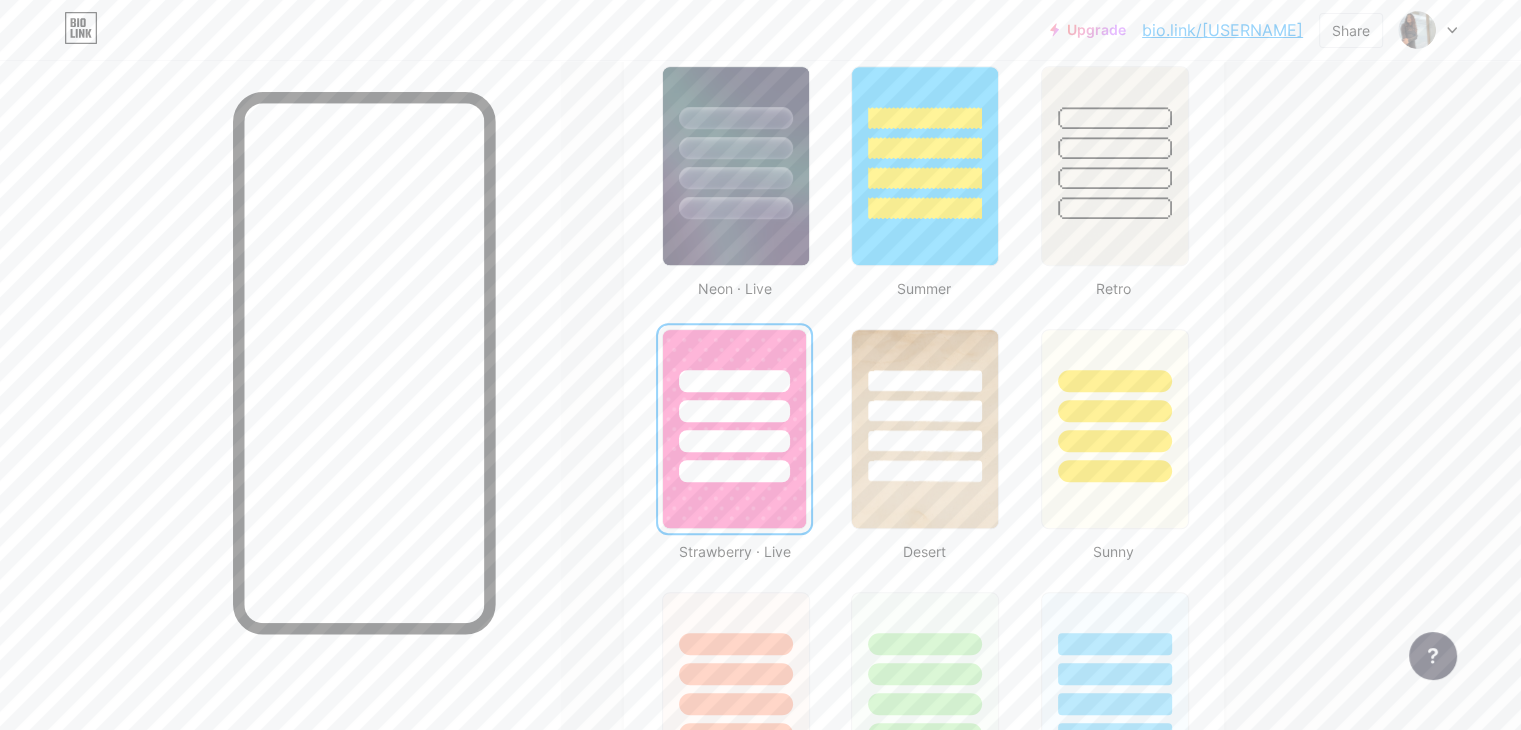 scroll, scrollTop: 1488, scrollLeft: 0, axis: vertical 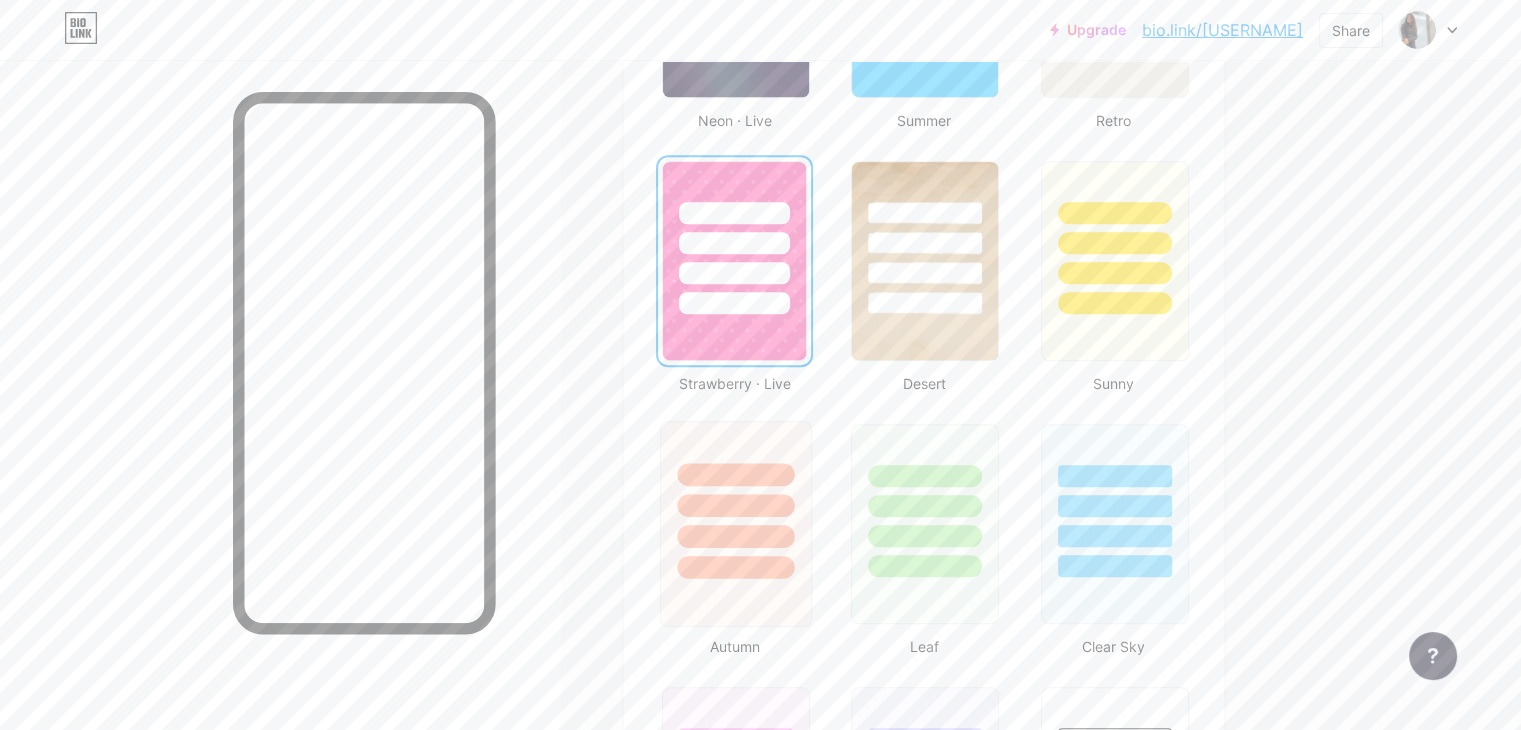 click at bounding box center (735, 536) 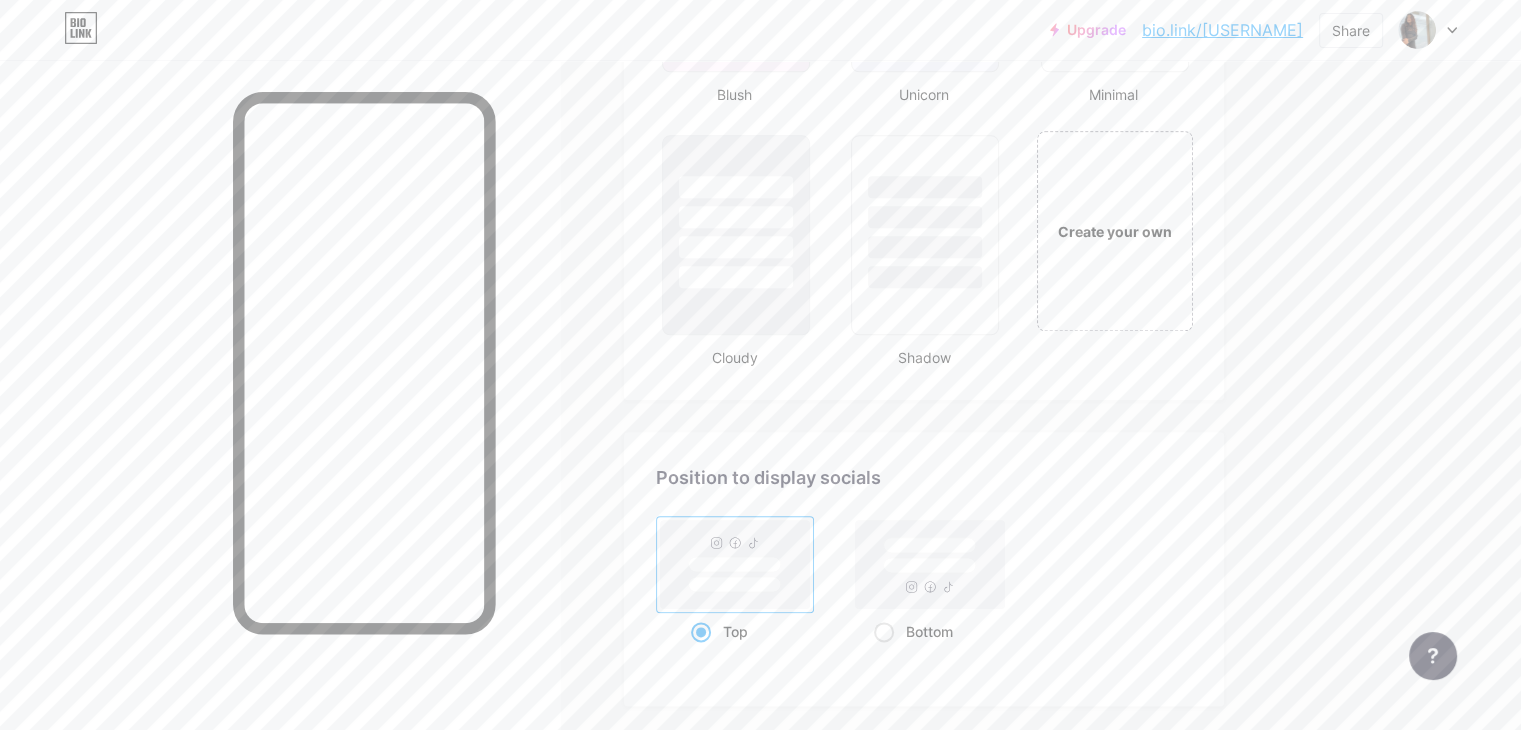 scroll, scrollTop: 2300, scrollLeft: 0, axis: vertical 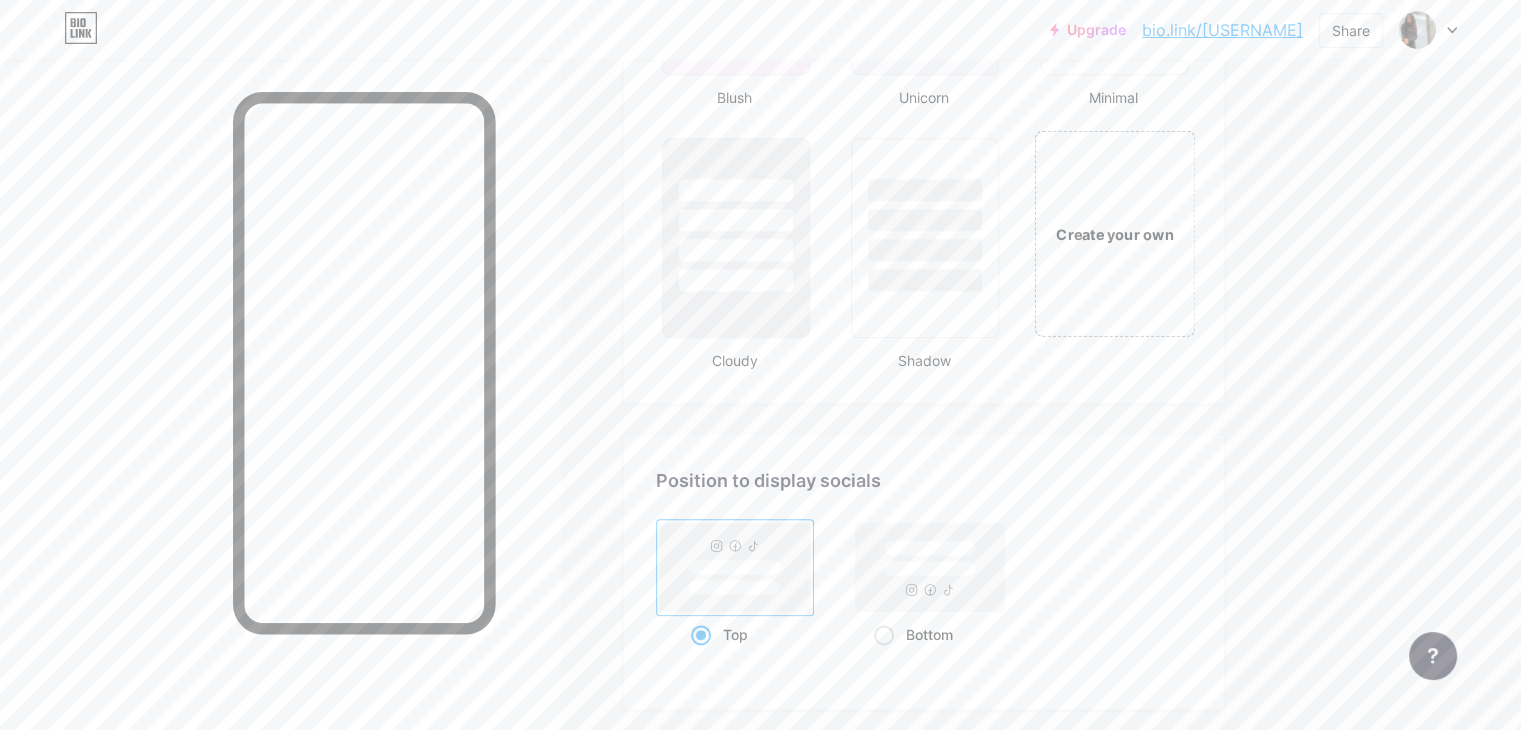 click on "Create your own" at bounding box center (1114, 233) 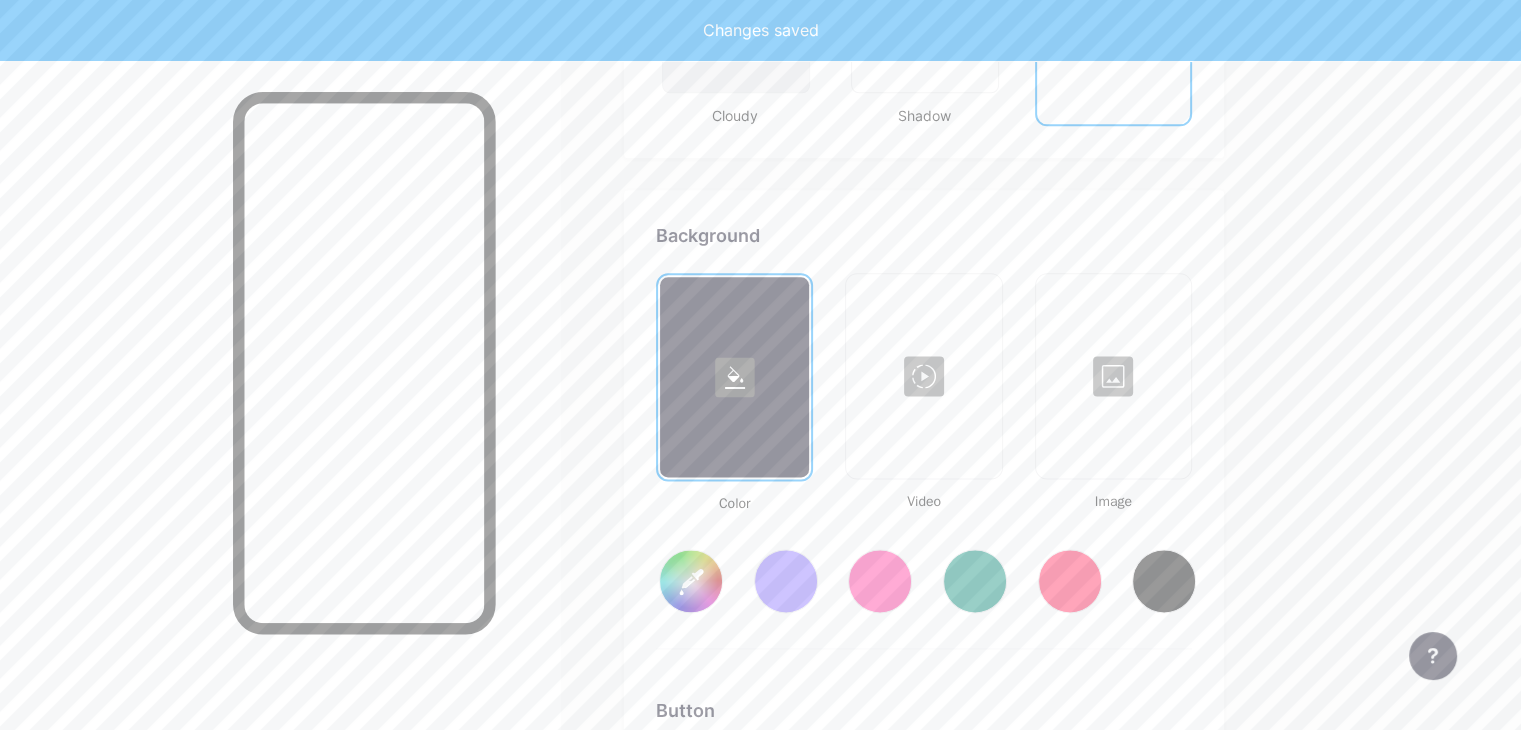 scroll, scrollTop: 2648, scrollLeft: 0, axis: vertical 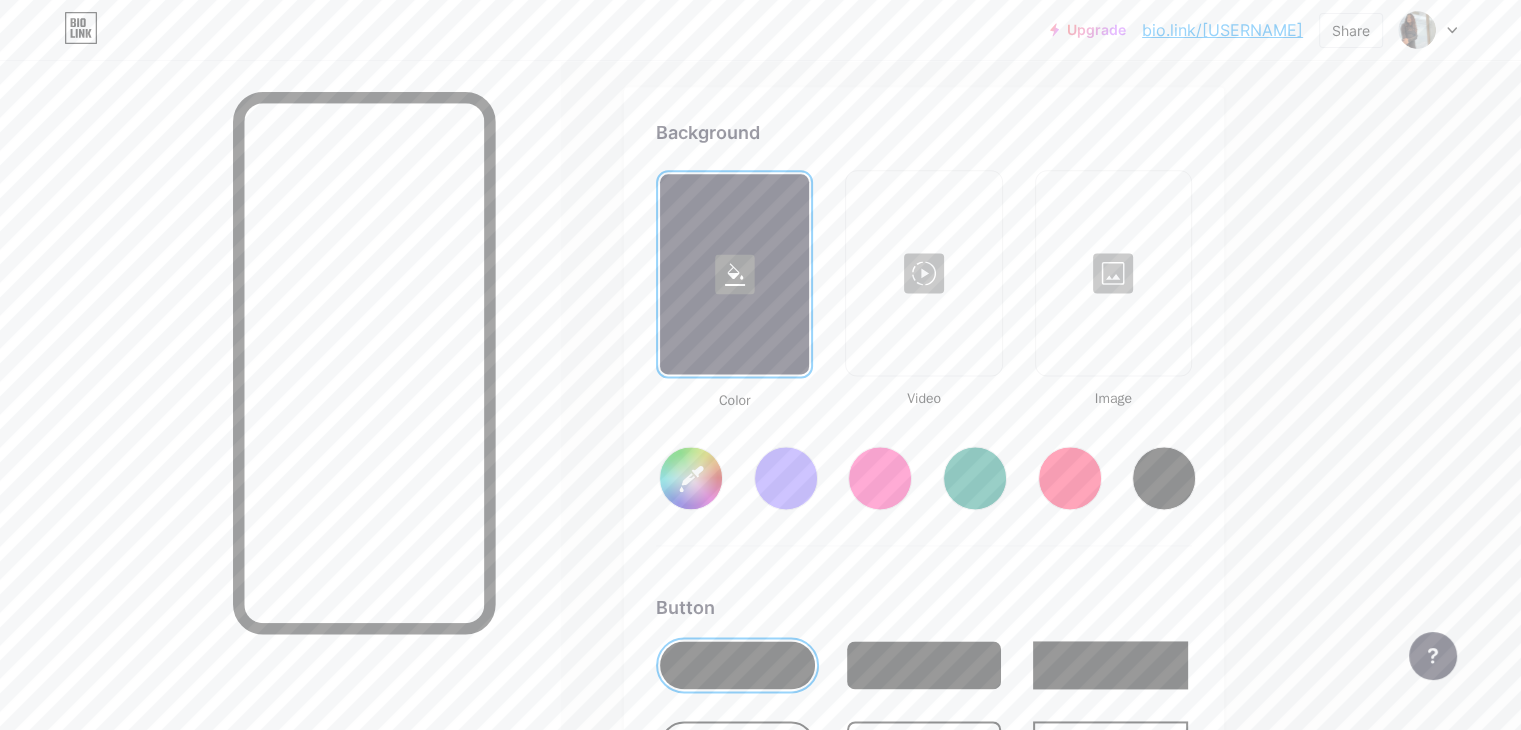 type on "#ffffff" 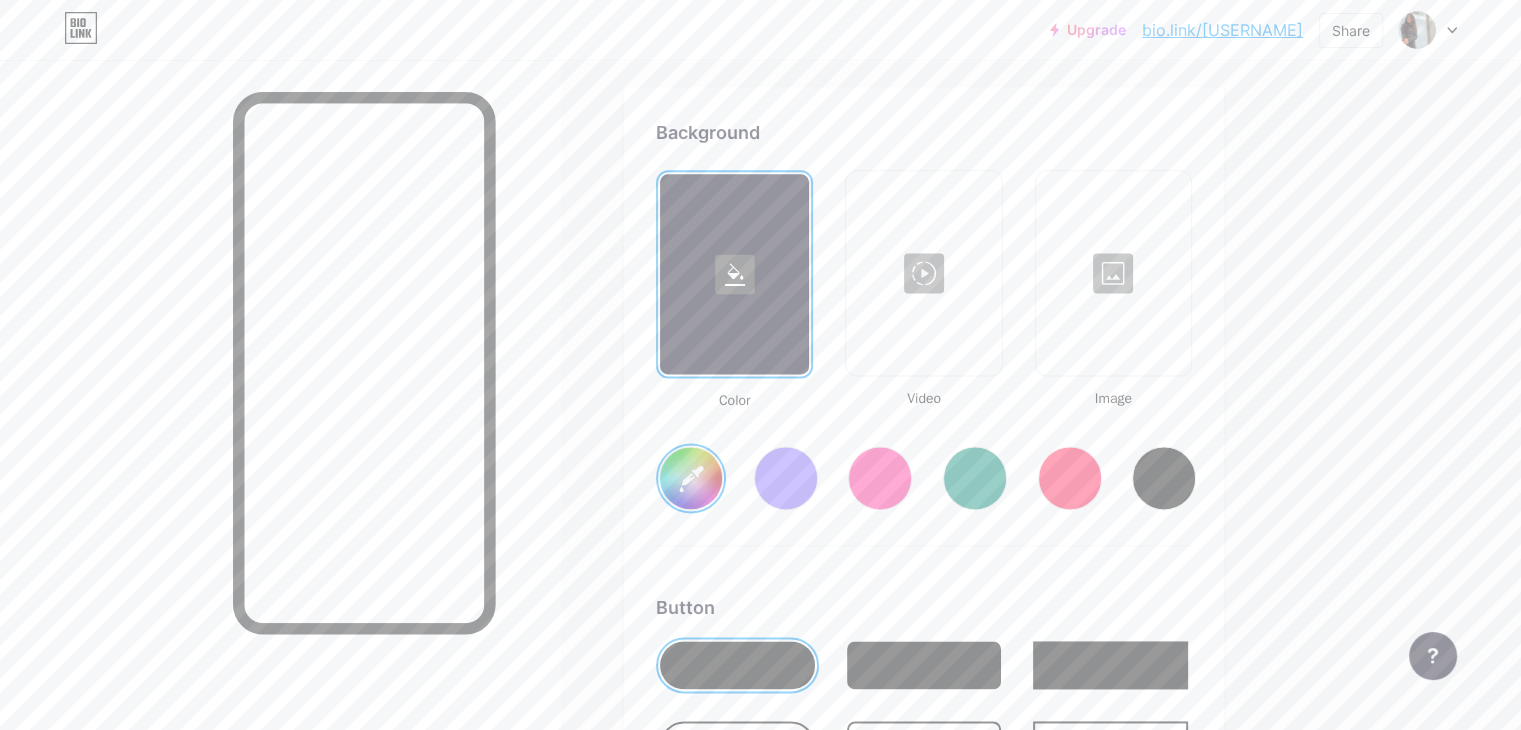 click at bounding box center [786, 478] 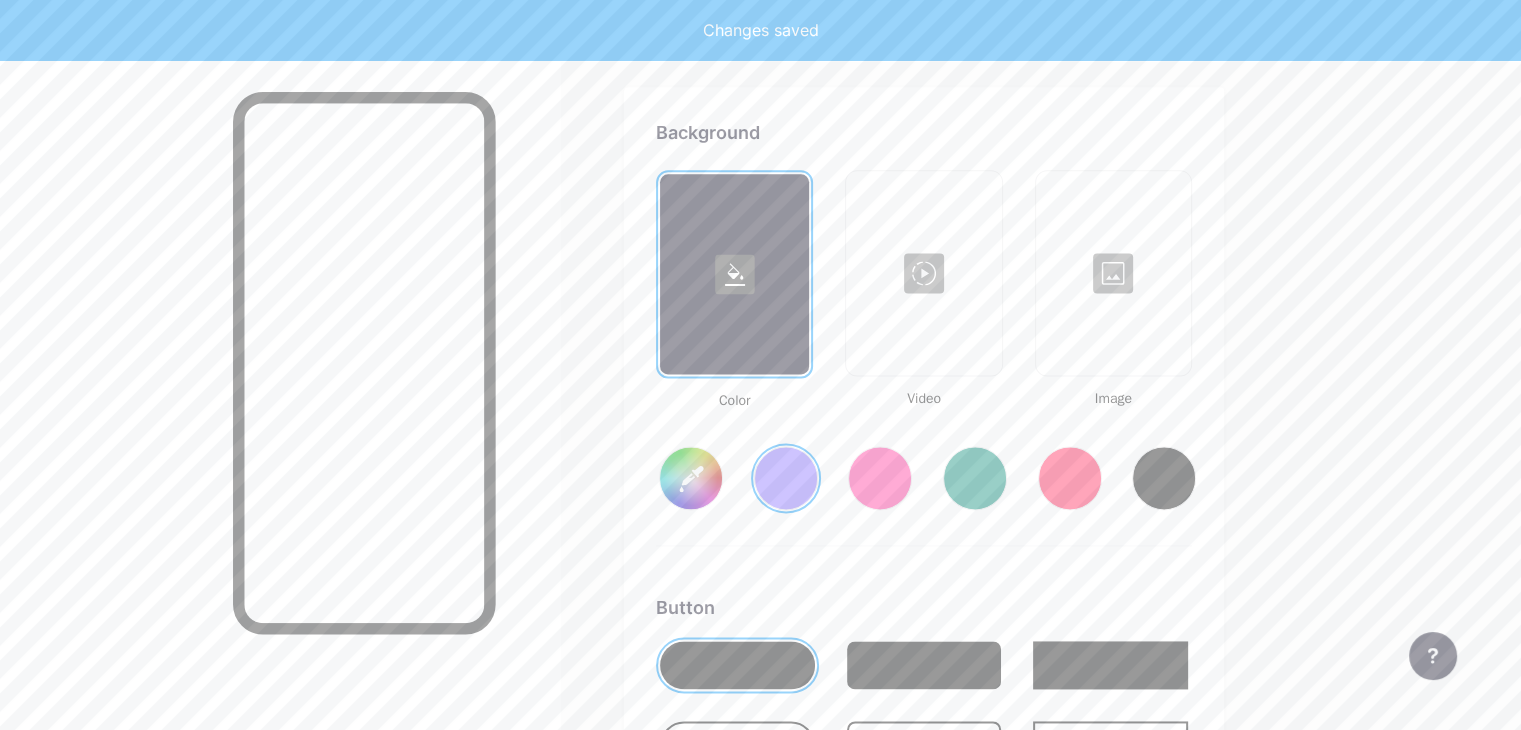 type on "#856bff" 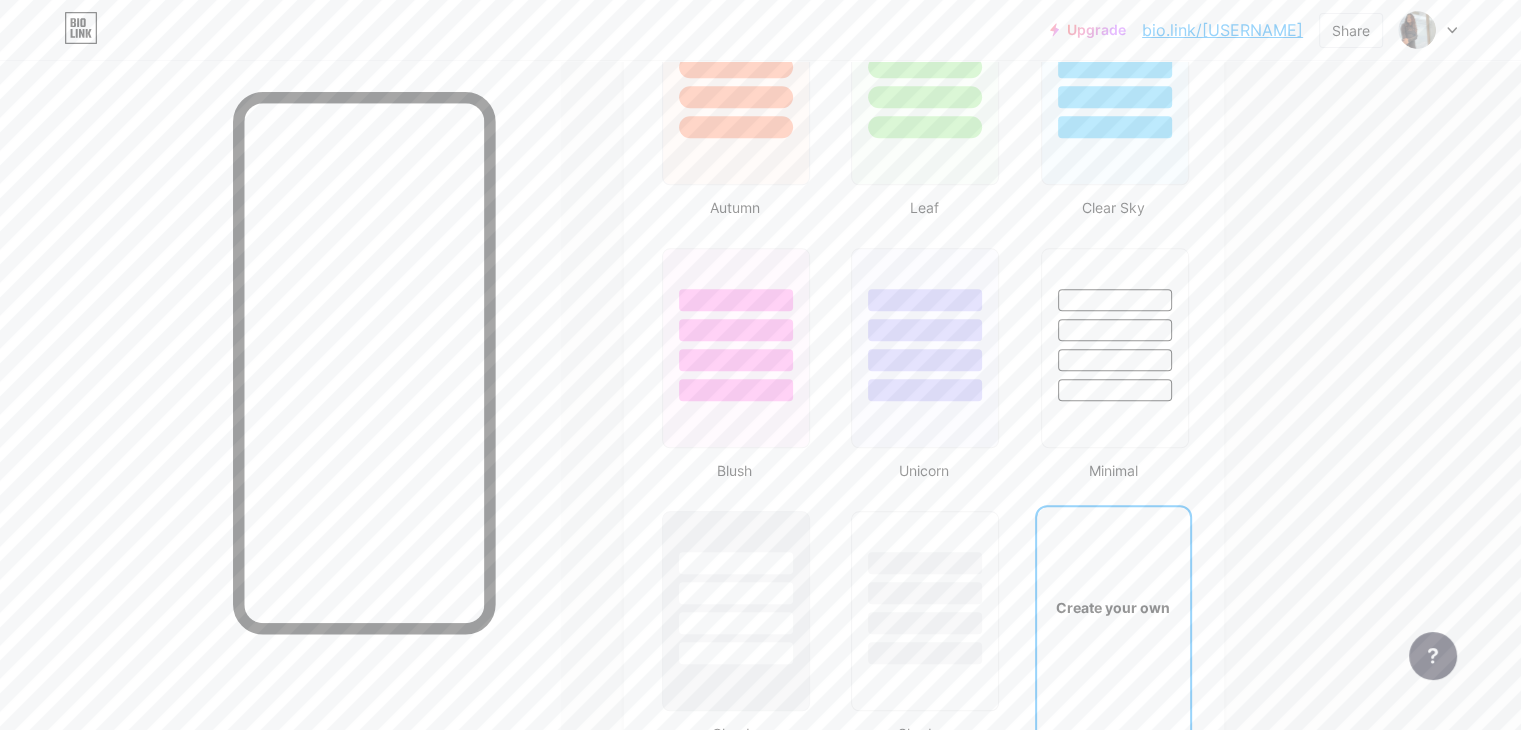 scroll, scrollTop: 1928, scrollLeft: 0, axis: vertical 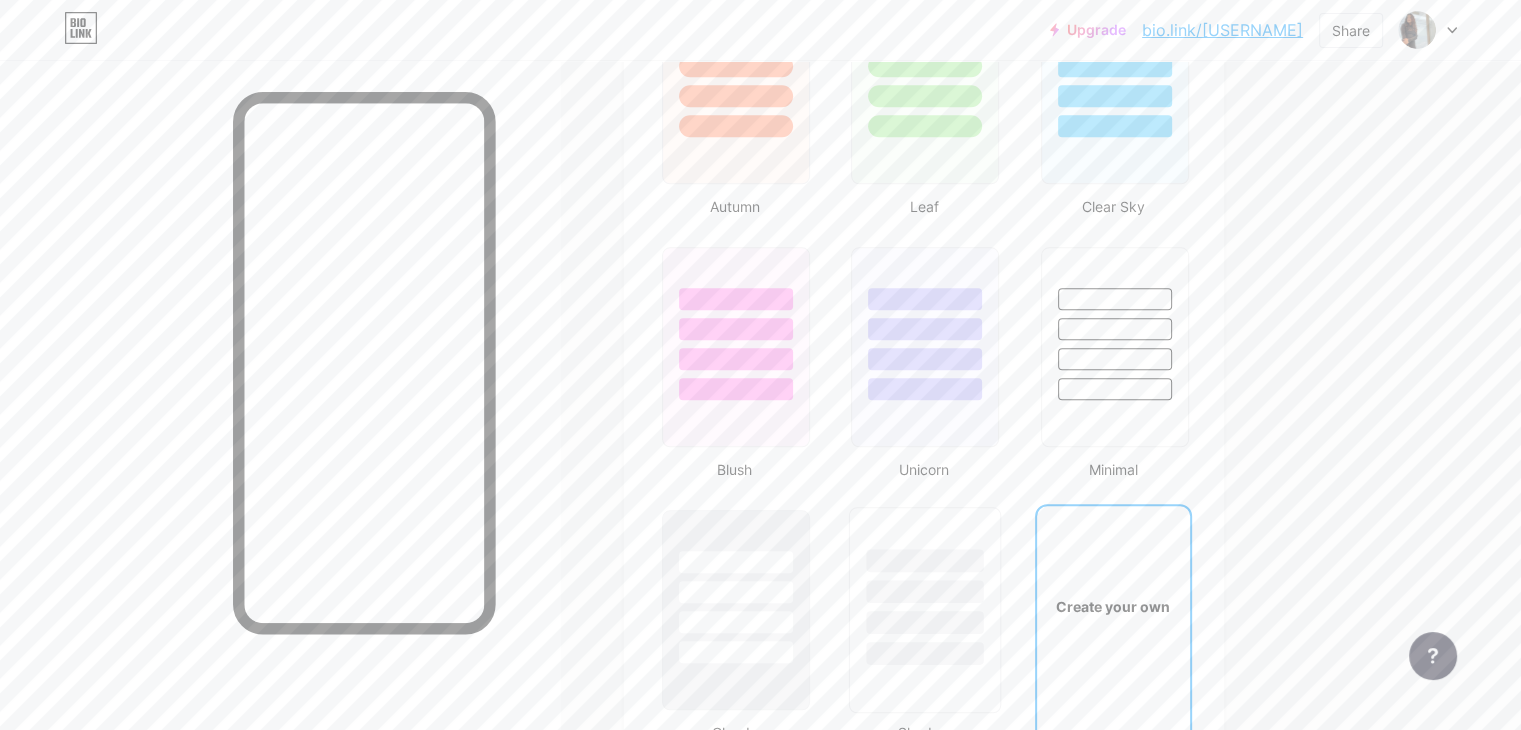 click at bounding box center (925, 560) 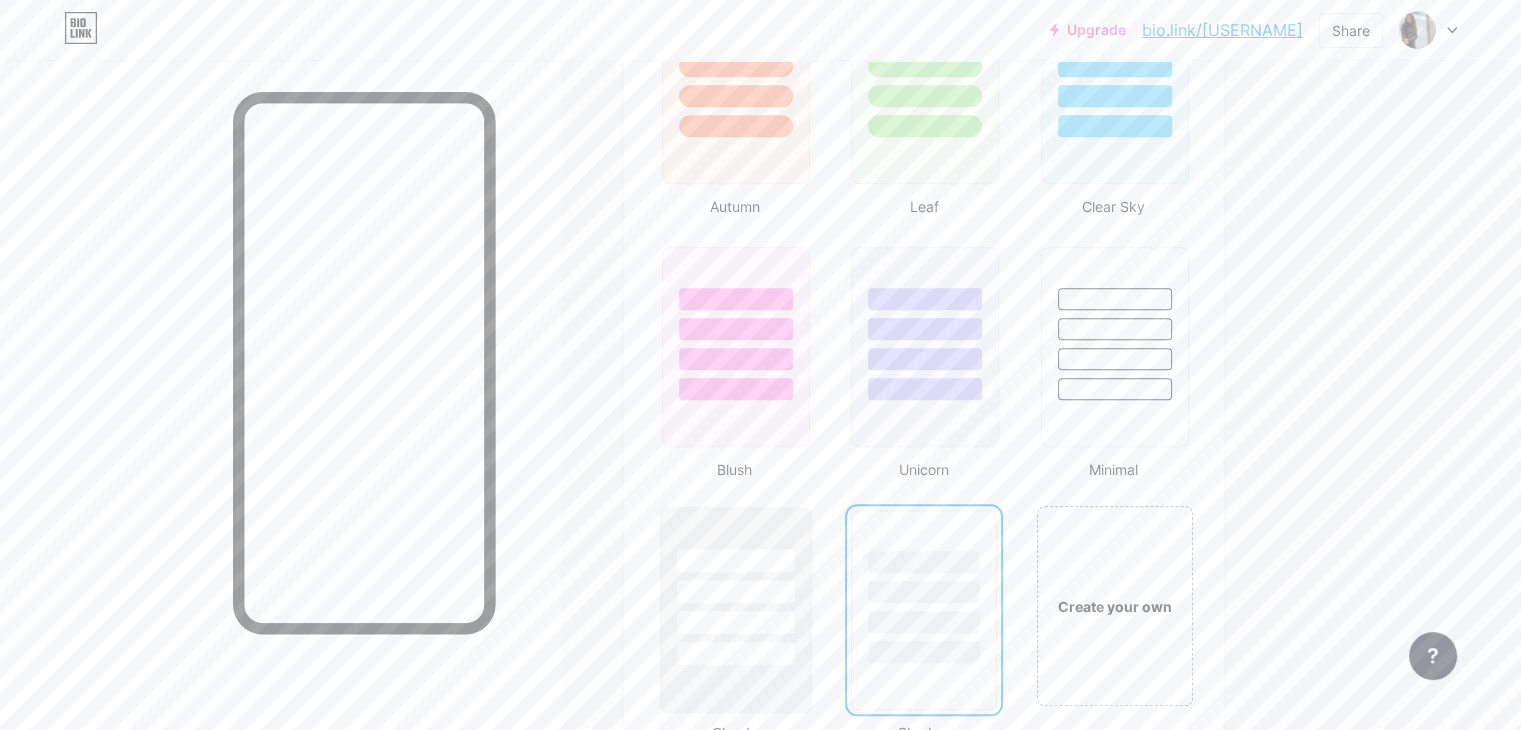 click at bounding box center [736, 586] 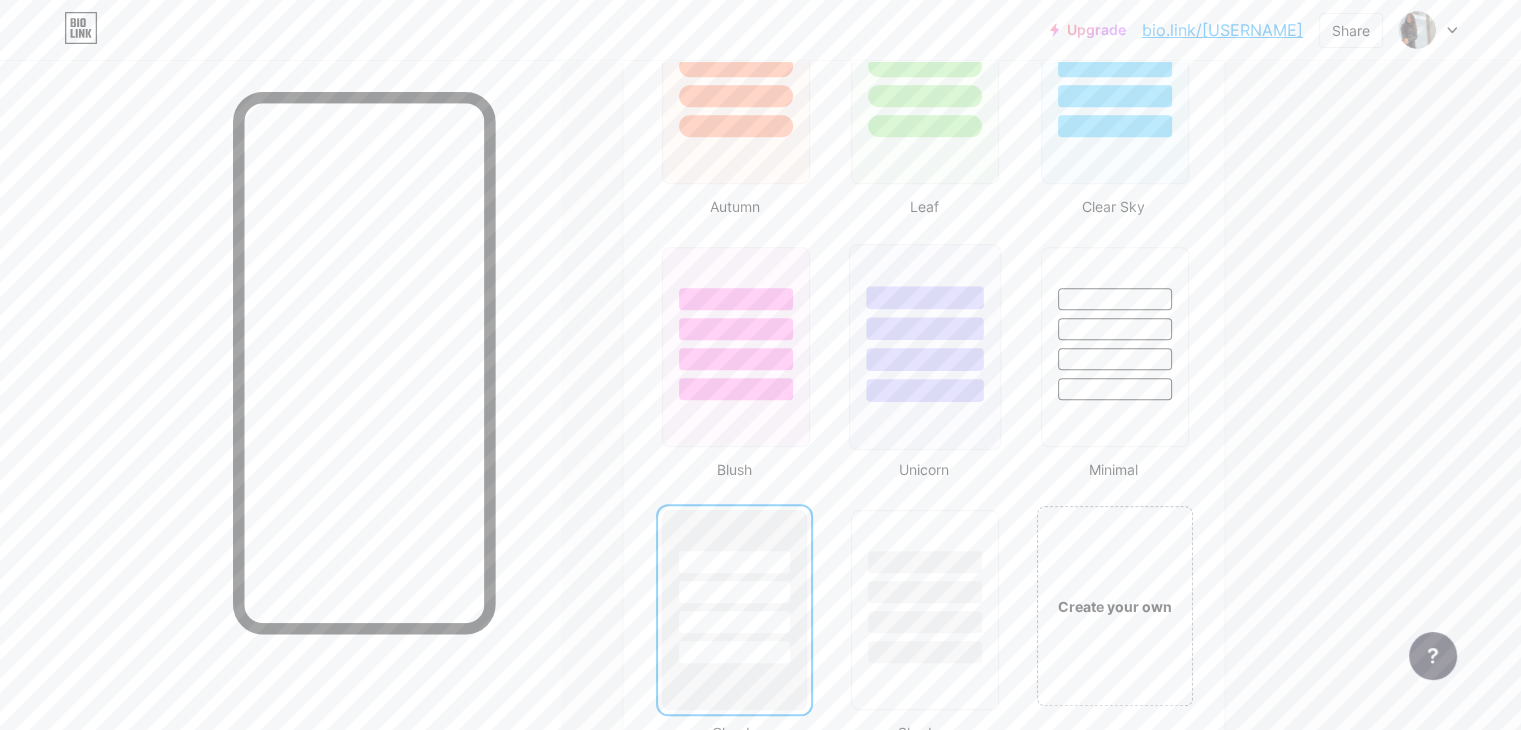 click at bounding box center [925, 390] 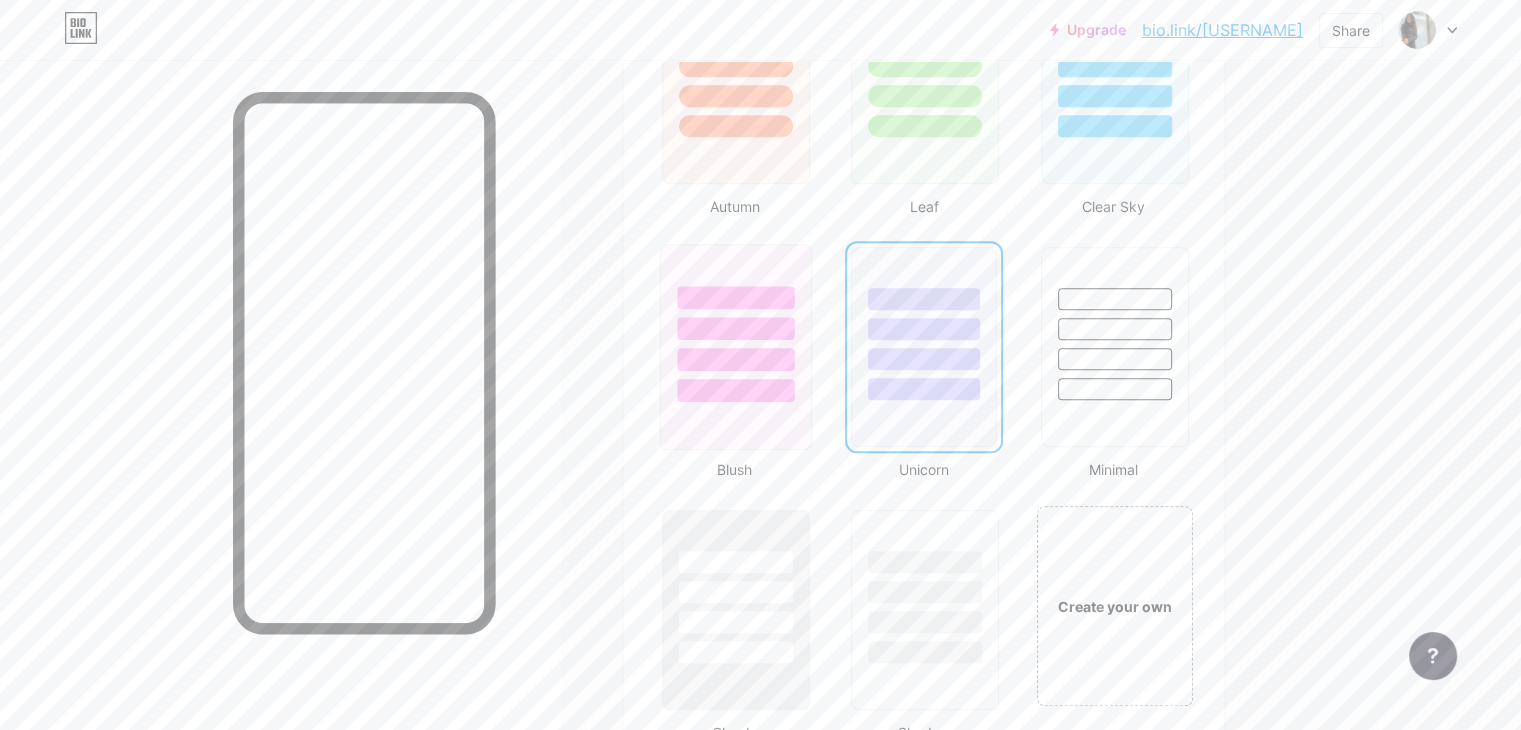 click at bounding box center [735, 359] 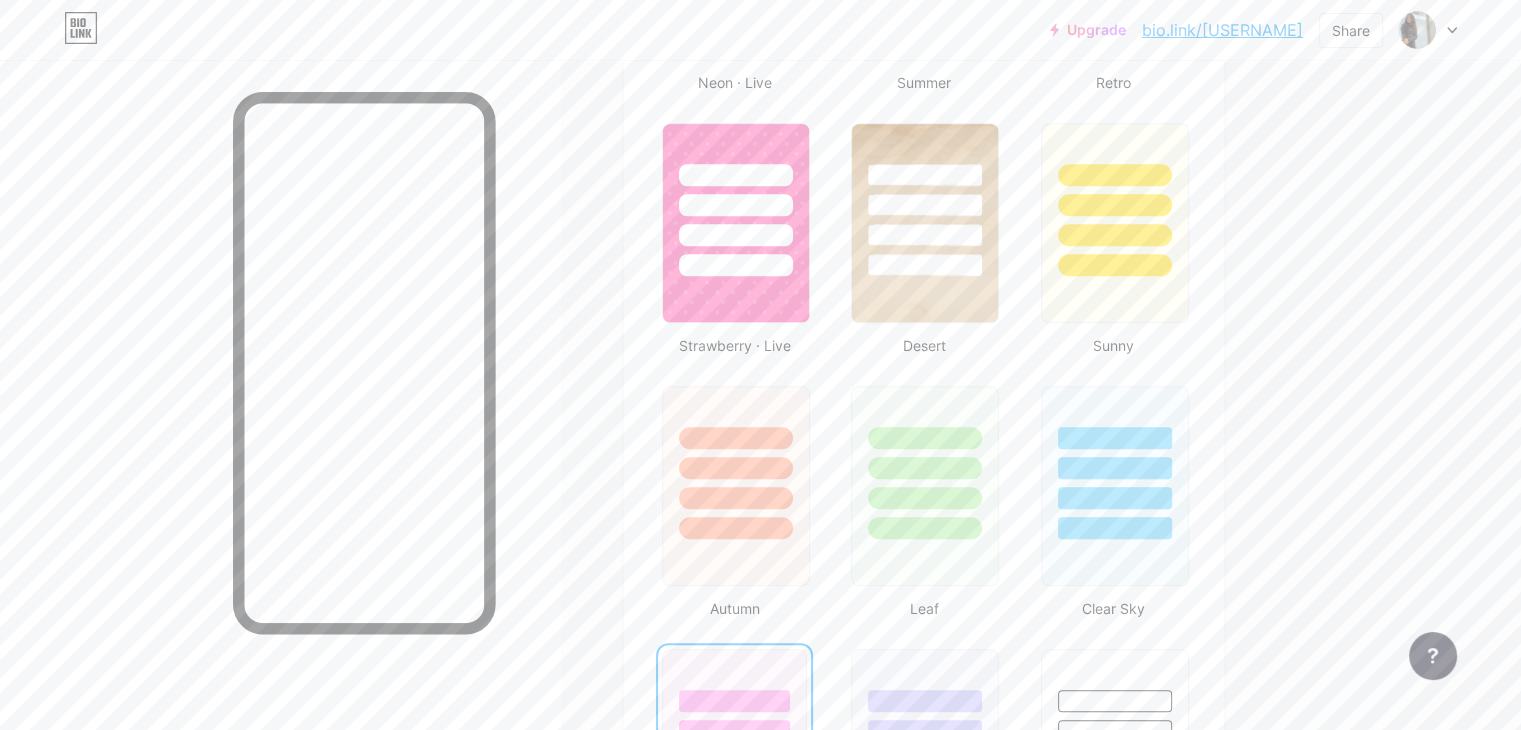 scroll, scrollTop: 1524, scrollLeft: 0, axis: vertical 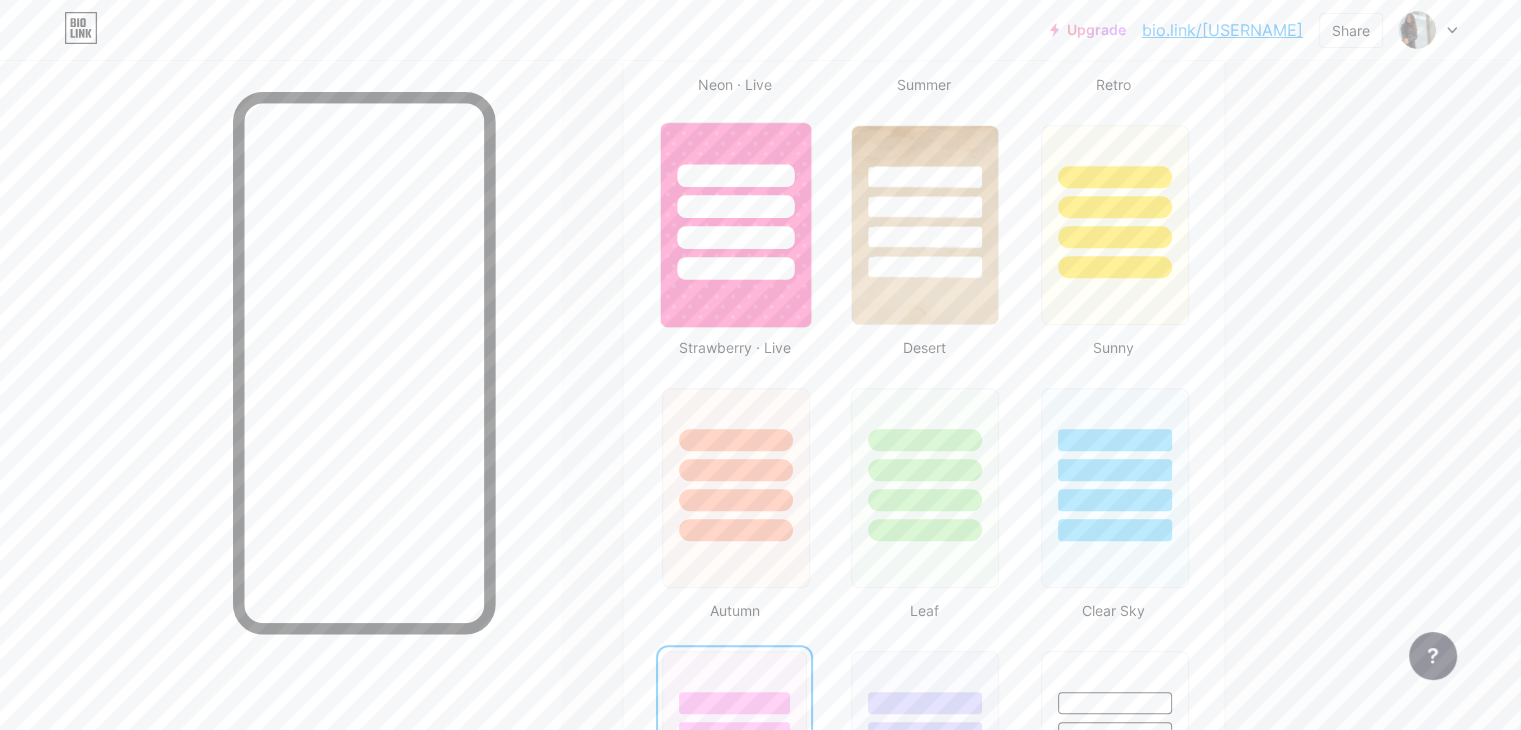 click at bounding box center [736, 201] 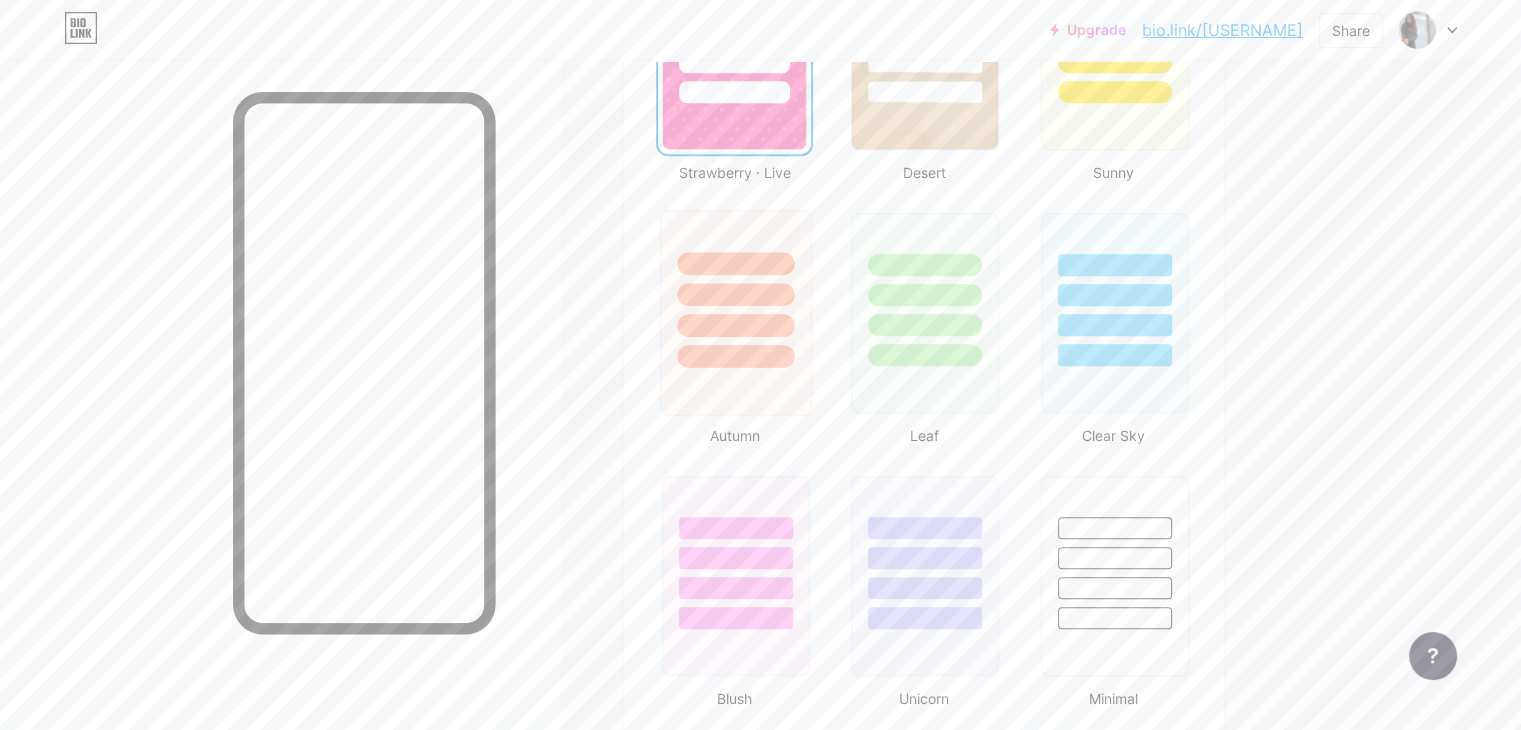 scroll, scrollTop: 1700, scrollLeft: 0, axis: vertical 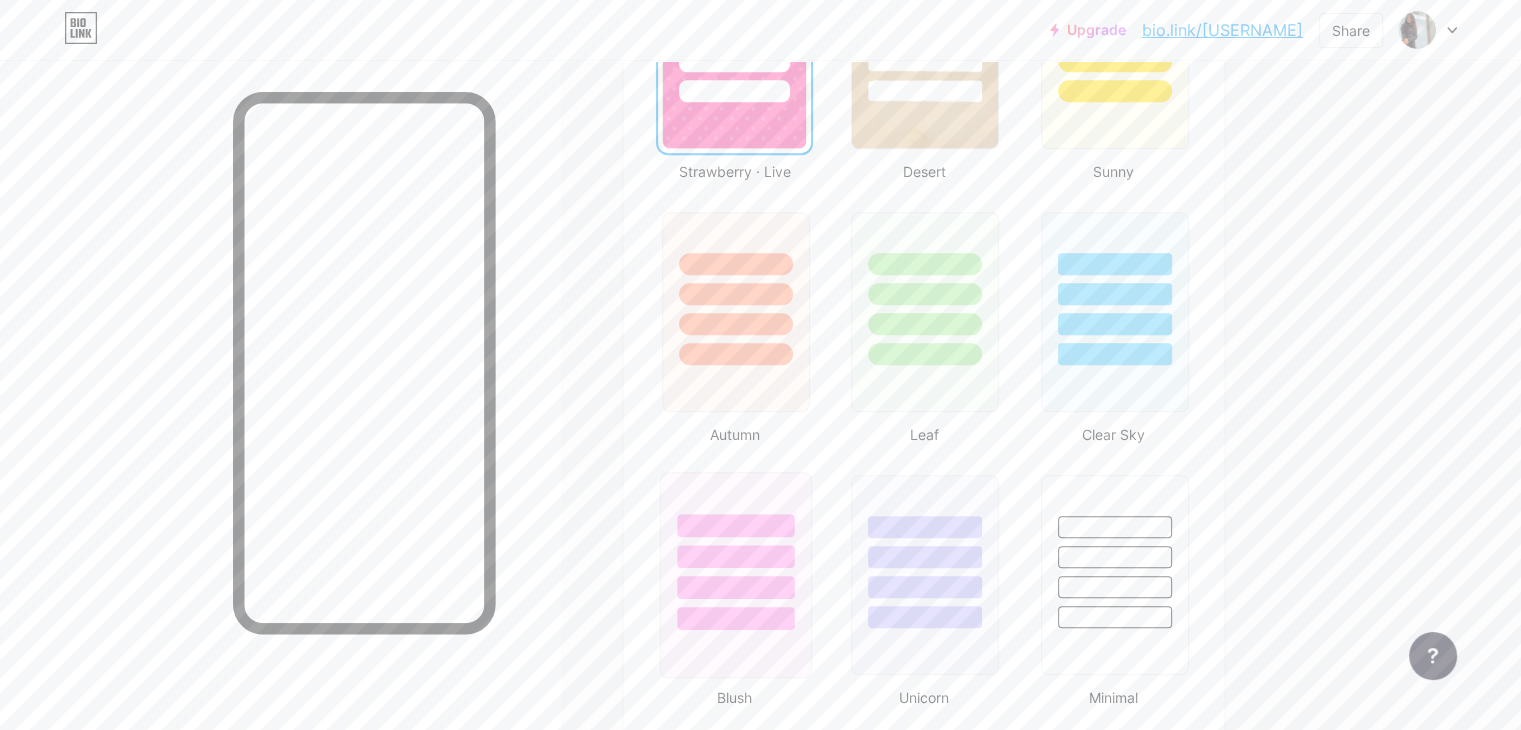 click at bounding box center (735, 587) 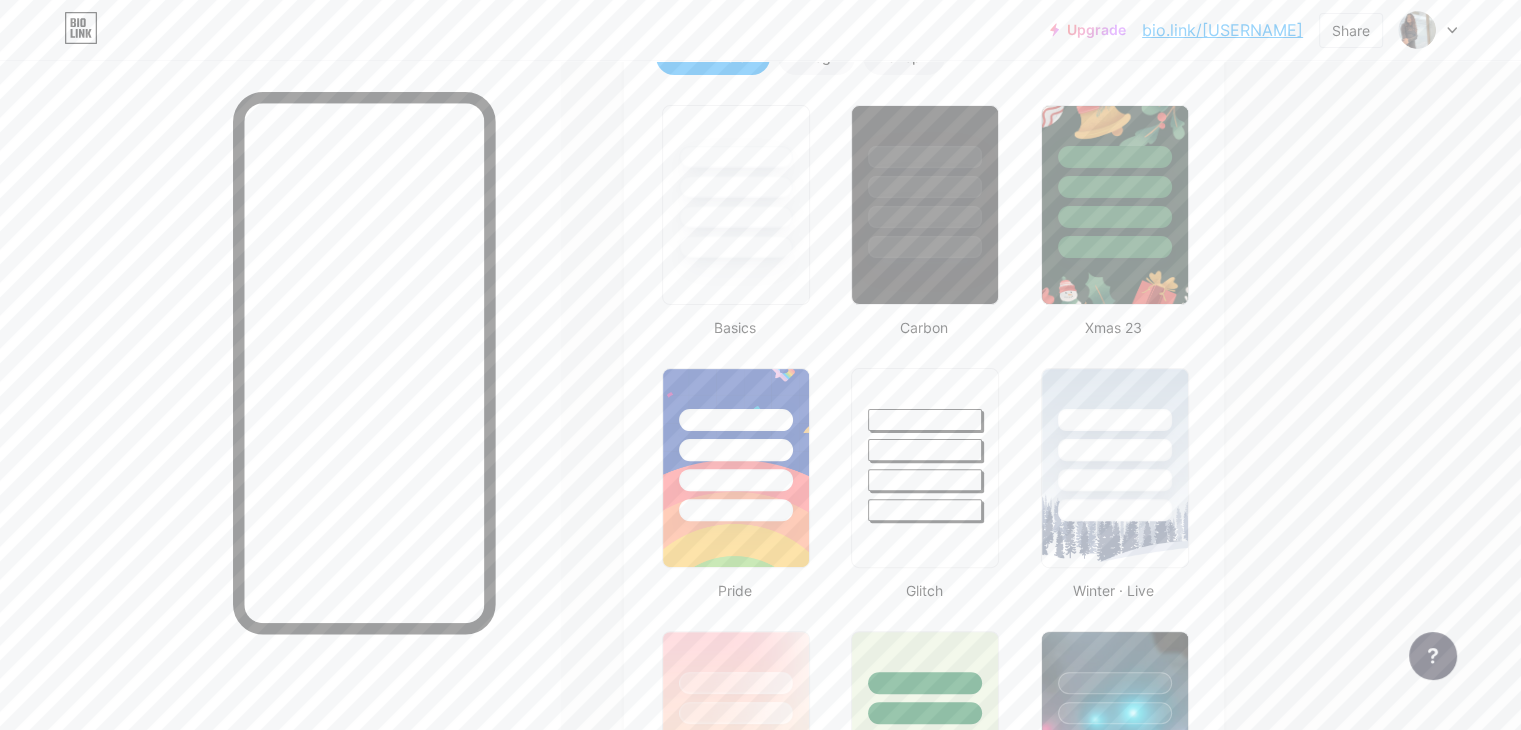 scroll, scrollTop: 0, scrollLeft: 0, axis: both 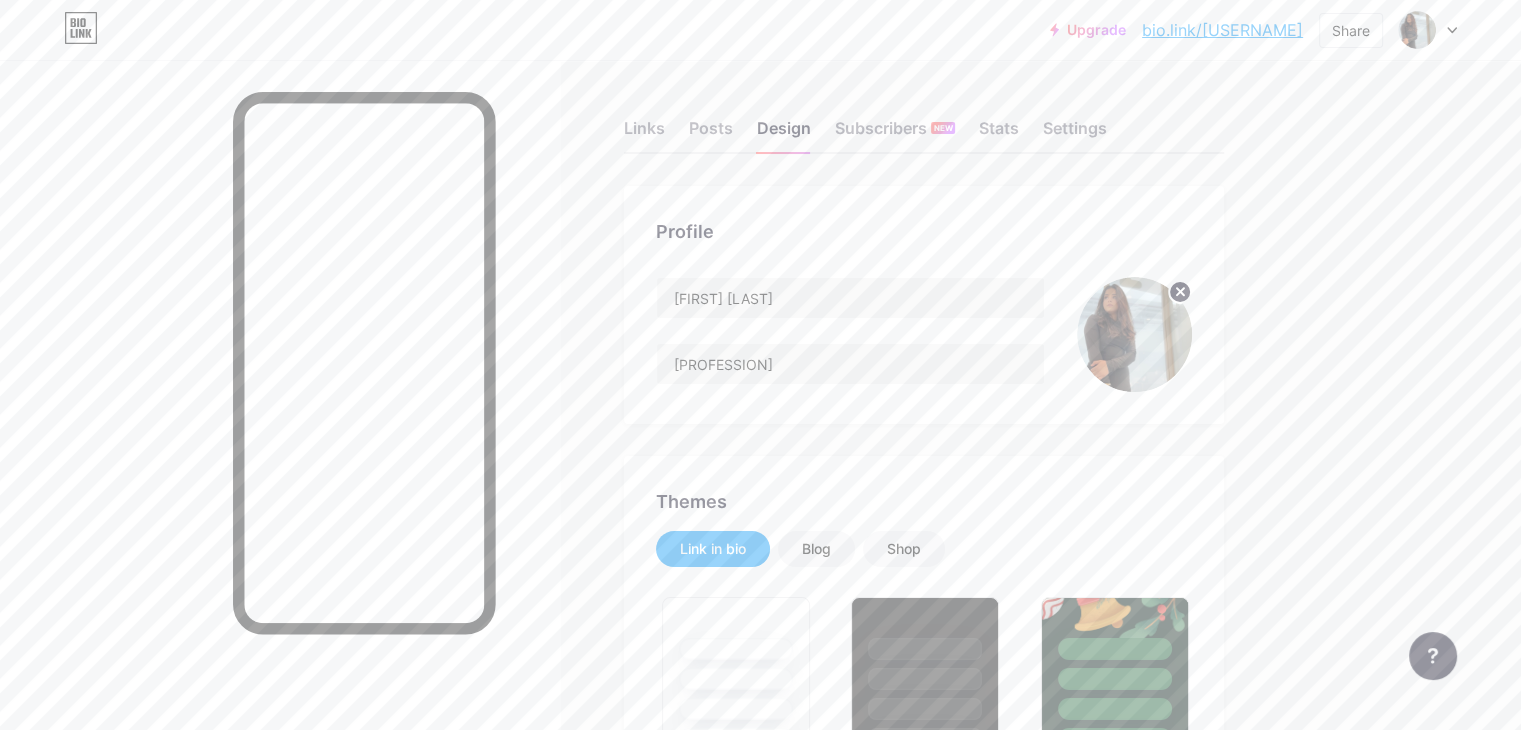 click on "bio.link/[USERNAME]" at bounding box center (1222, 30) 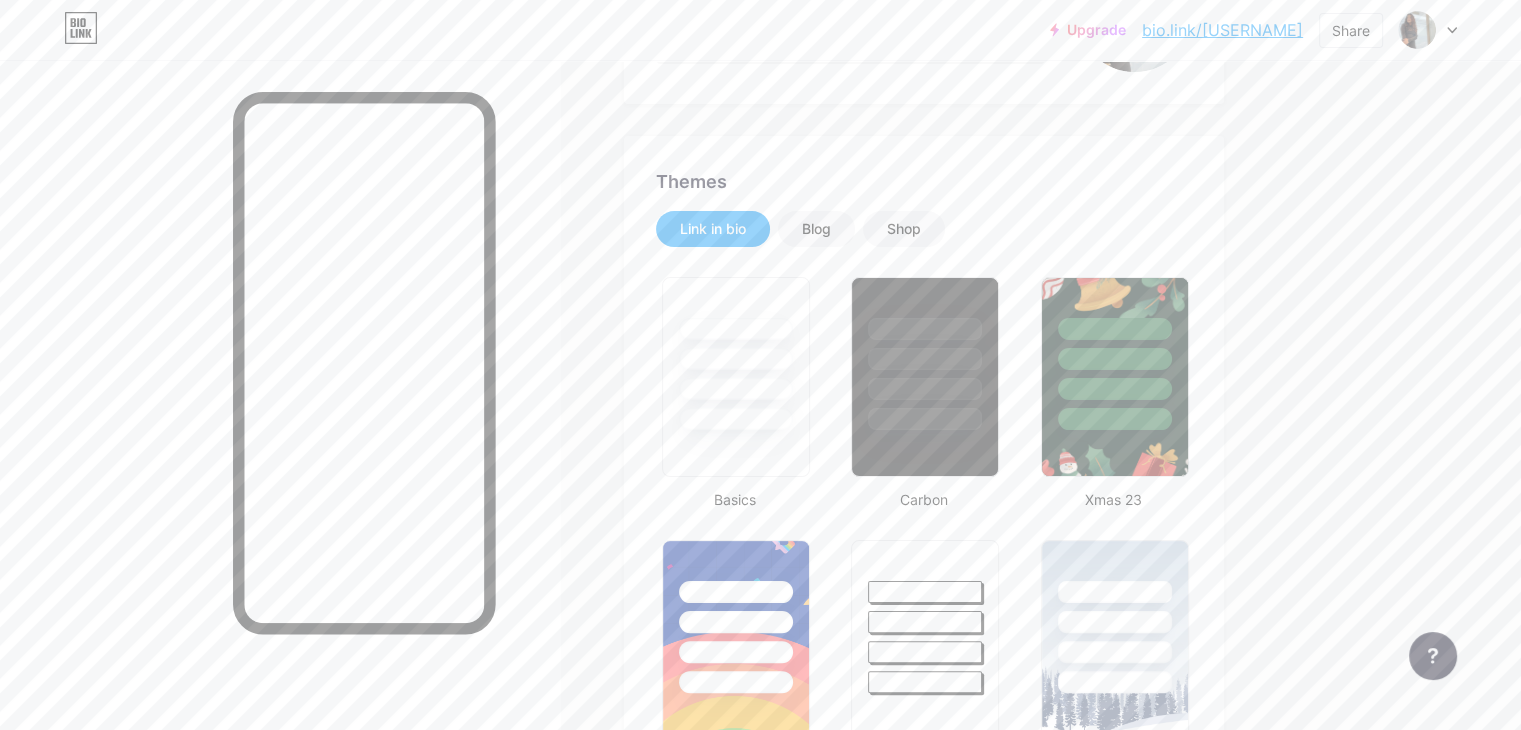 scroll, scrollTop: 324, scrollLeft: 0, axis: vertical 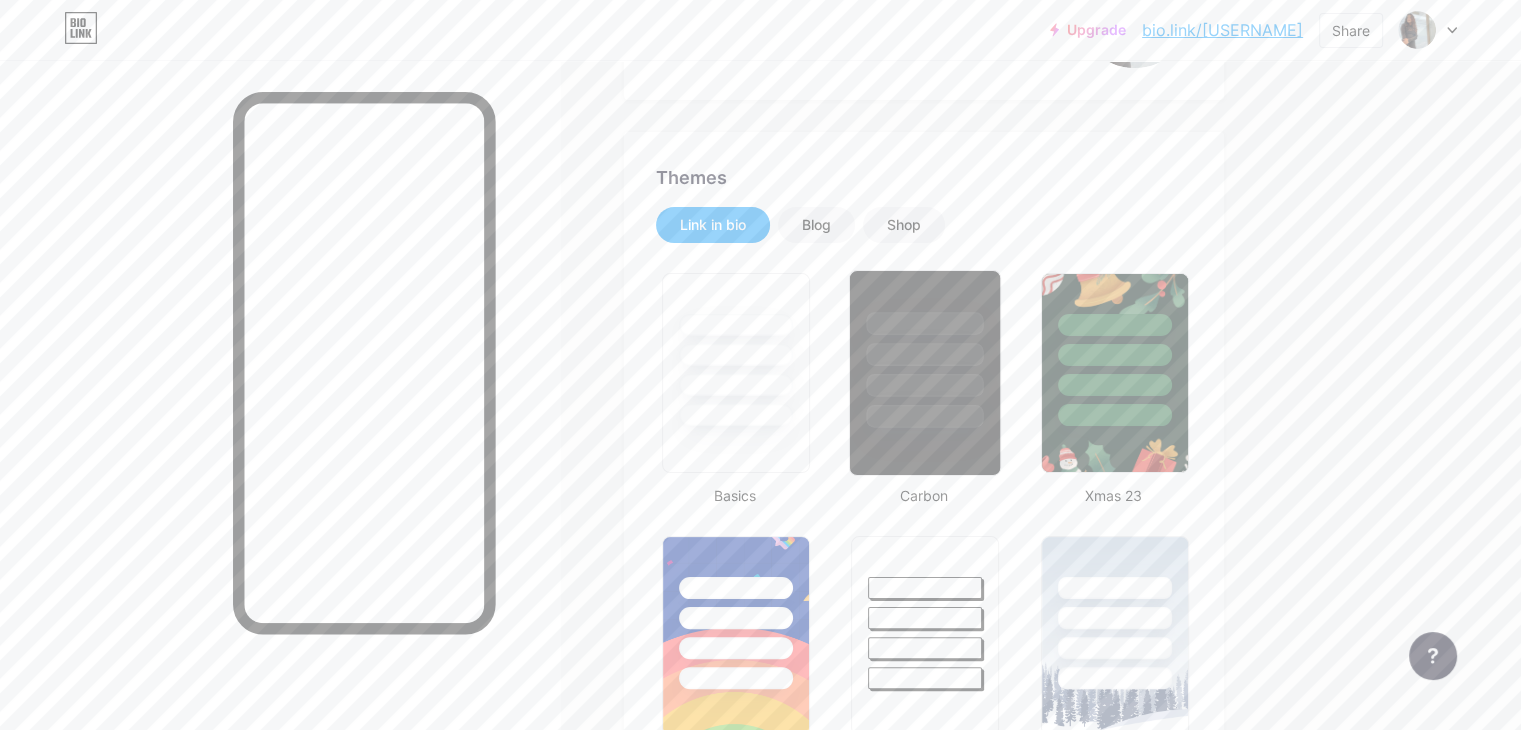 click at bounding box center [925, 416] 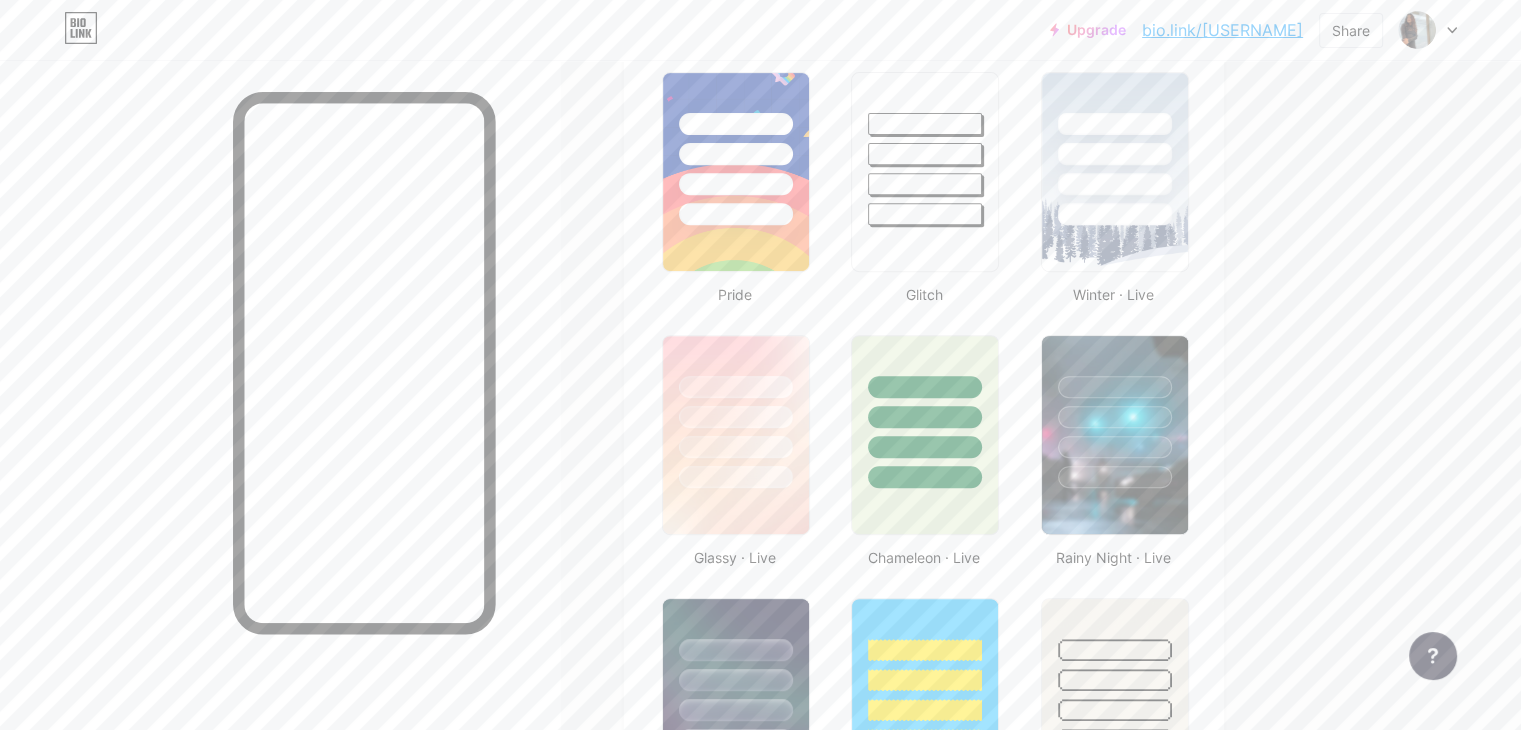scroll, scrollTop: 804, scrollLeft: 0, axis: vertical 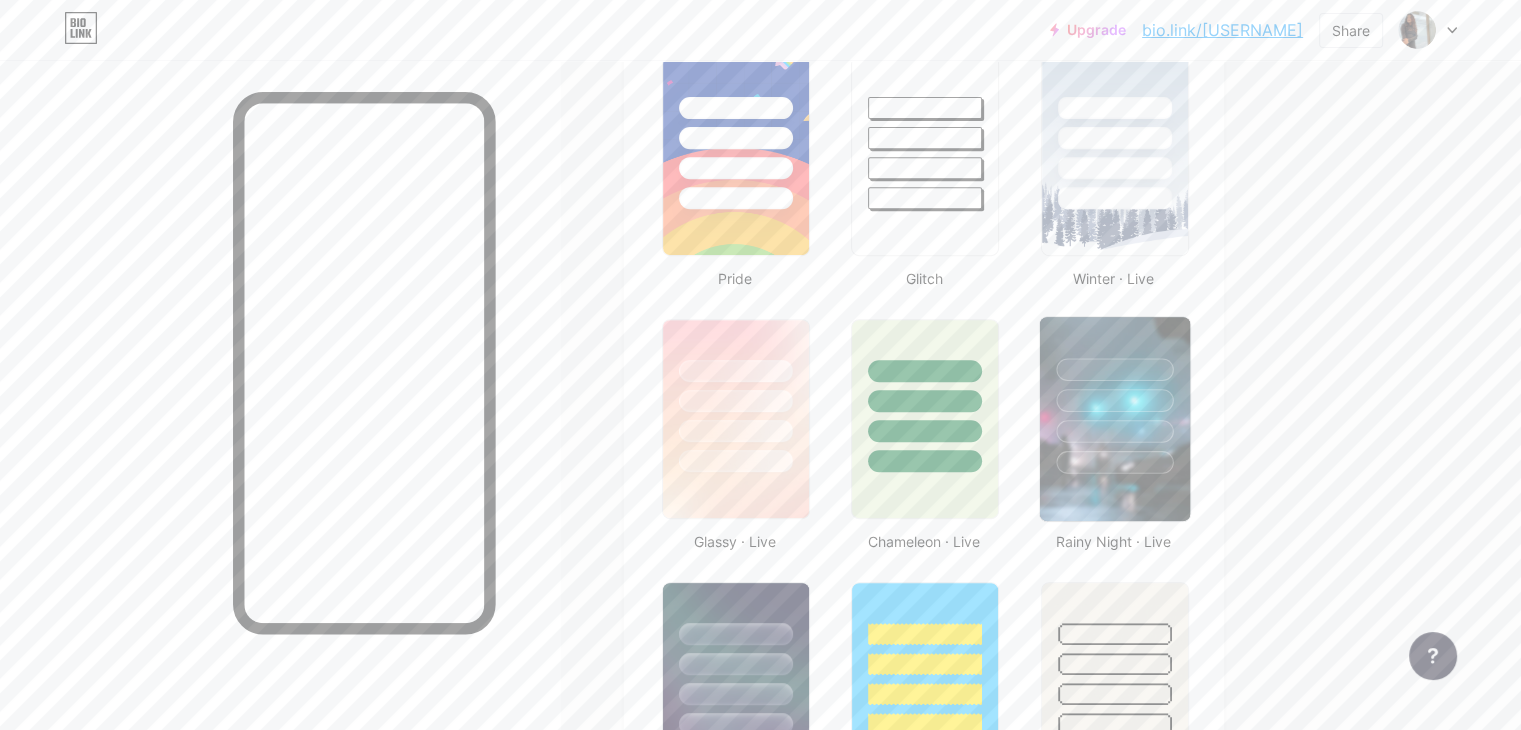 click at bounding box center [1114, 431] 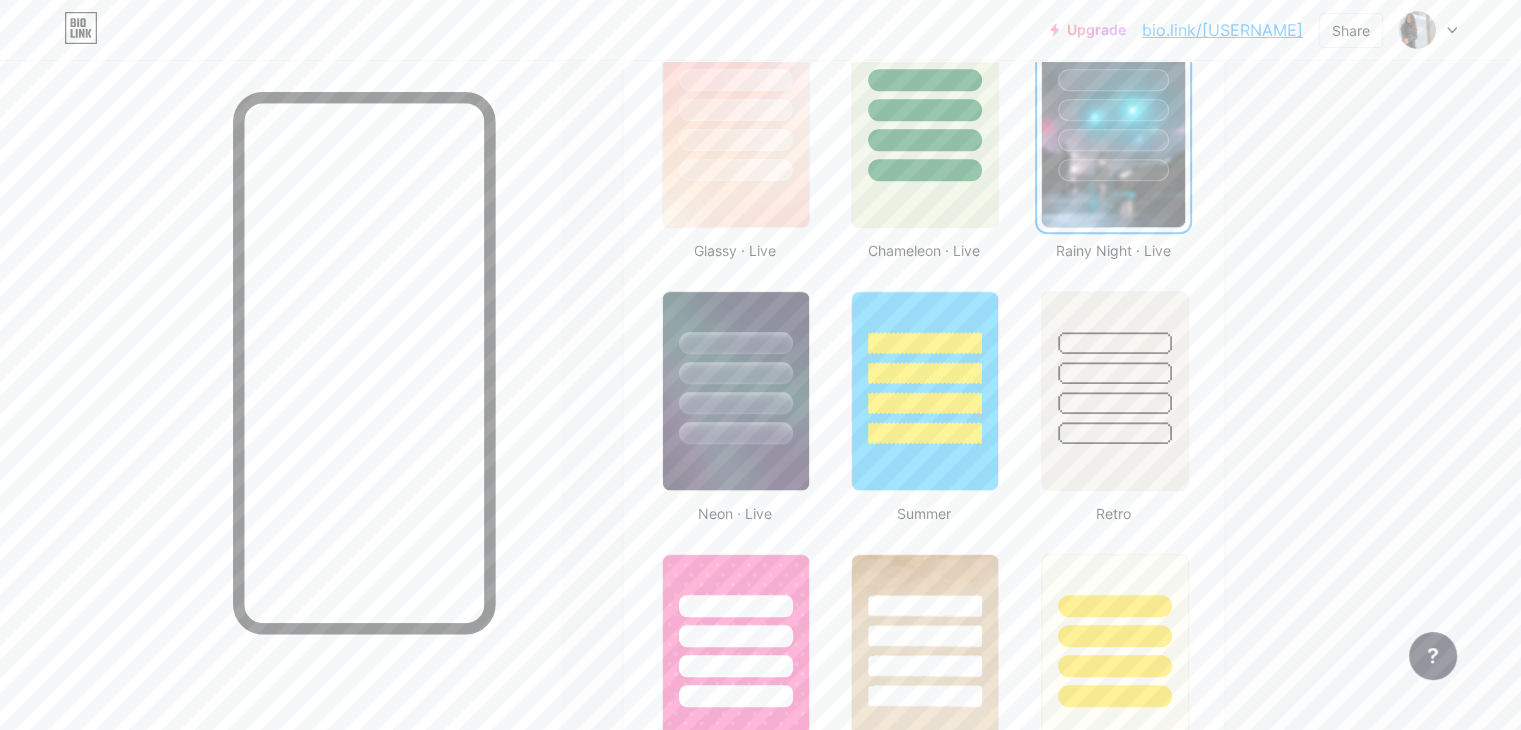 scroll, scrollTop: 1320, scrollLeft: 0, axis: vertical 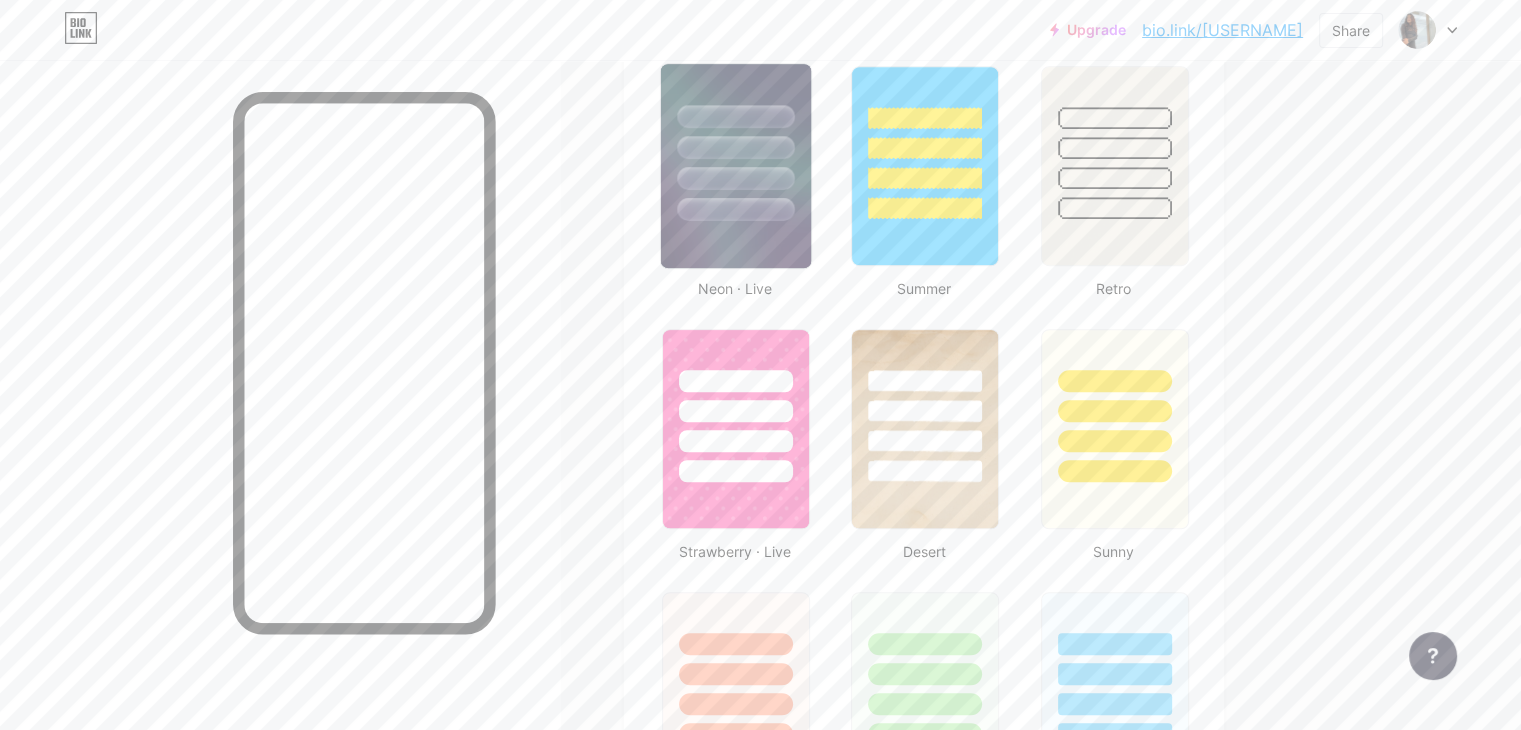 click at bounding box center (736, 142) 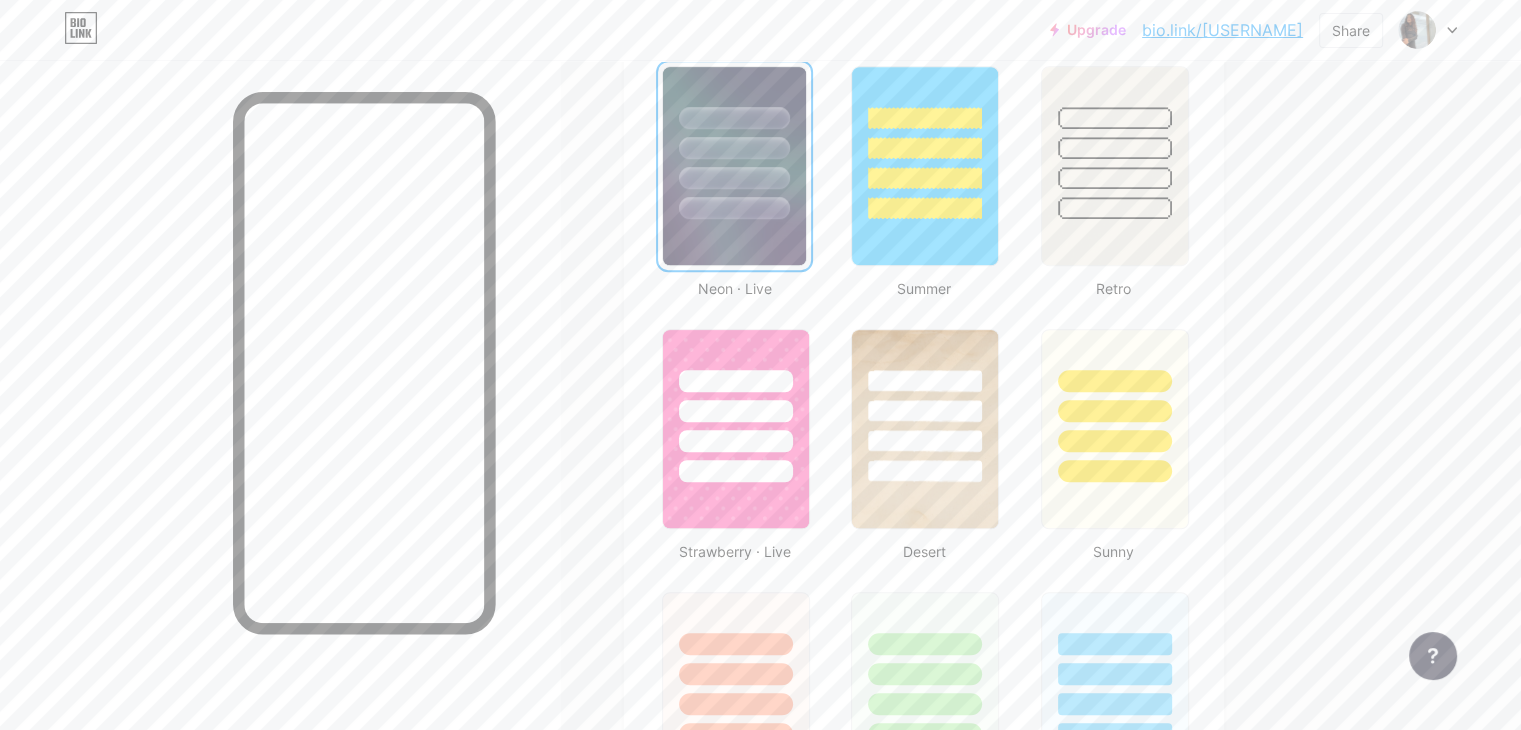 click at bounding box center (734, 208) 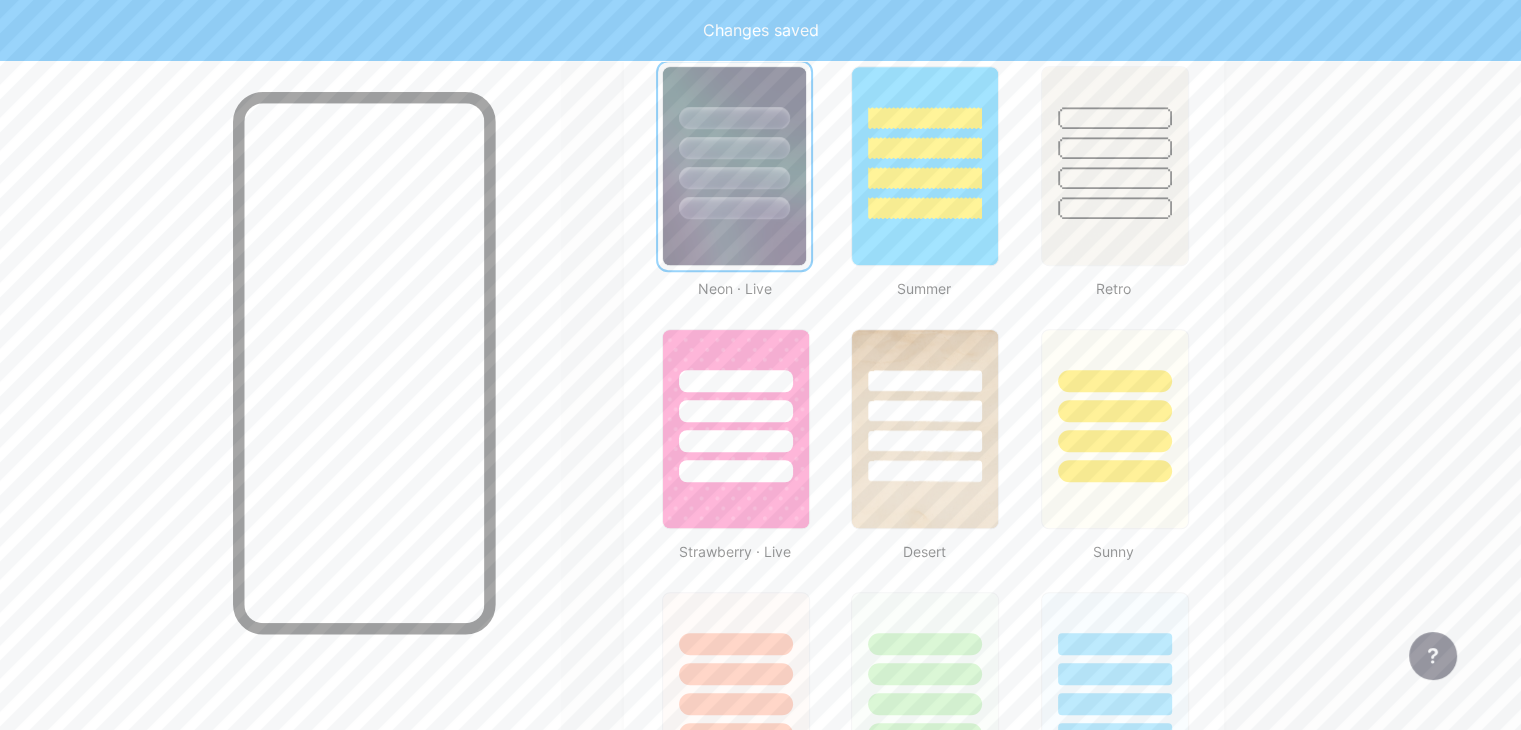click on "Themes   Link in bio   Blog   Shop       Basics       Carbon       Xmas 23       Pride       Glitch       Winter · Live       Glassy · Live       Chameleon · Live       Rainy Night · Live       Neon · Live       Summer       Retro       Strawberry · Live       Desert       Sunny       Autumn       Leaf       Clear Sky       Blush       Unicorn       Minimal       Cloudy       Shadow     Create your own           Changes saved" at bounding box center (924, 259) 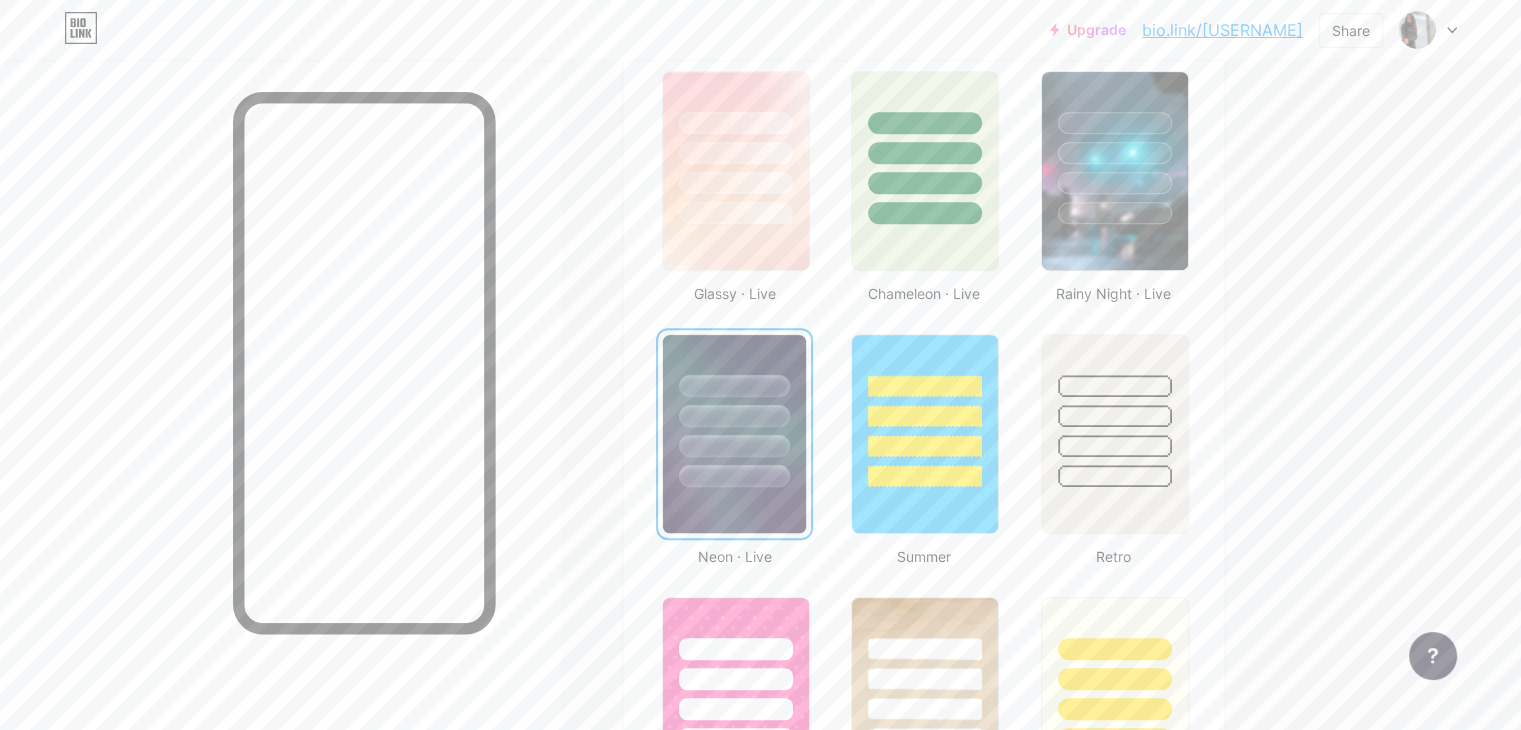 scroll, scrollTop: 1050, scrollLeft: 0, axis: vertical 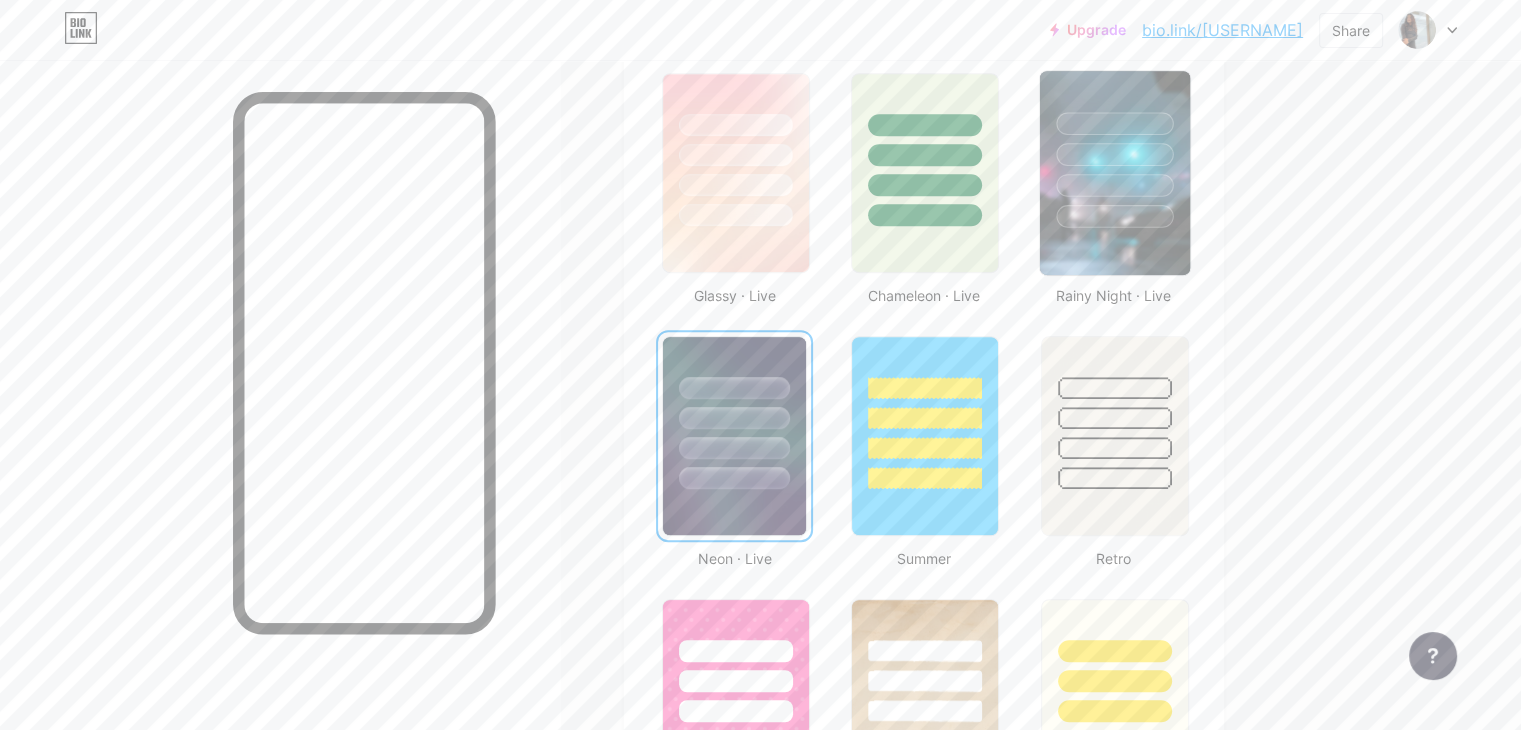 click at bounding box center [1114, 216] 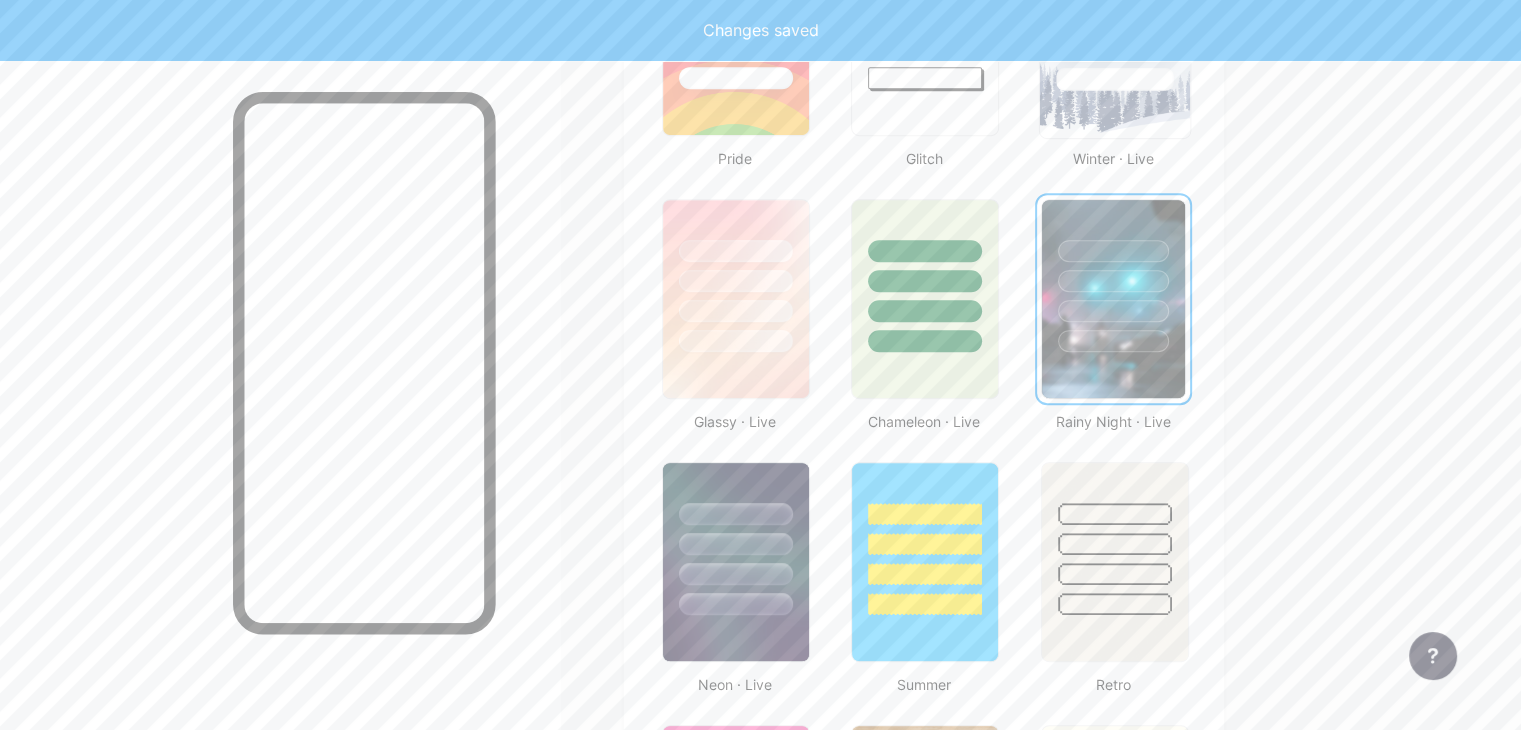 scroll, scrollTop: 748, scrollLeft: 0, axis: vertical 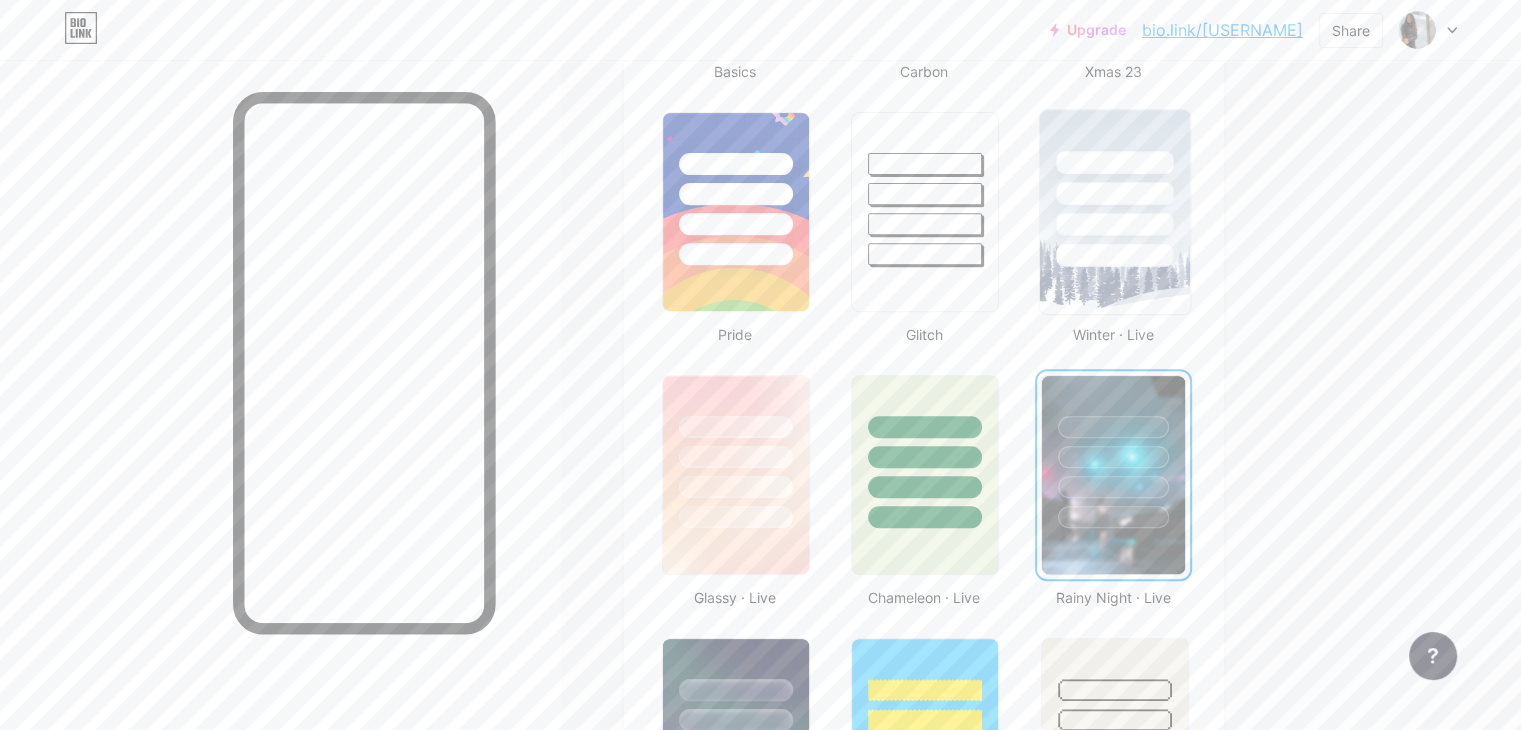 click at bounding box center (1114, 255) 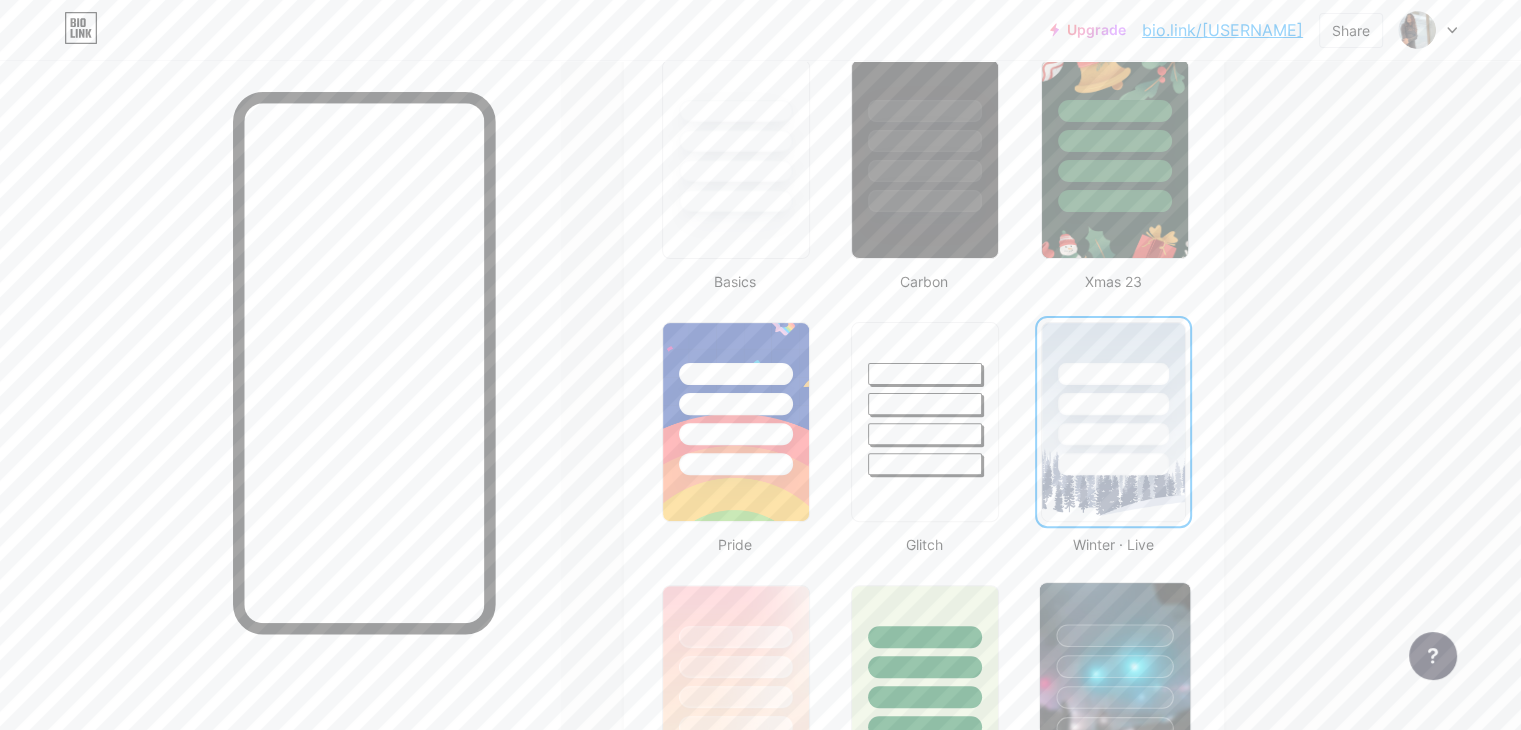 scroll, scrollTop: 400, scrollLeft: 0, axis: vertical 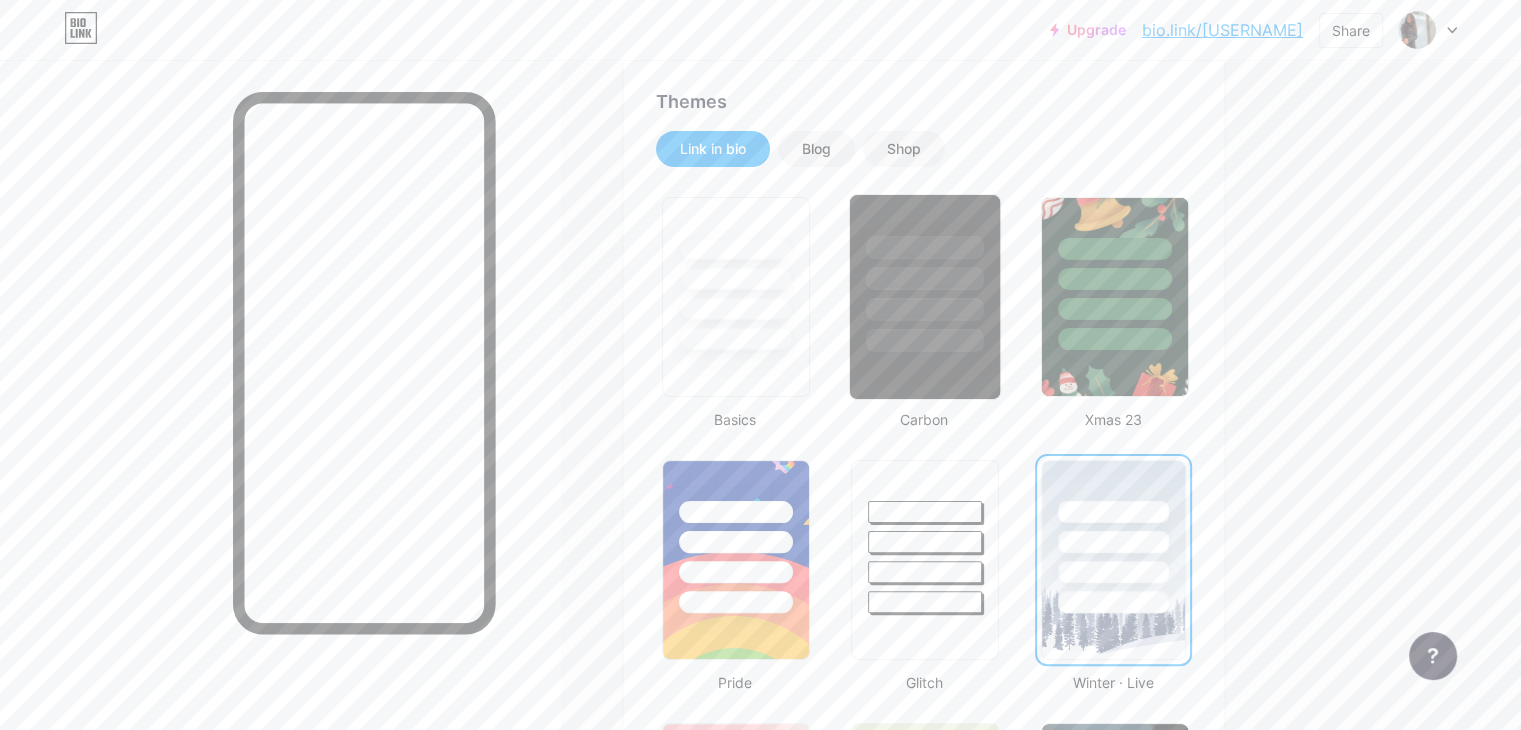 click at bounding box center [925, 340] 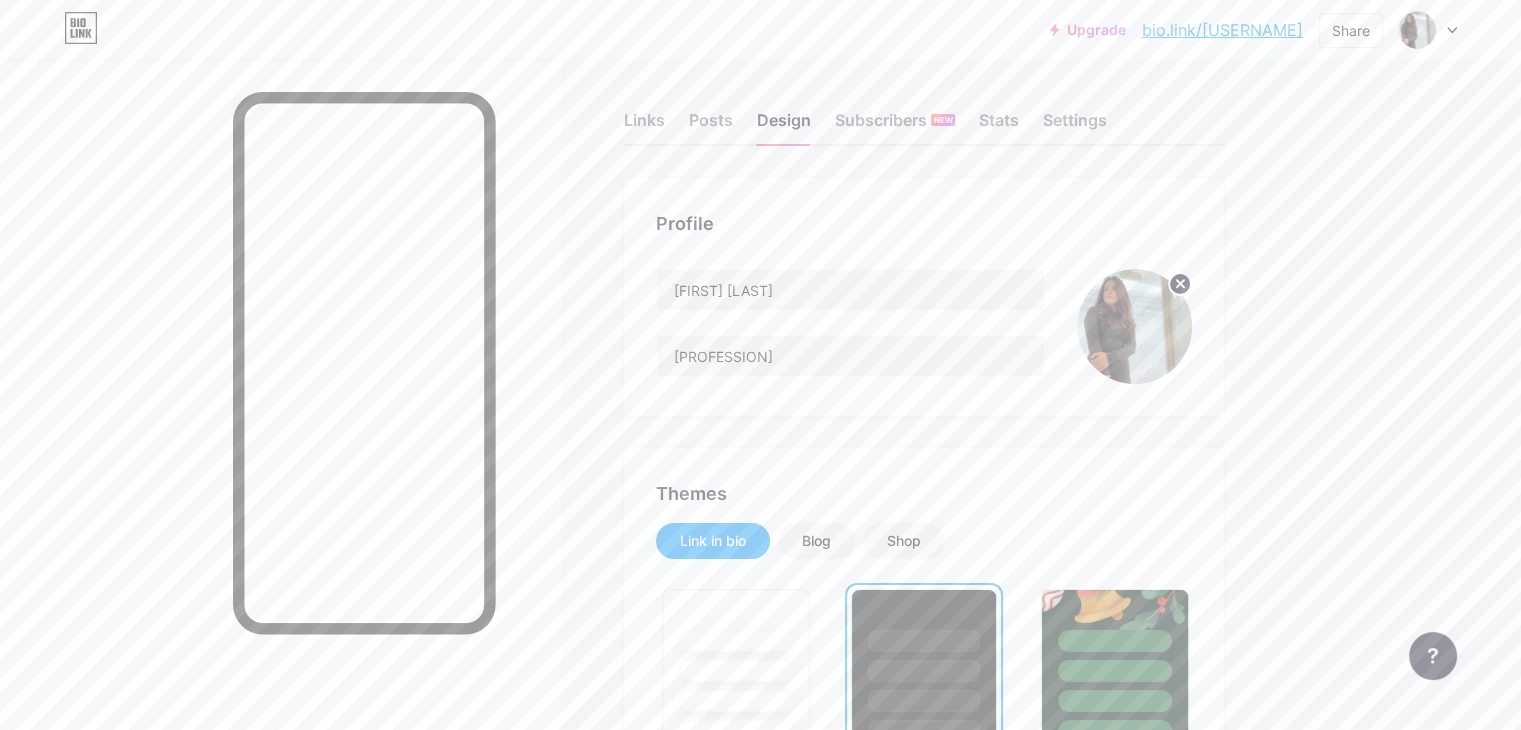 scroll, scrollTop: 0, scrollLeft: 0, axis: both 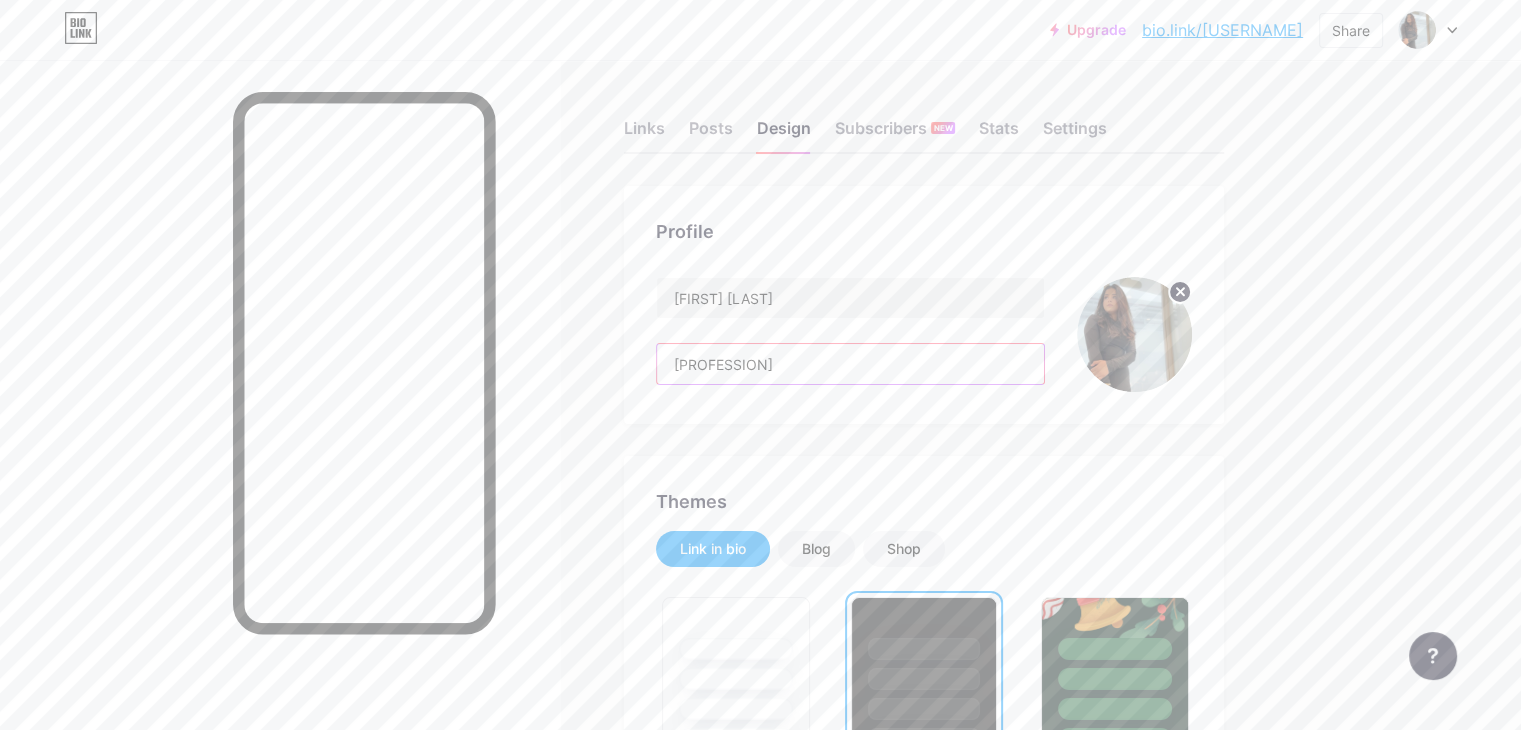 click on "[PROFESSION]" at bounding box center [850, 364] 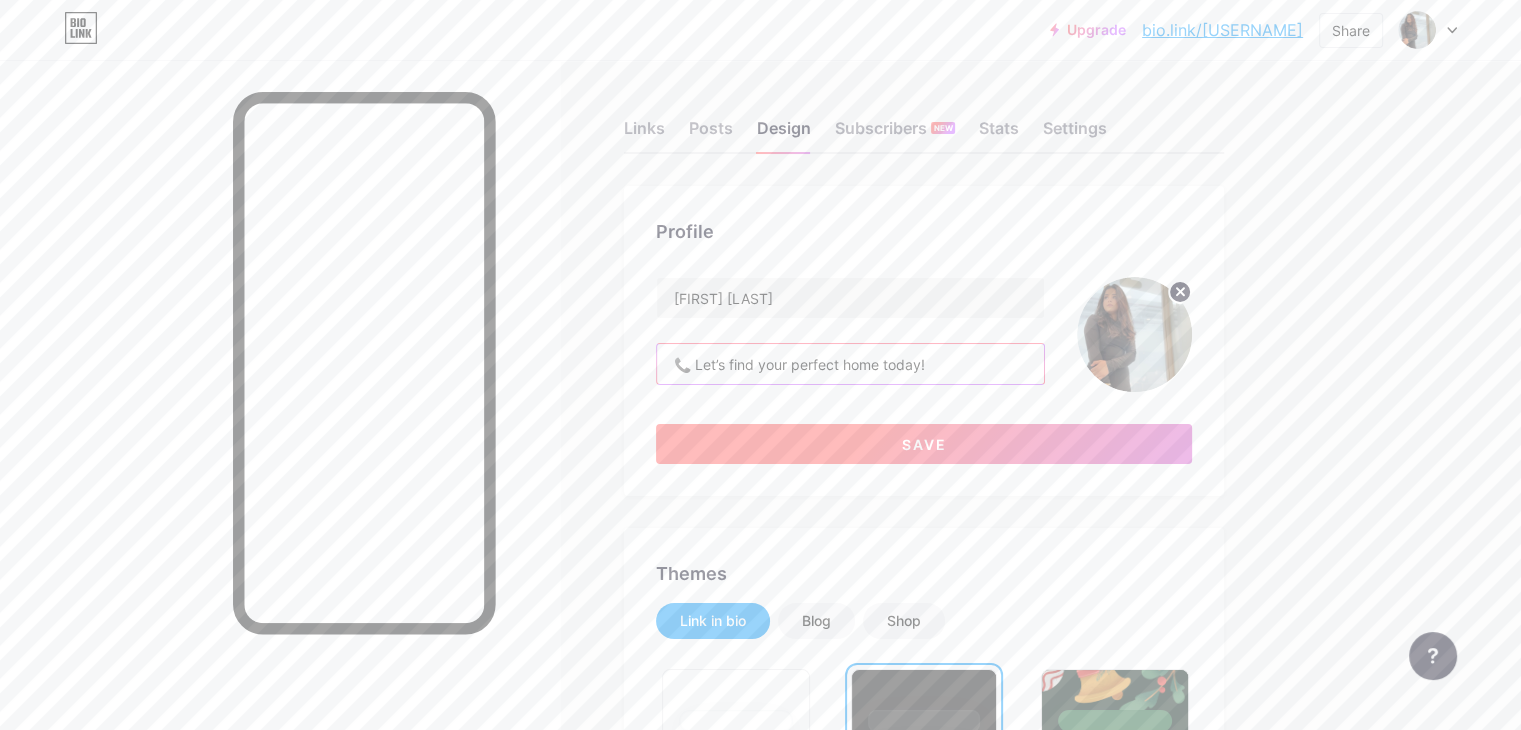 type on "📞 Let’s find your perfect home today!" 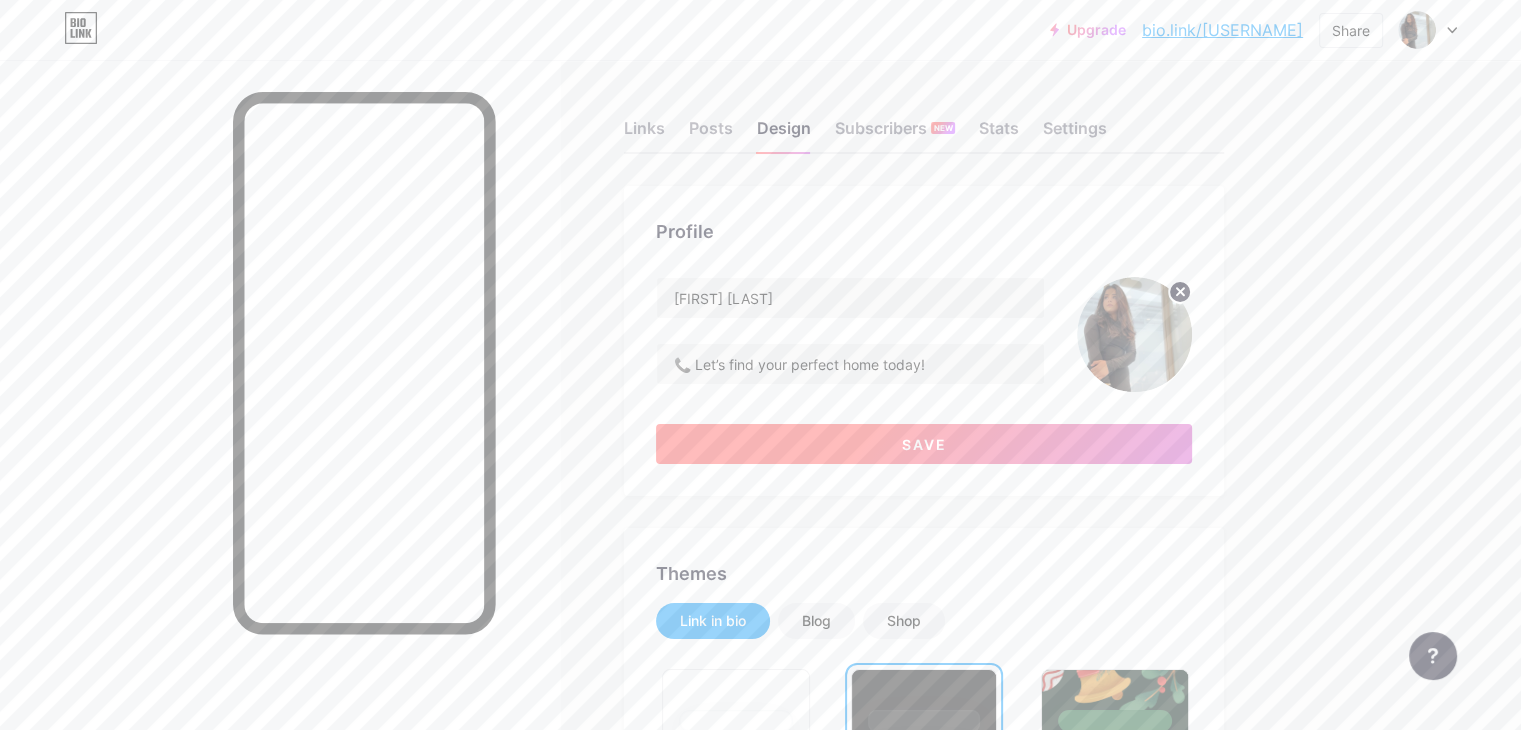 click on "Save" at bounding box center [924, 444] 